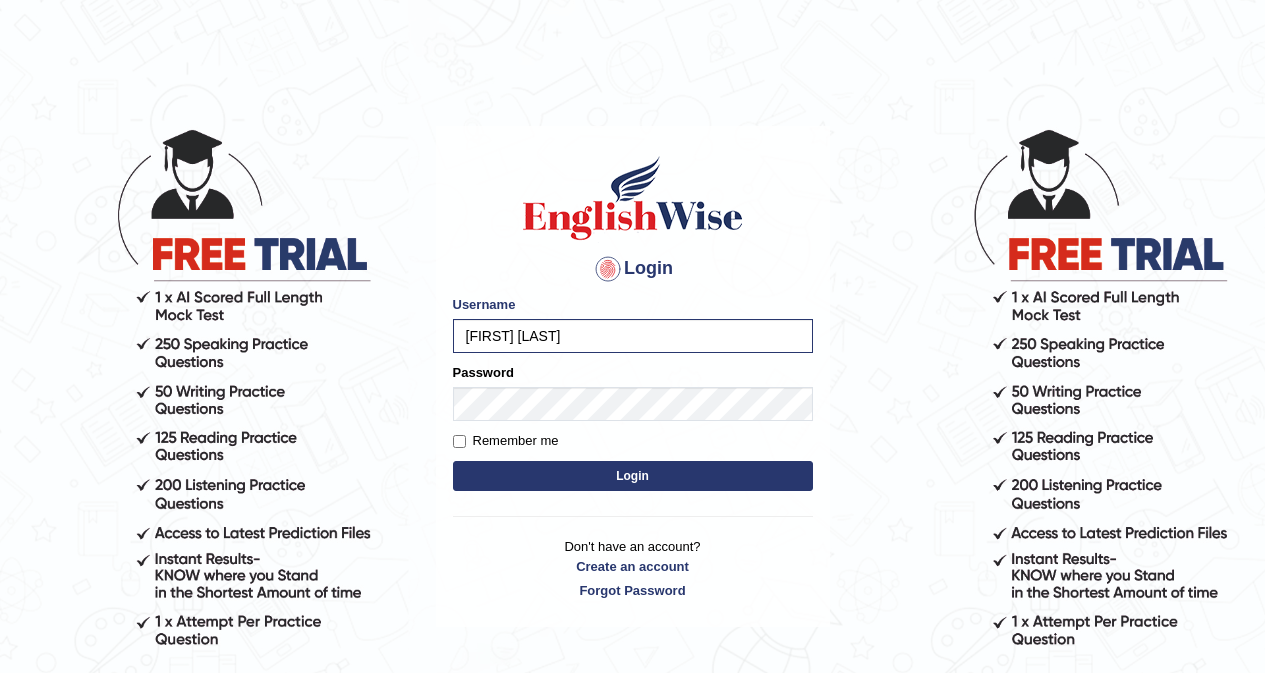scroll, scrollTop: 0, scrollLeft: 0, axis: both 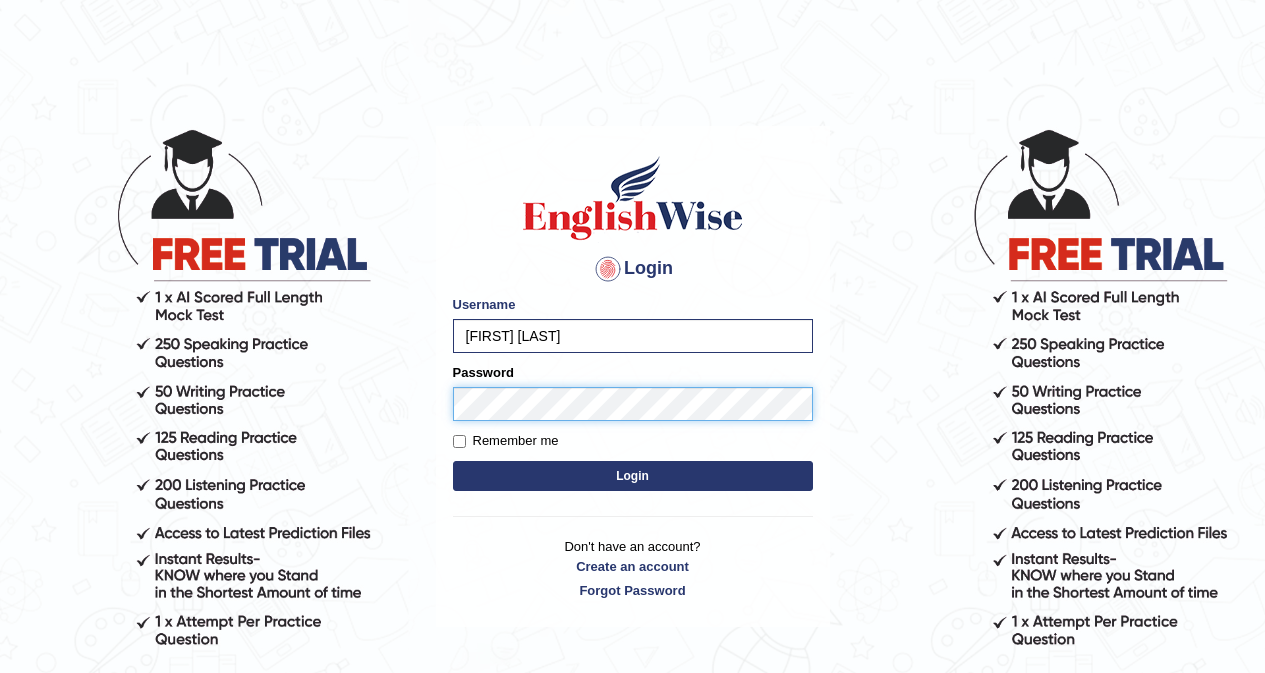click on "Login" at bounding box center (633, 476) 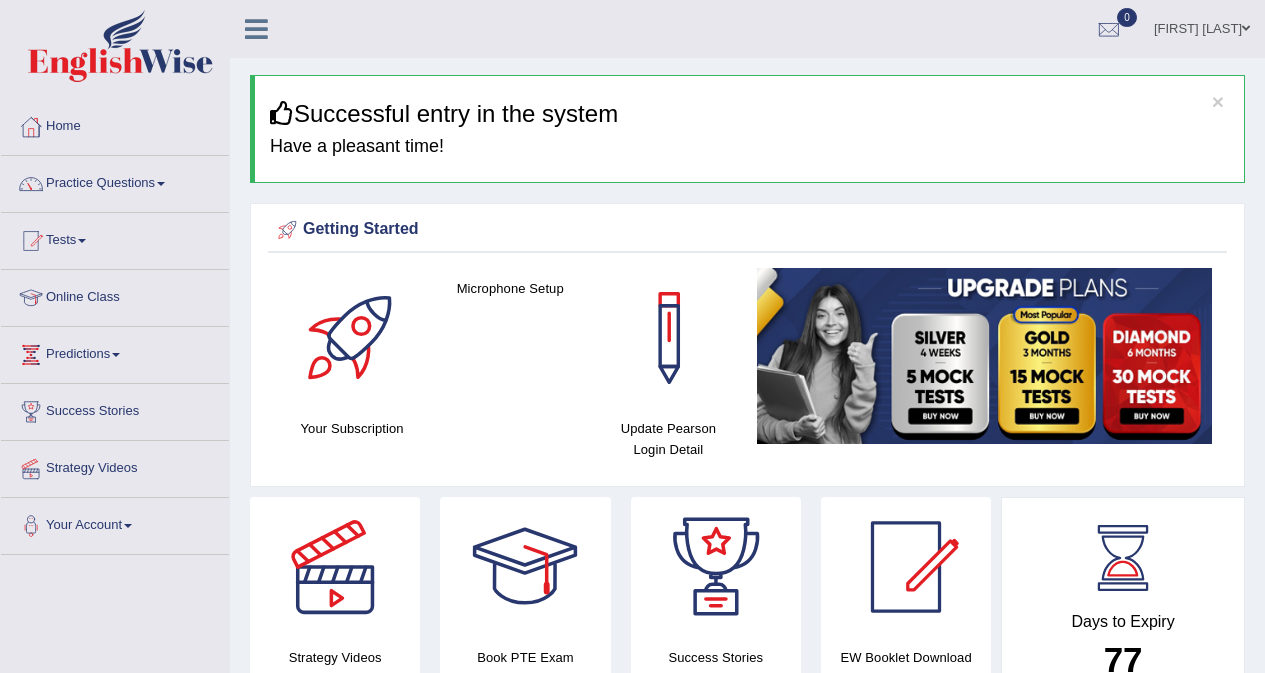 scroll, scrollTop: 0, scrollLeft: 0, axis: both 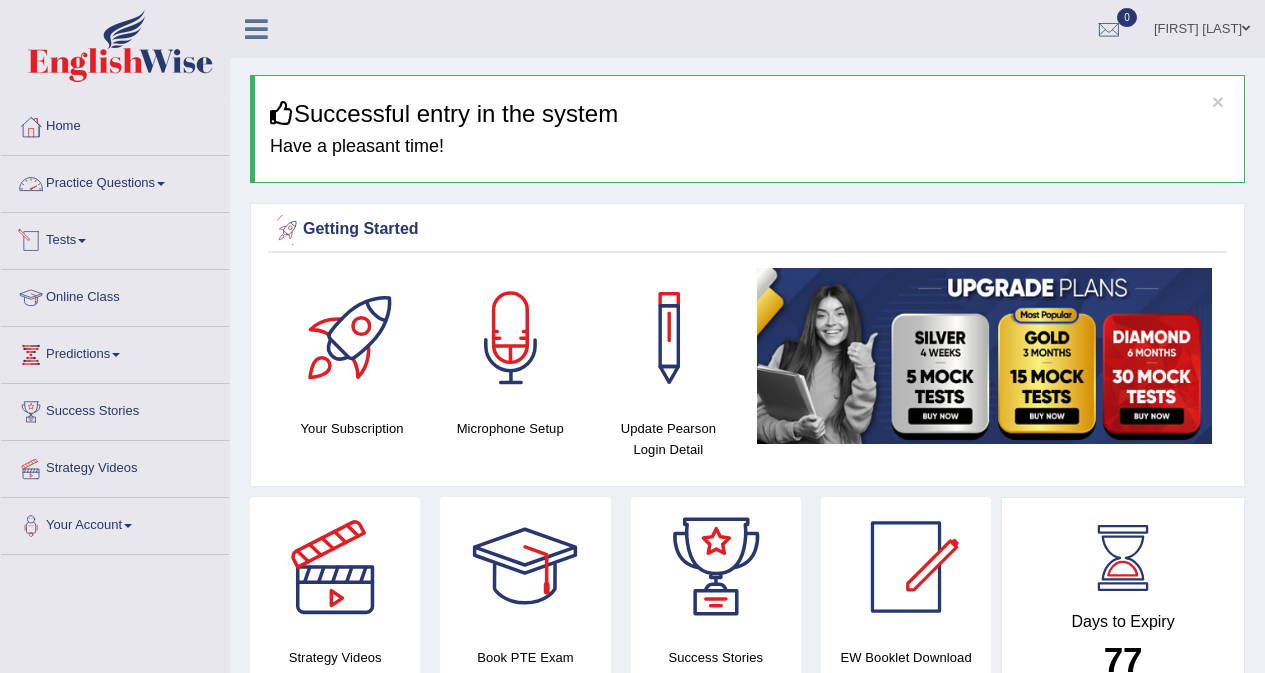 click on "Practice Questions" at bounding box center (115, 181) 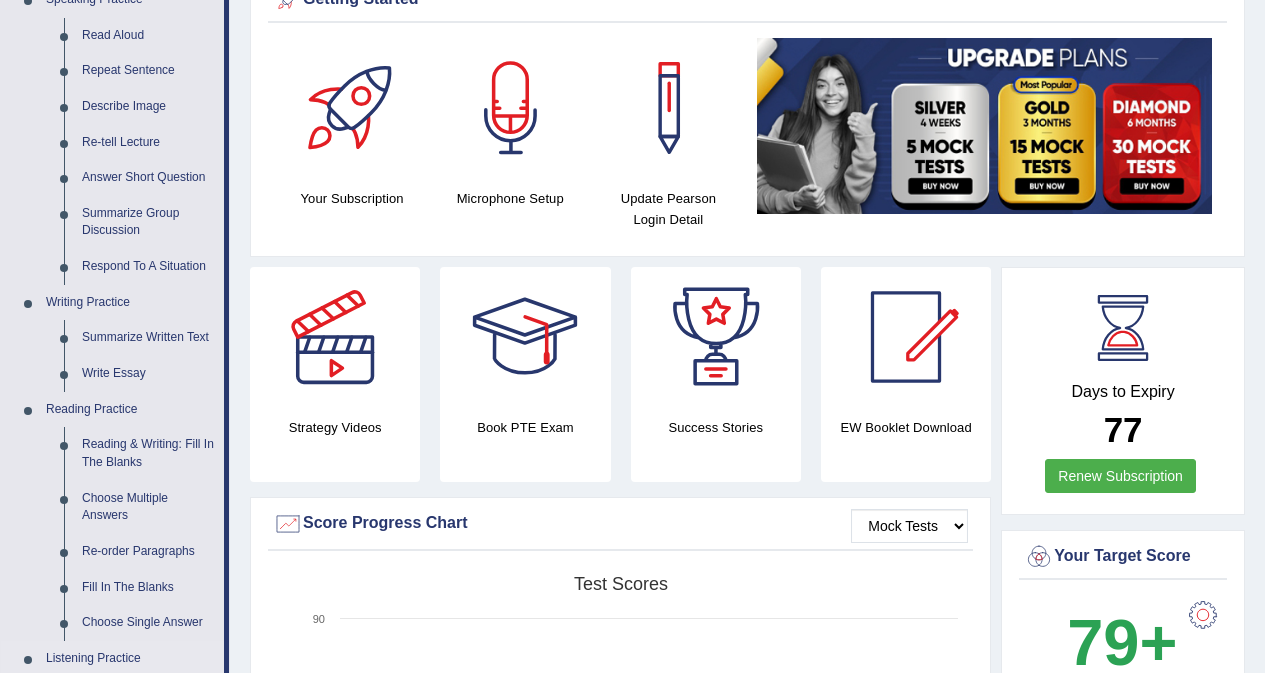 scroll, scrollTop: 100, scrollLeft: 0, axis: vertical 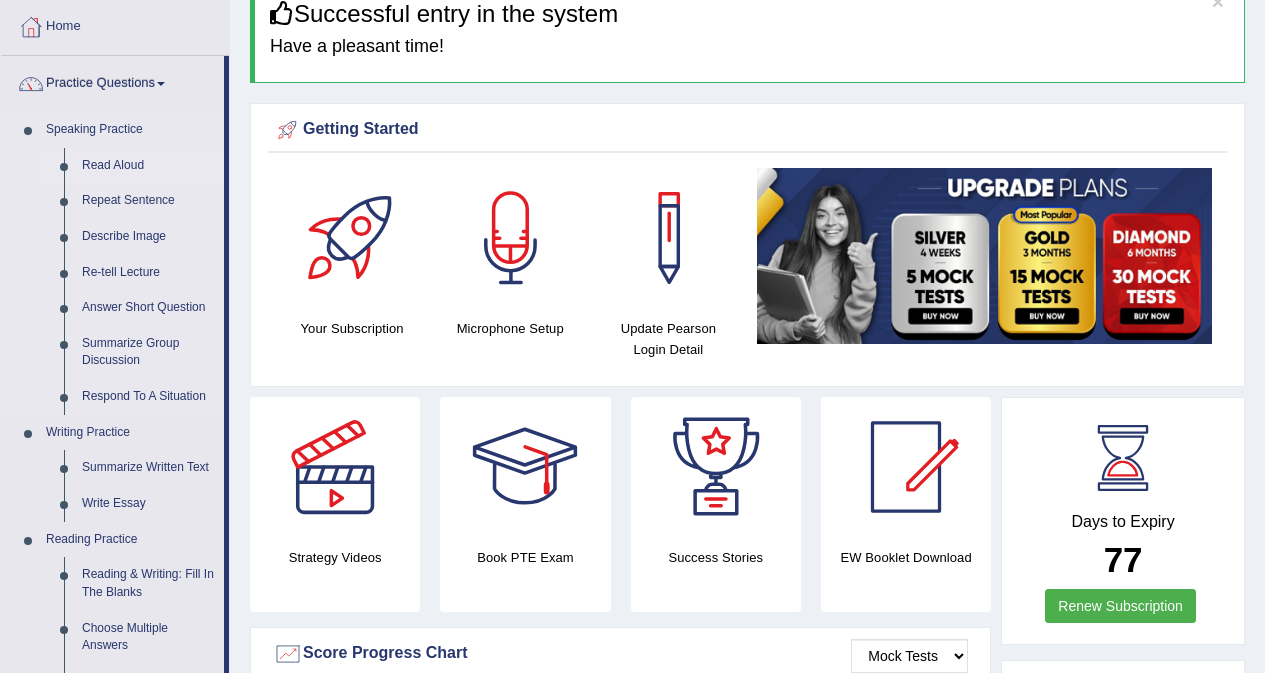 click on "Read Aloud" at bounding box center [148, 166] 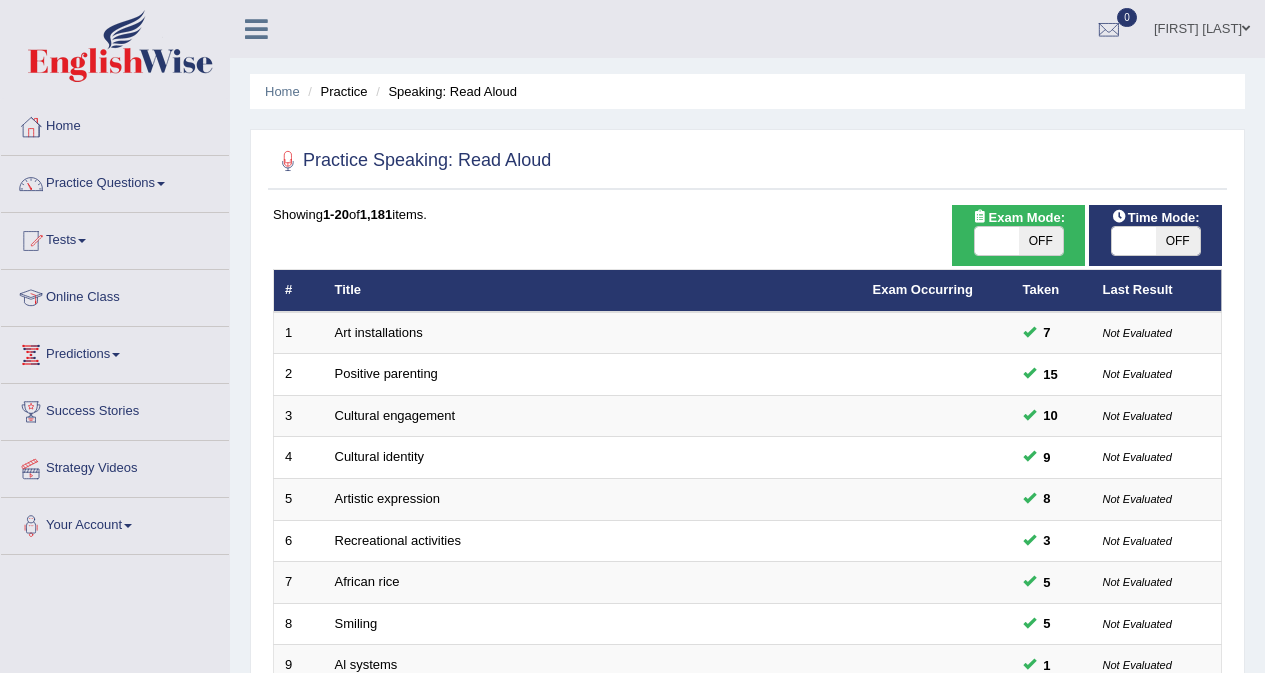 scroll, scrollTop: 0, scrollLeft: 0, axis: both 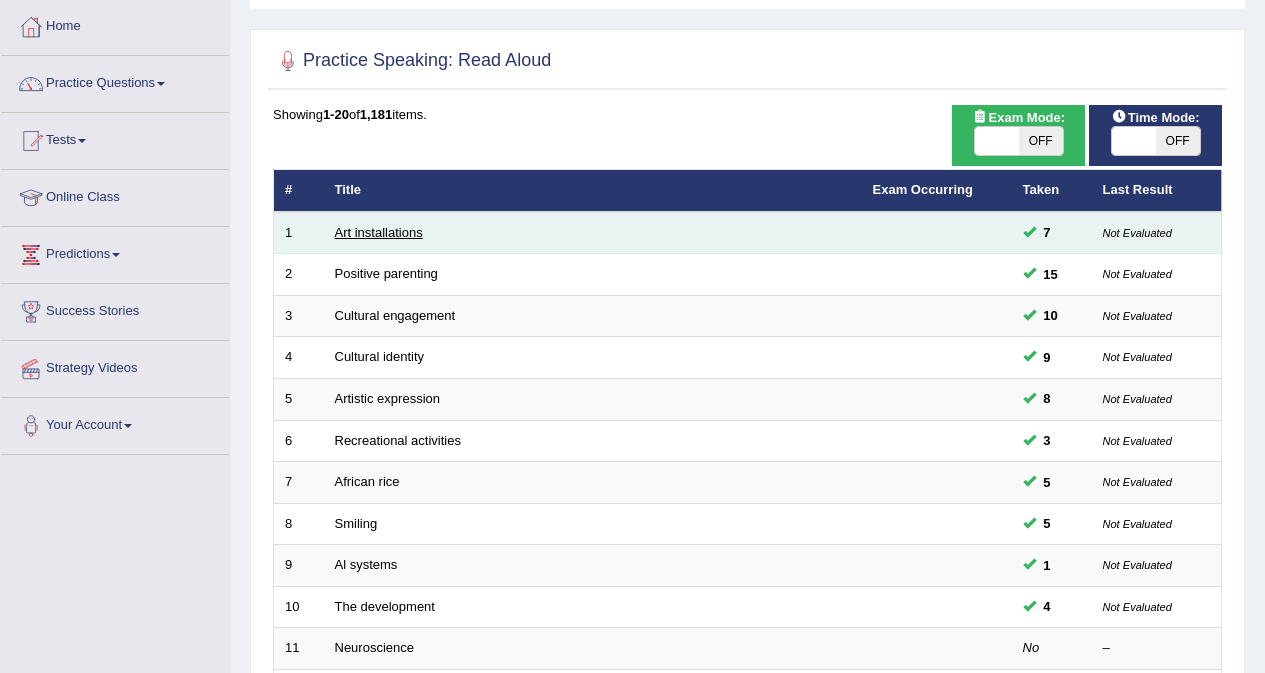 click on "Art installations" at bounding box center [379, 232] 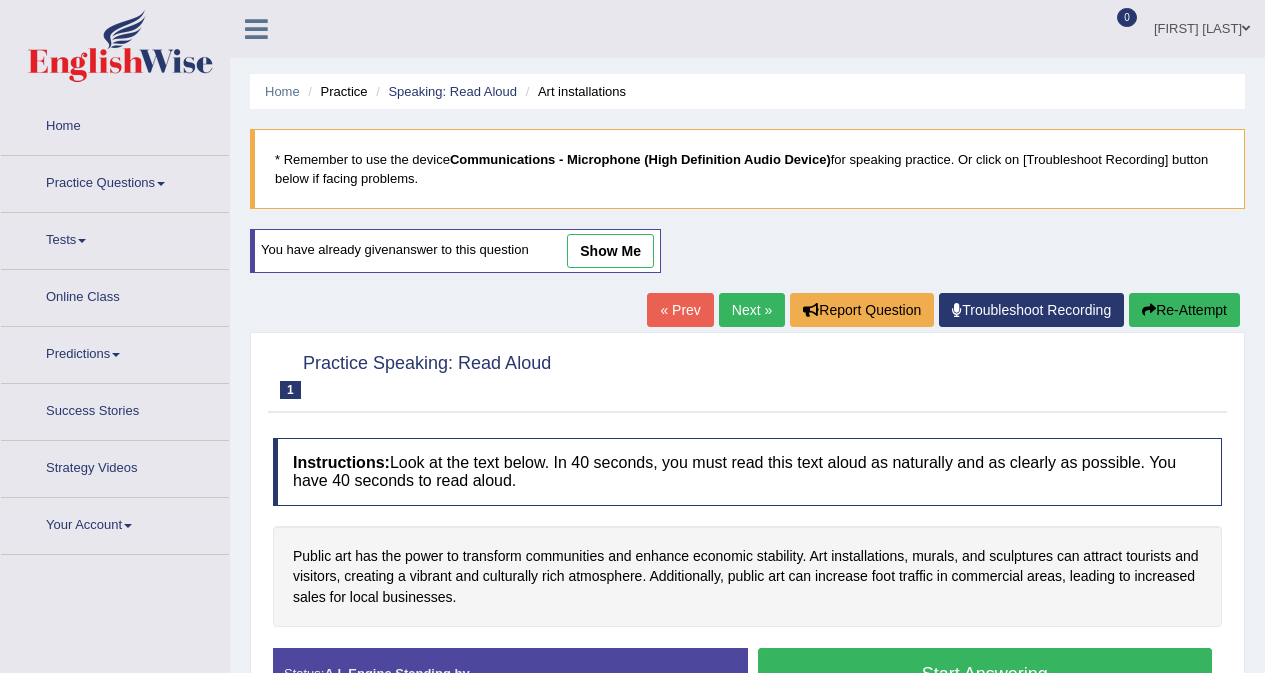 scroll, scrollTop: 0, scrollLeft: 0, axis: both 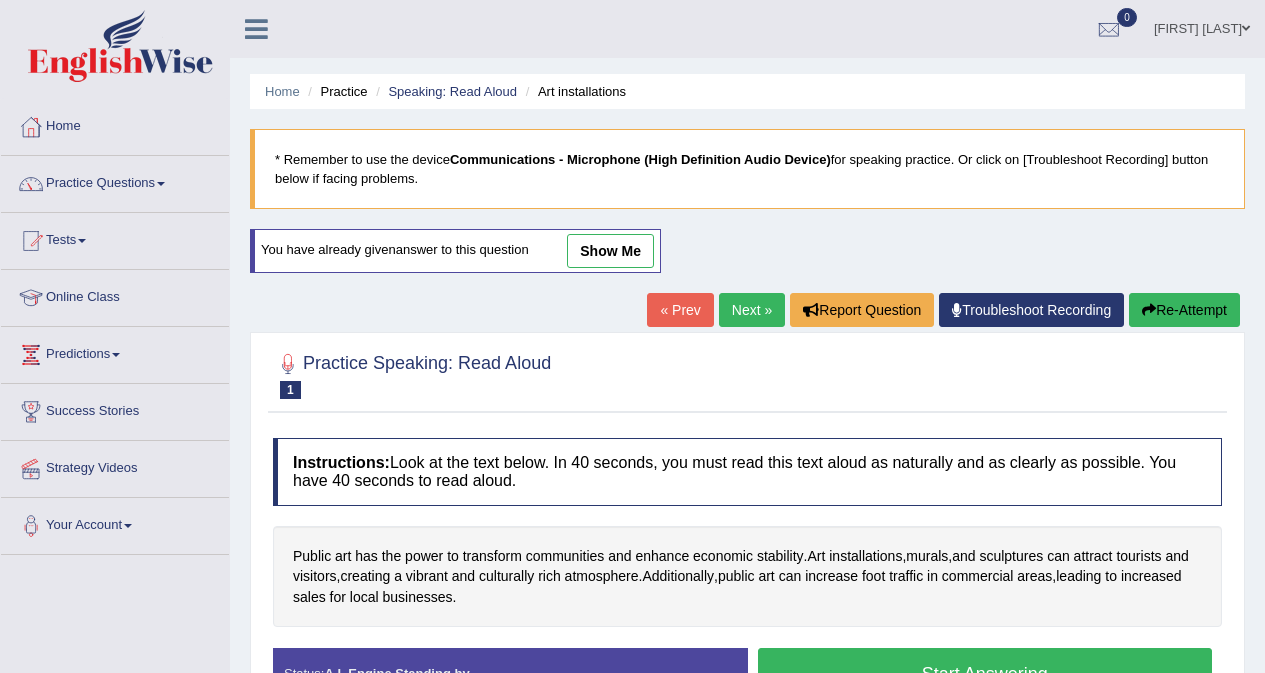 click on "show me" at bounding box center [610, 251] 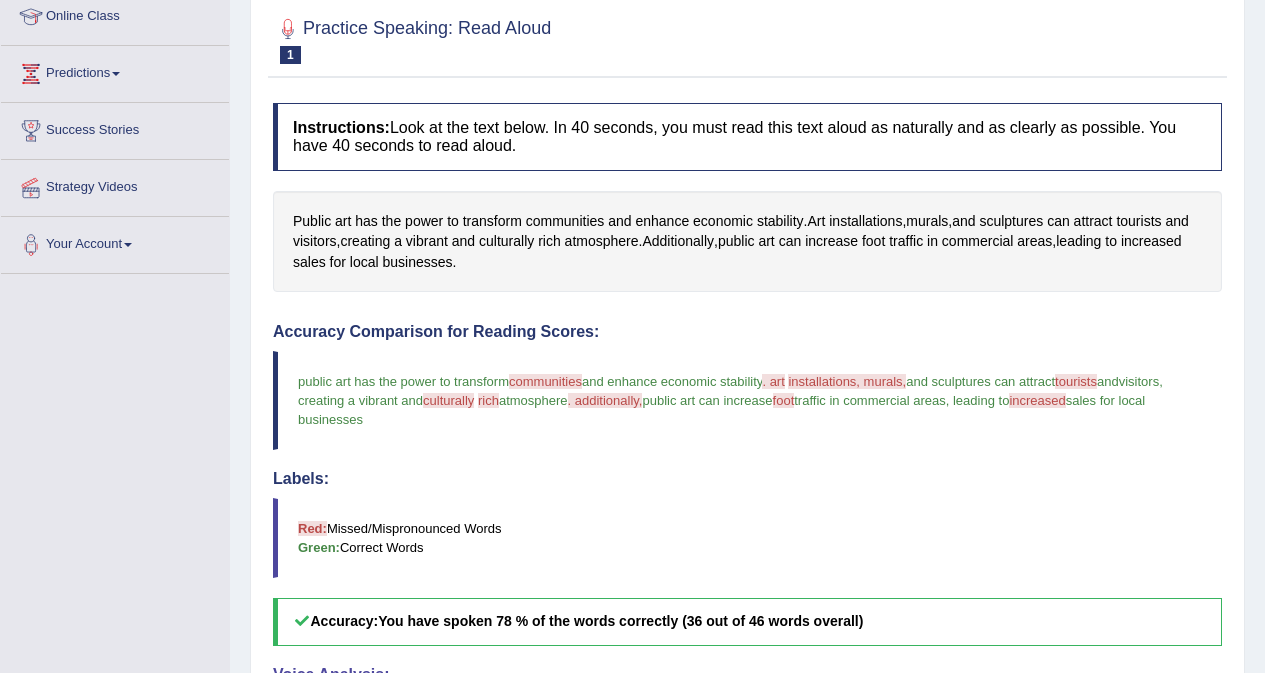 scroll, scrollTop: 200, scrollLeft: 0, axis: vertical 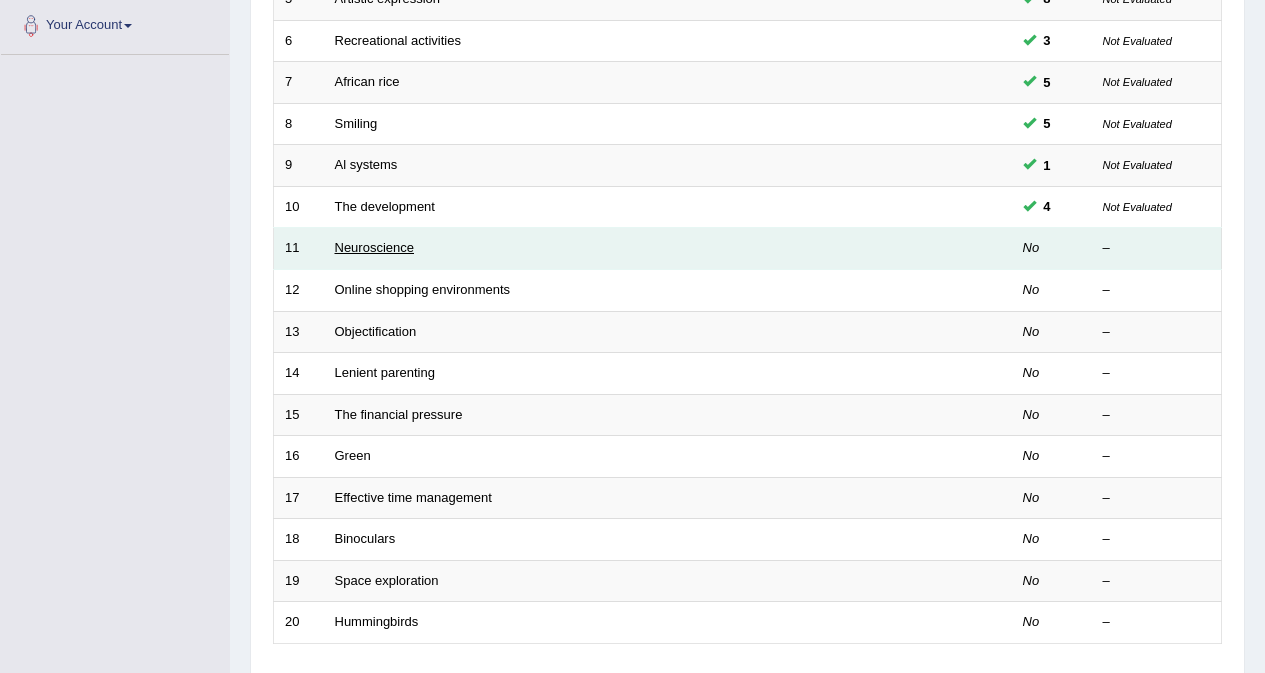 click on "Neuroscience" at bounding box center [375, 247] 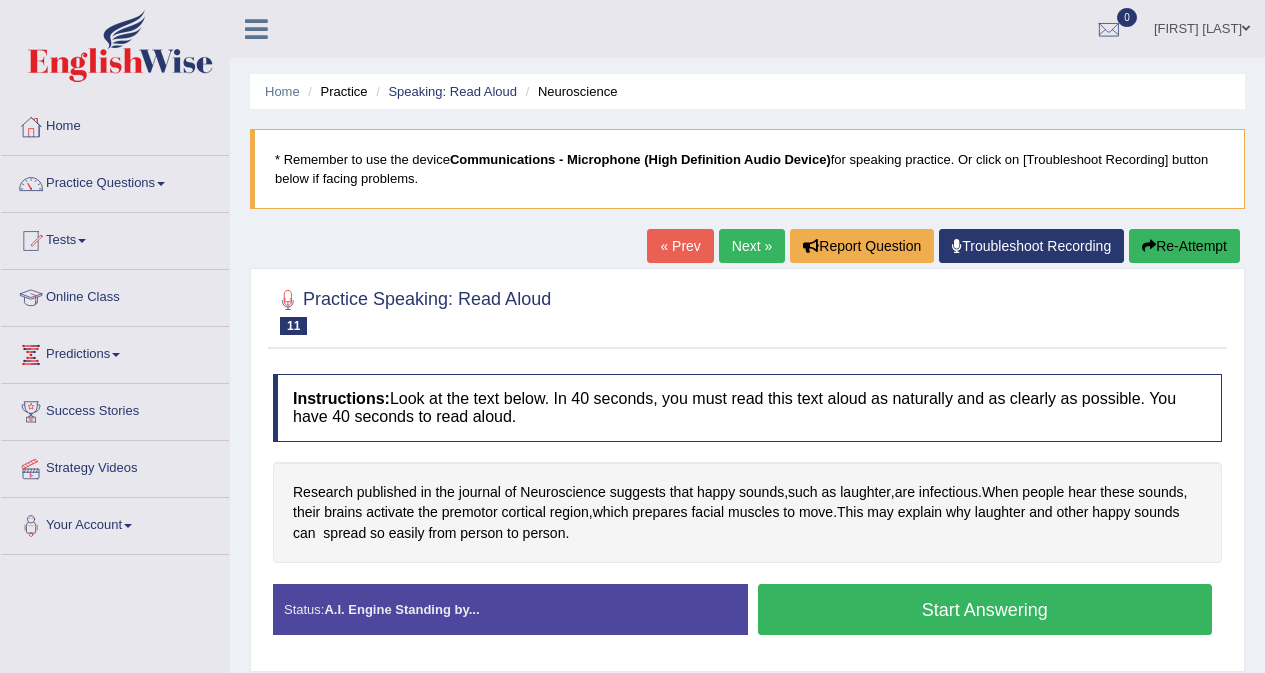 scroll, scrollTop: 212, scrollLeft: 0, axis: vertical 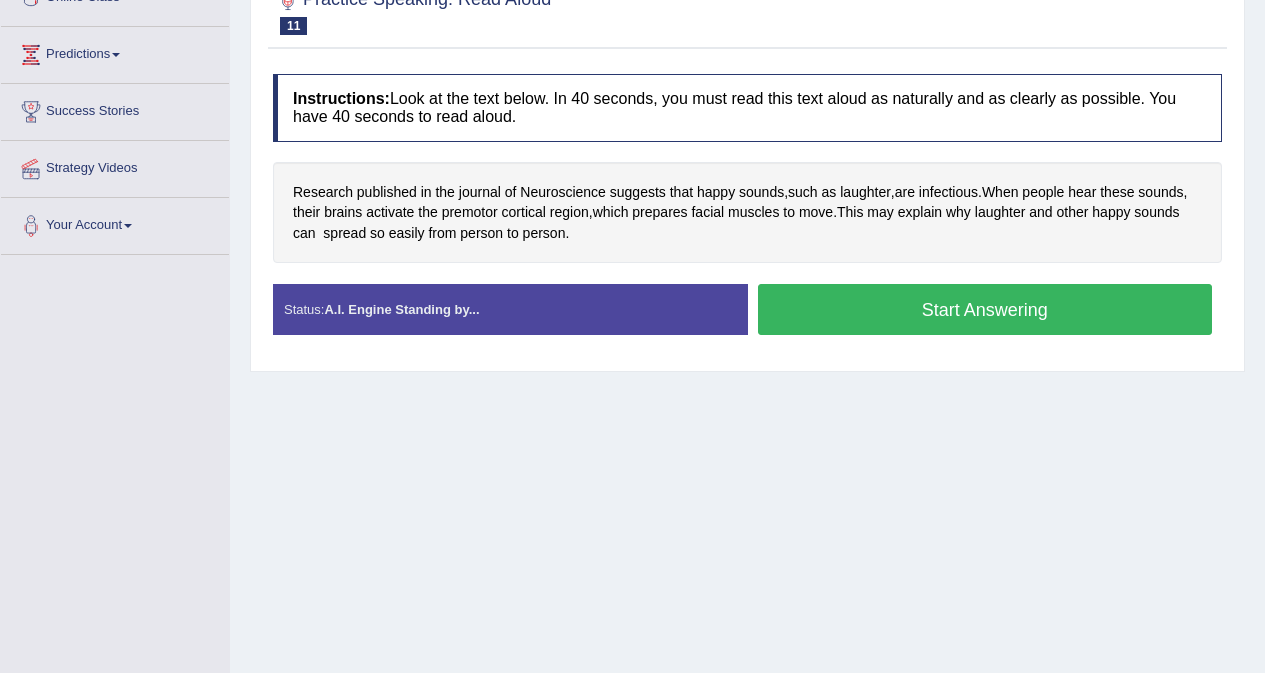 click on "Home
Practice
Speaking: Read Aloud
Neuroscience
* Remember to use the device  Communications - Microphone (High Definition Audio Device)  for speaking practice. Or click on [Troubleshoot Recording] button below if facing problems.
« Prev Next »  Report Question  Troubleshoot Recording  Re-Attempt
Practice Speaking: Read Aloud
11
Neuroscience
Instructions:  Look at the text below. In 40 seconds, you must read this text aloud as naturally and as clearly as possible. You have 40 seconds to read aloud.
Research   published   in   the   journal   of   Neuroscience   suggests   that   happy   sounds ,  such   as   laughter ,  are   infectious .  When   people   hear   these   sounds ,  their   brains   activate   the   premotor   cortical   region ,  which   prepares   facial   muscles   to   move .  This   may     why" at bounding box center (747, 200) 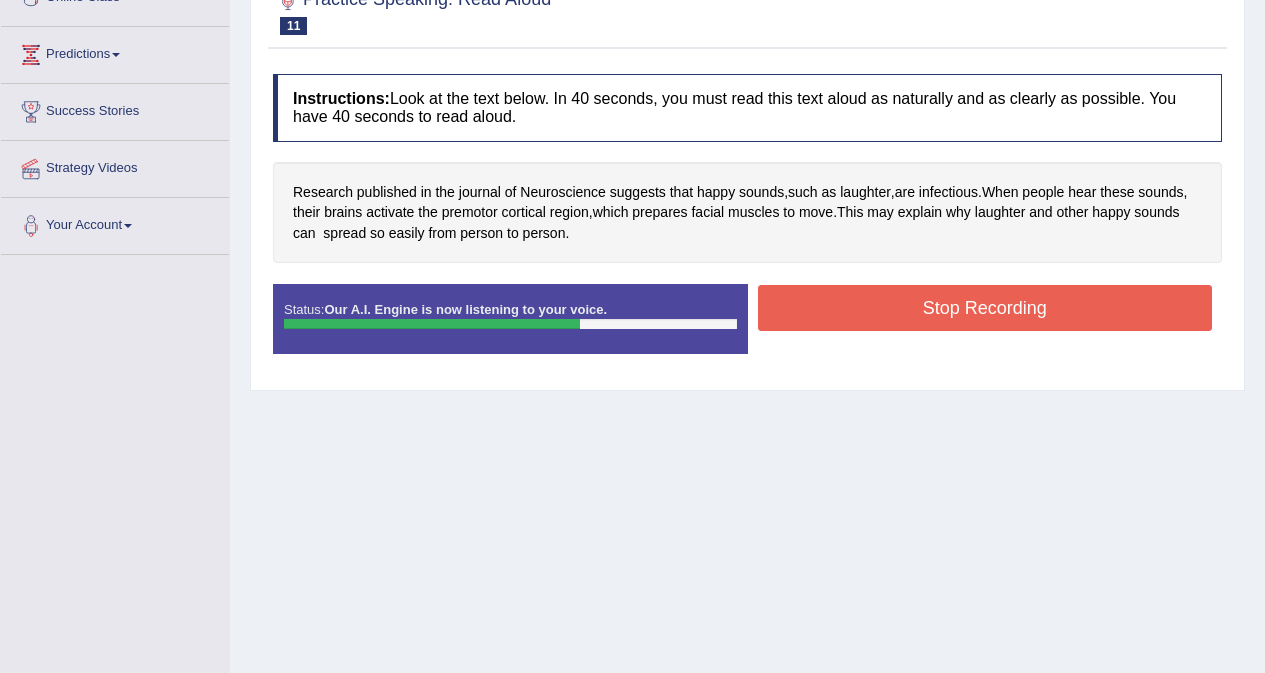 click on "Stop Recording" at bounding box center [985, 308] 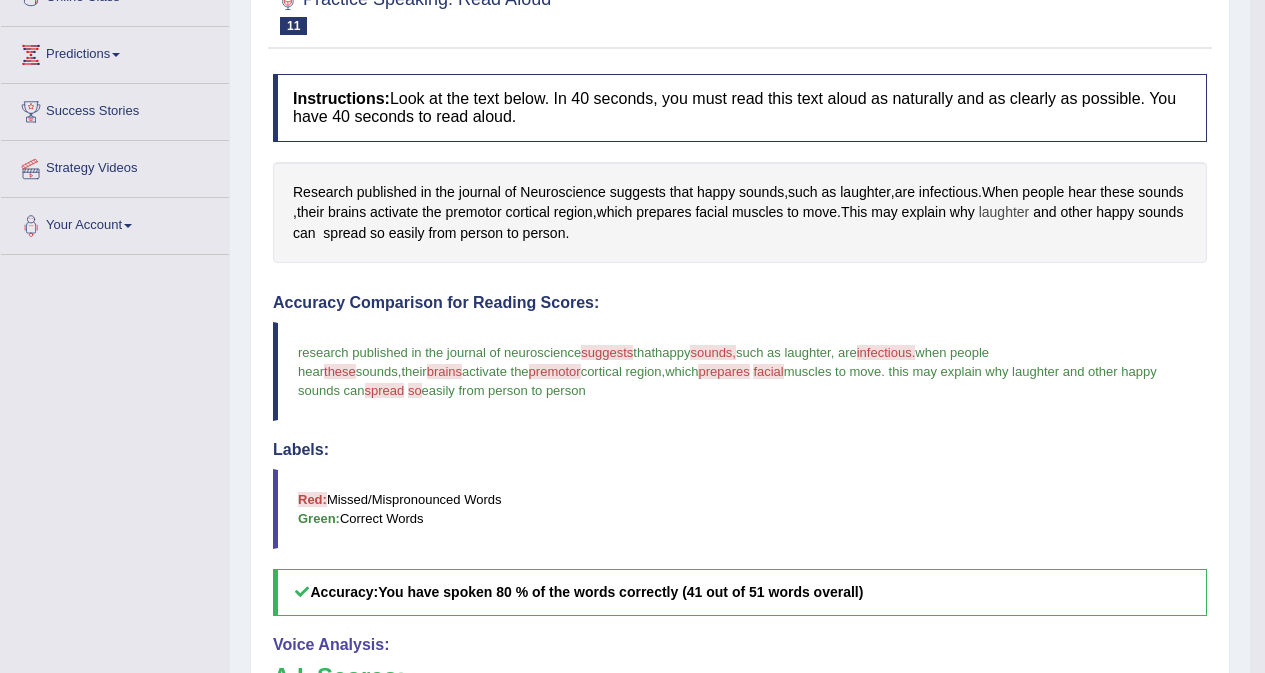 click on "laughter" at bounding box center [1004, 212] 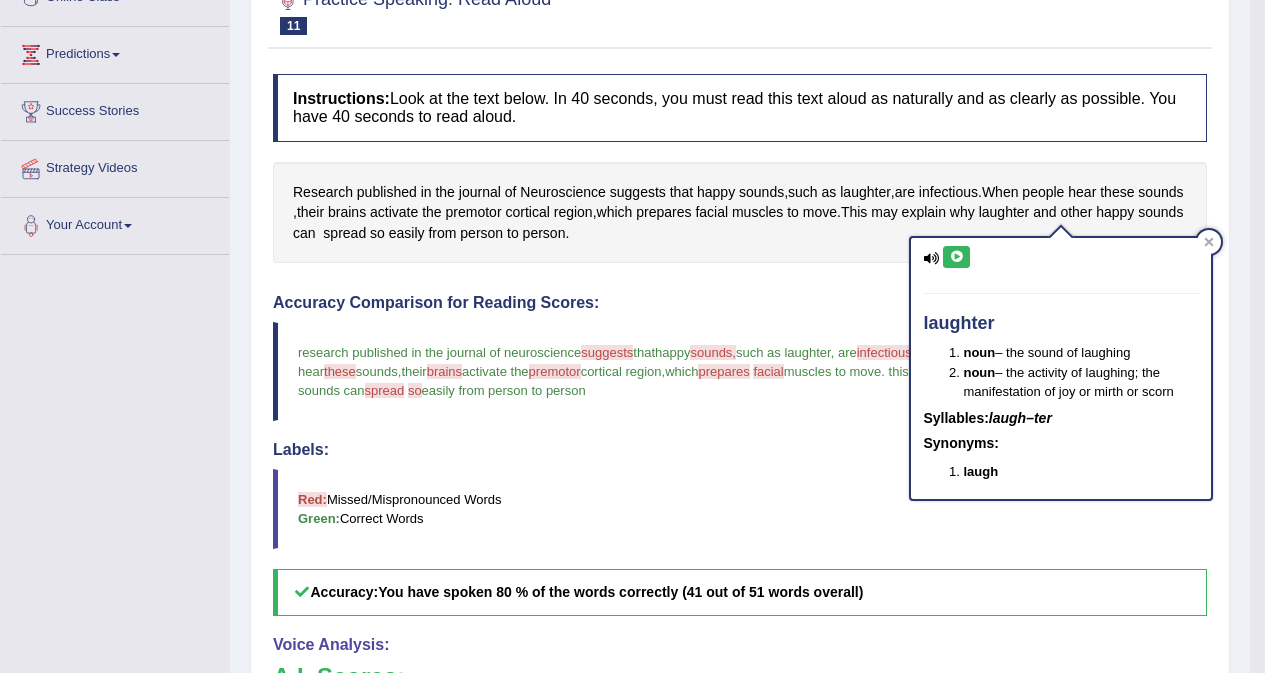 click at bounding box center (956, 257) 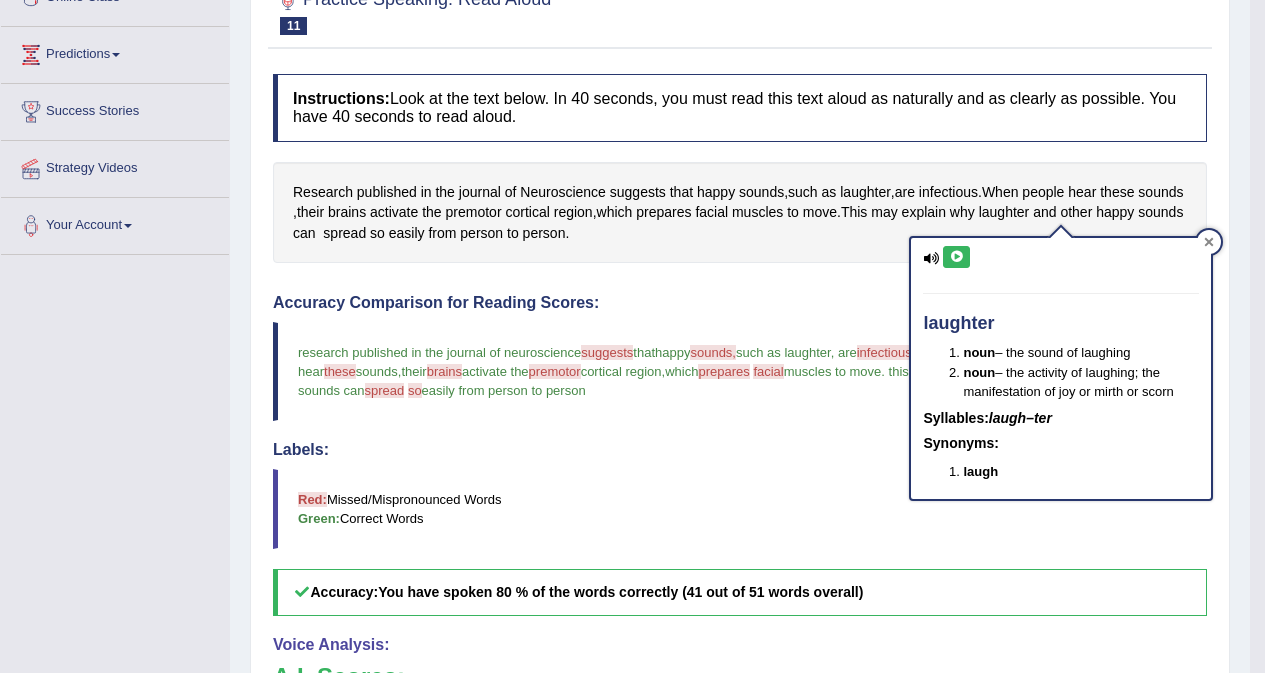 click at bounding box center (1209, 242) 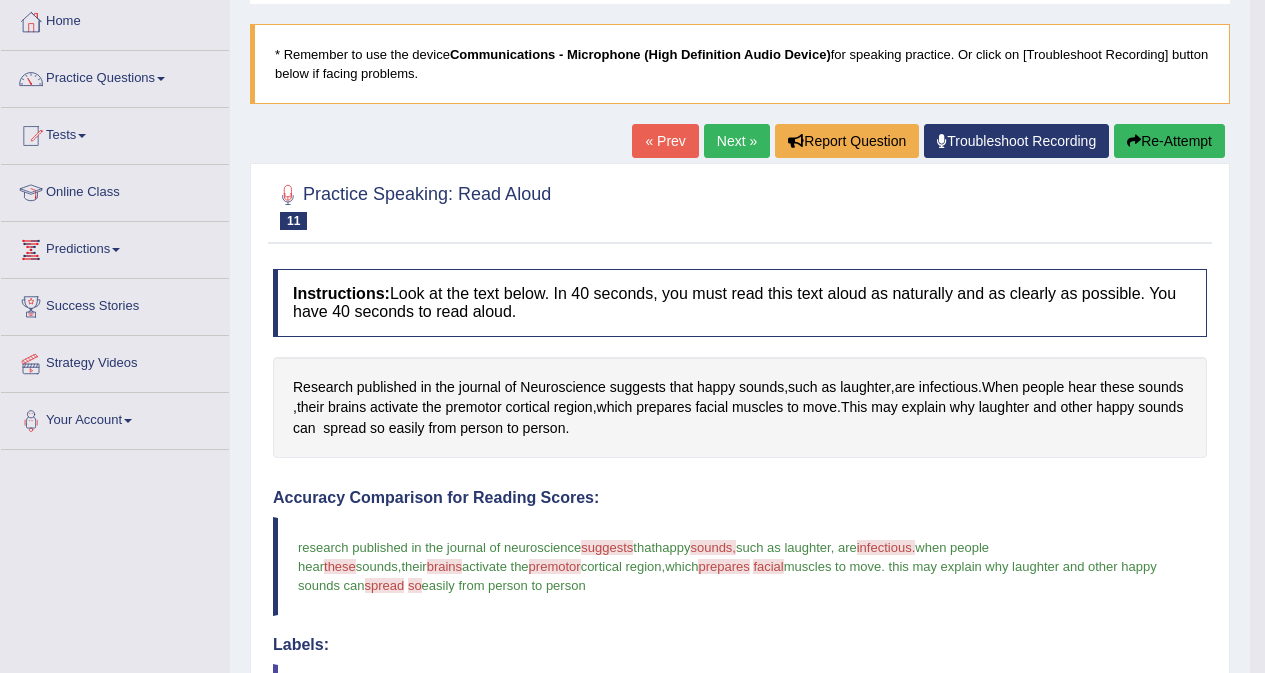 scroll, scrollTop: 0, scrollLeft: 0, axis: both 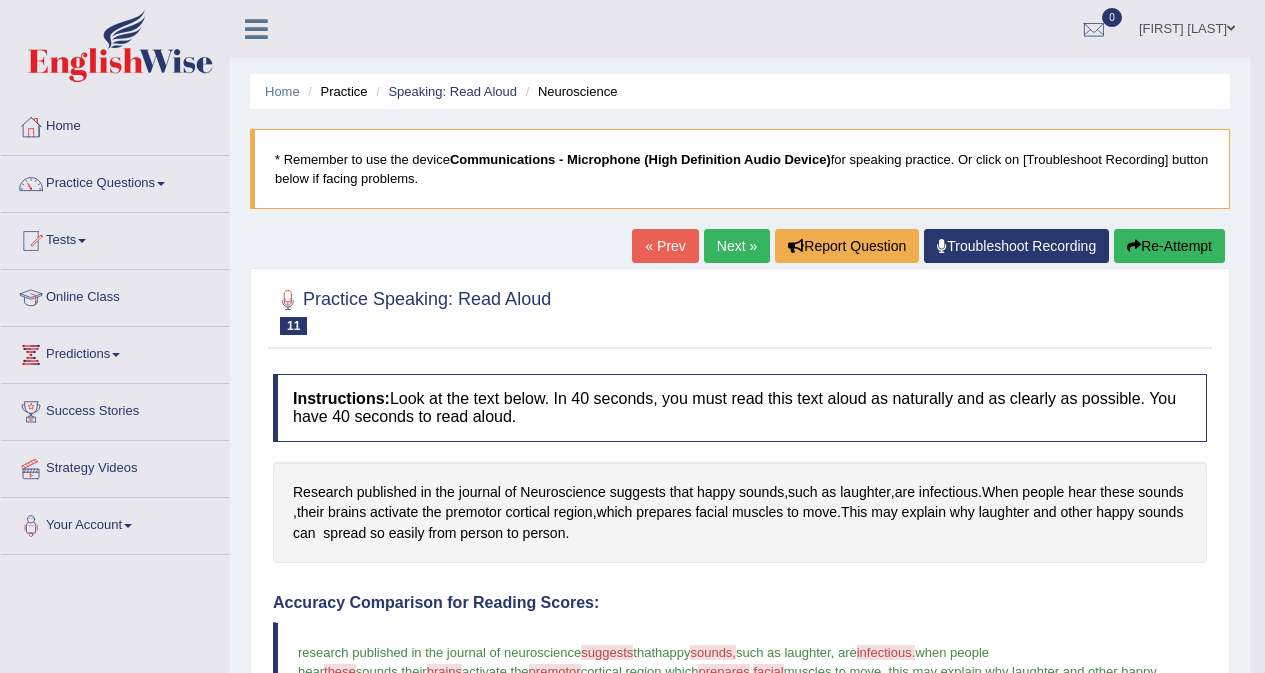 click on "Re-Attempt" at bounding box center (1169, 246) 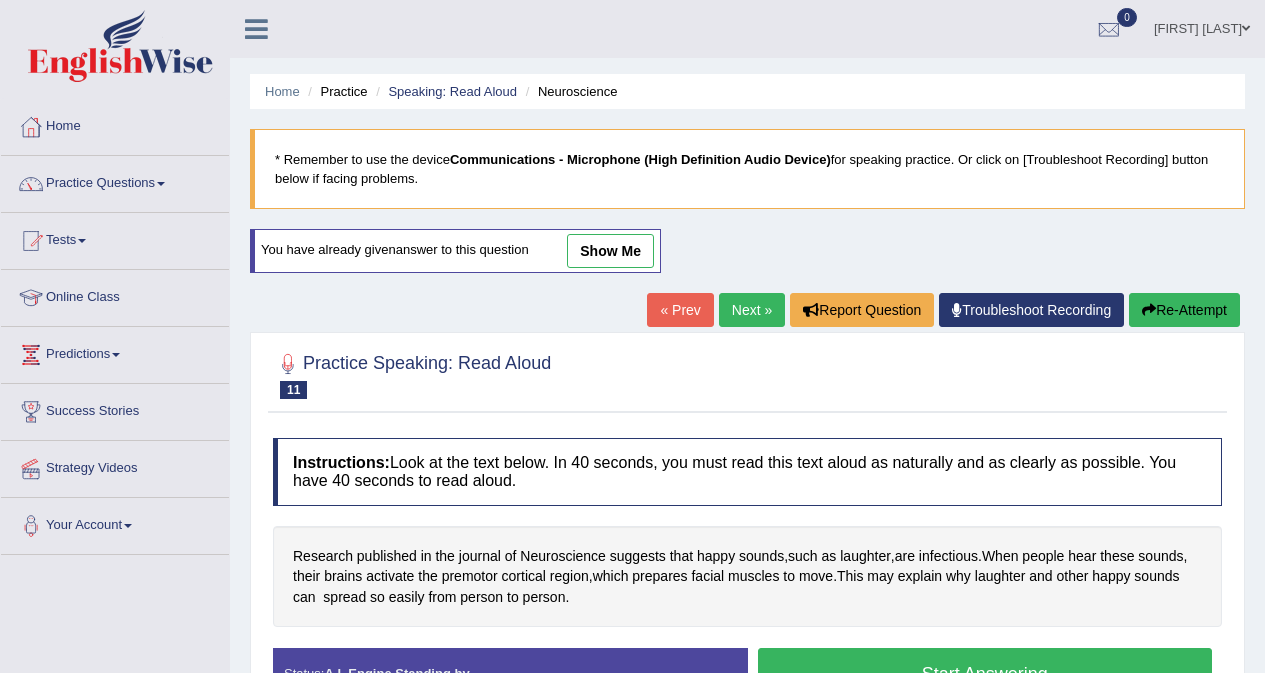 scroll, scrollTop: 300, scrollLeft: 0, axis: vertical 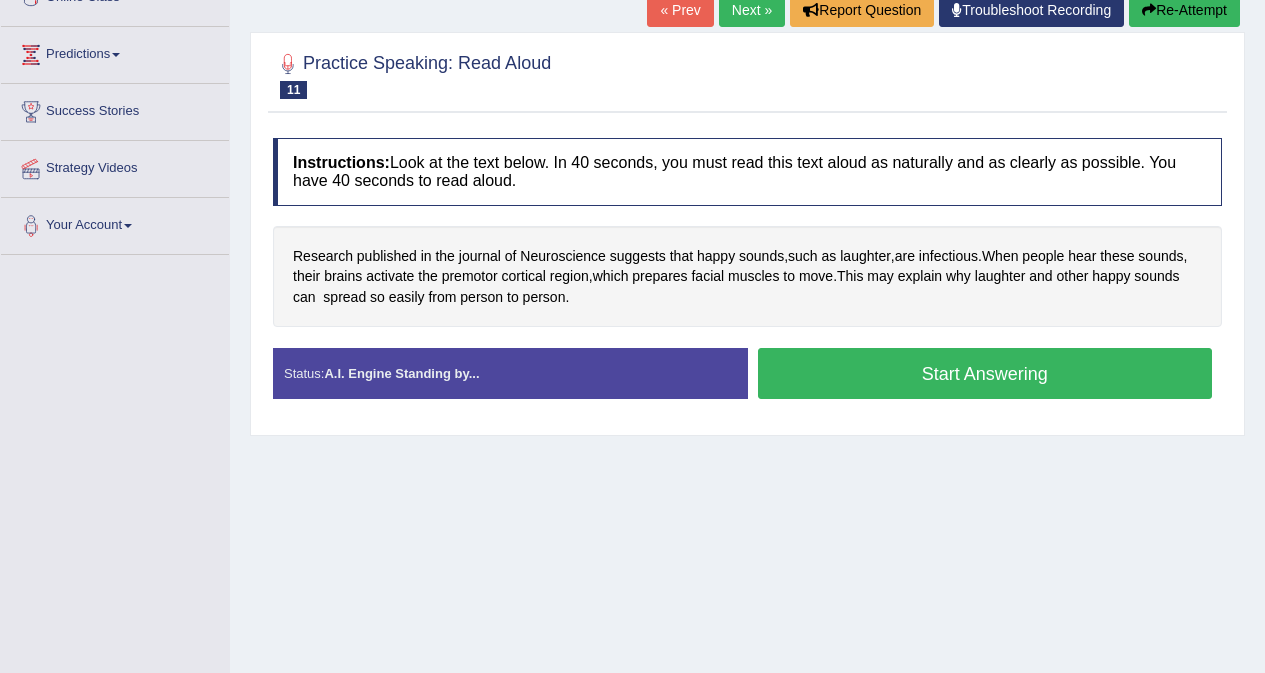 click on "Start Answering" at bounding box center (985, 373) 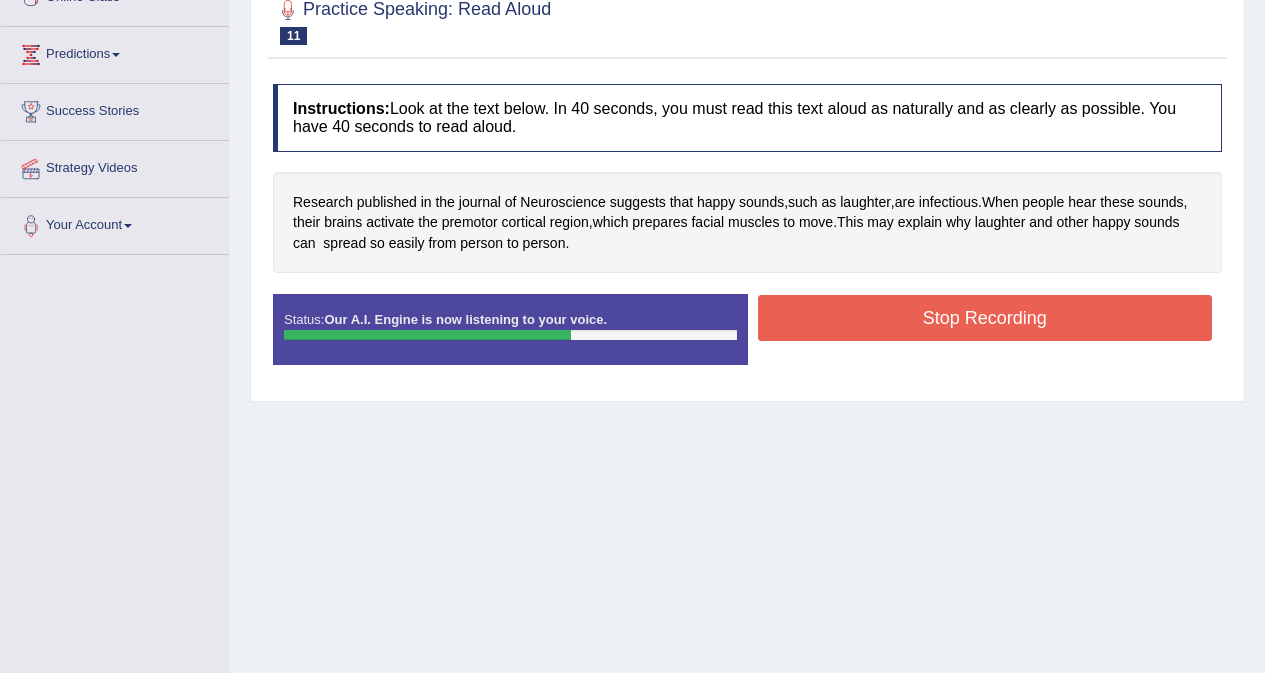 click on "Stop Recording" at bounding box center (985, 318) 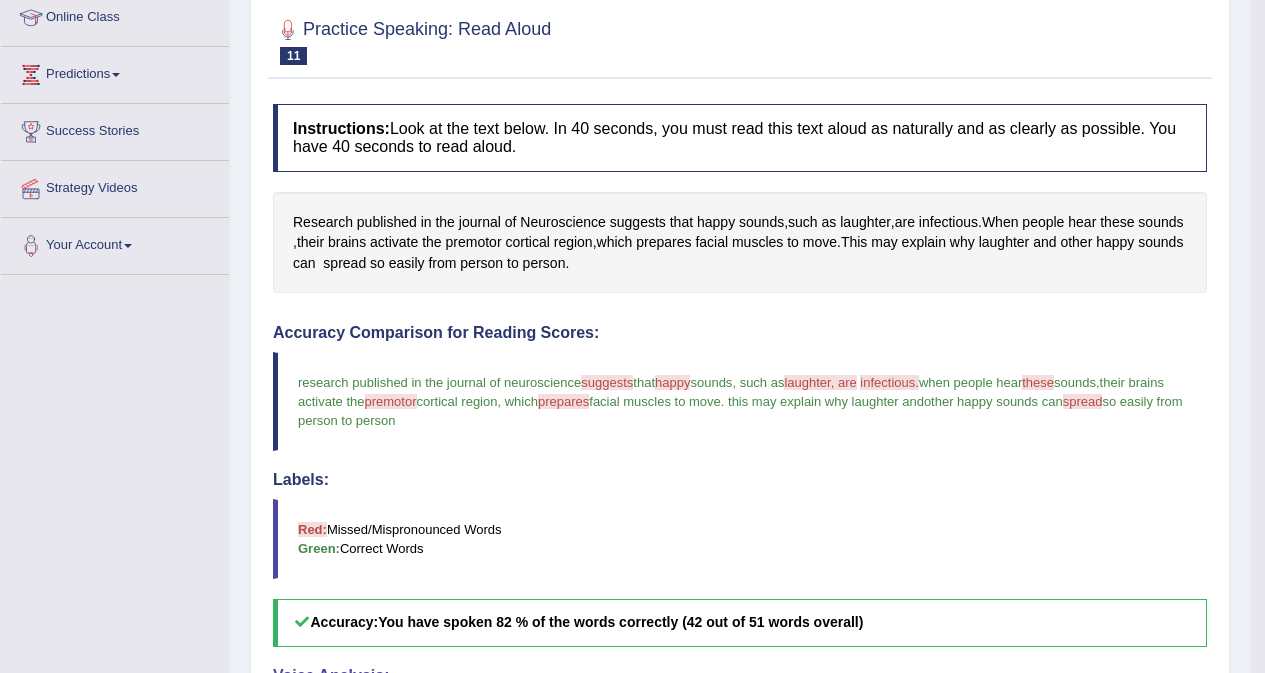 scroll, scrollTop: 200, scrollLeft: 0, axis: vertical 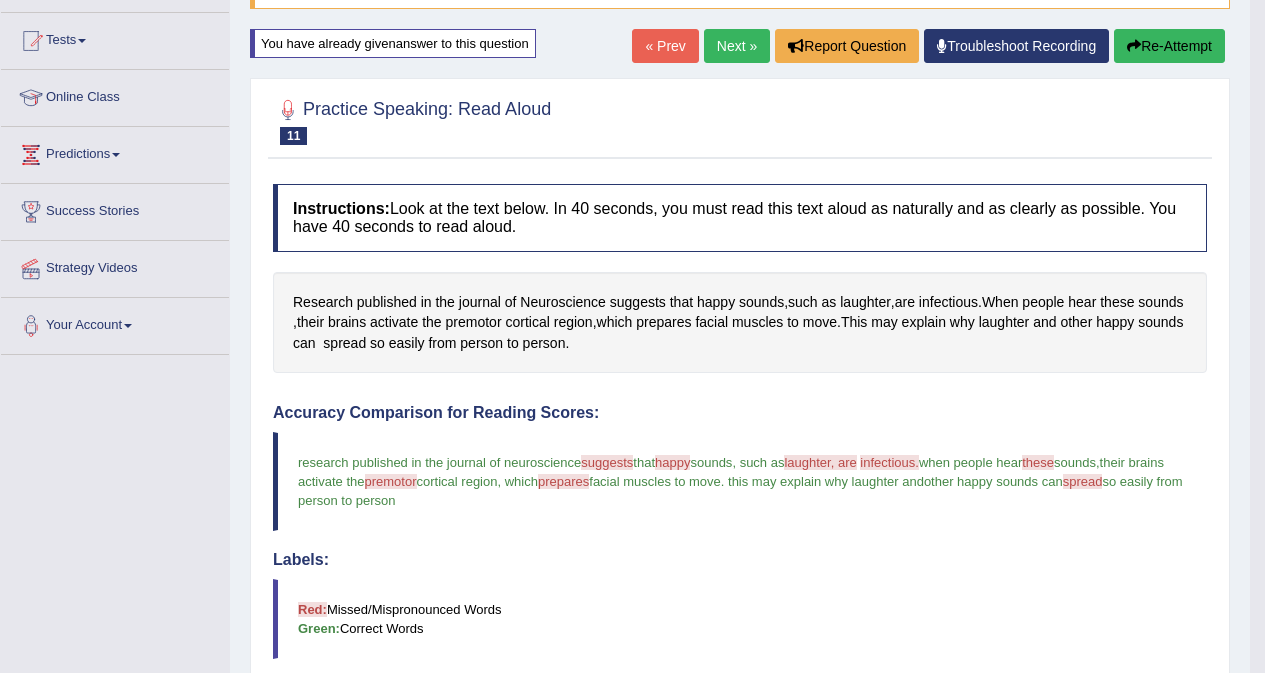 click on "Re-Attempt" at bounding box center [1169, 46] 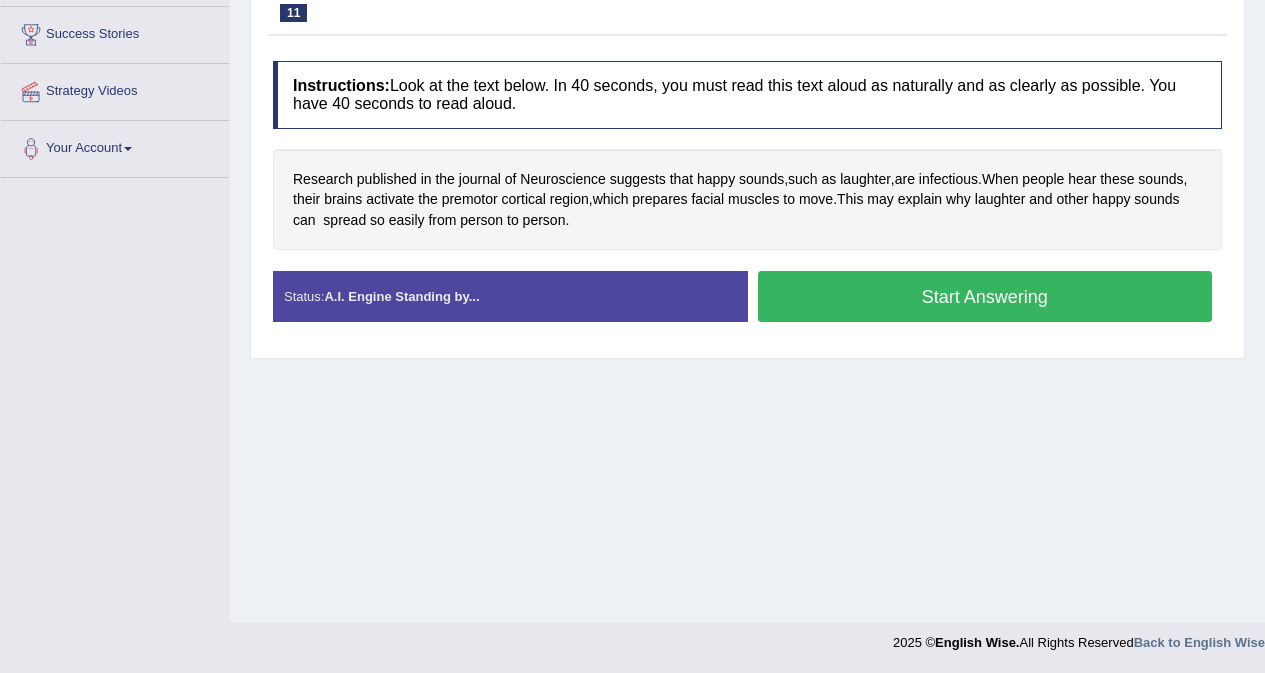 scroll, scrollTop: 377, scrollLeft: 0, axis: vertical 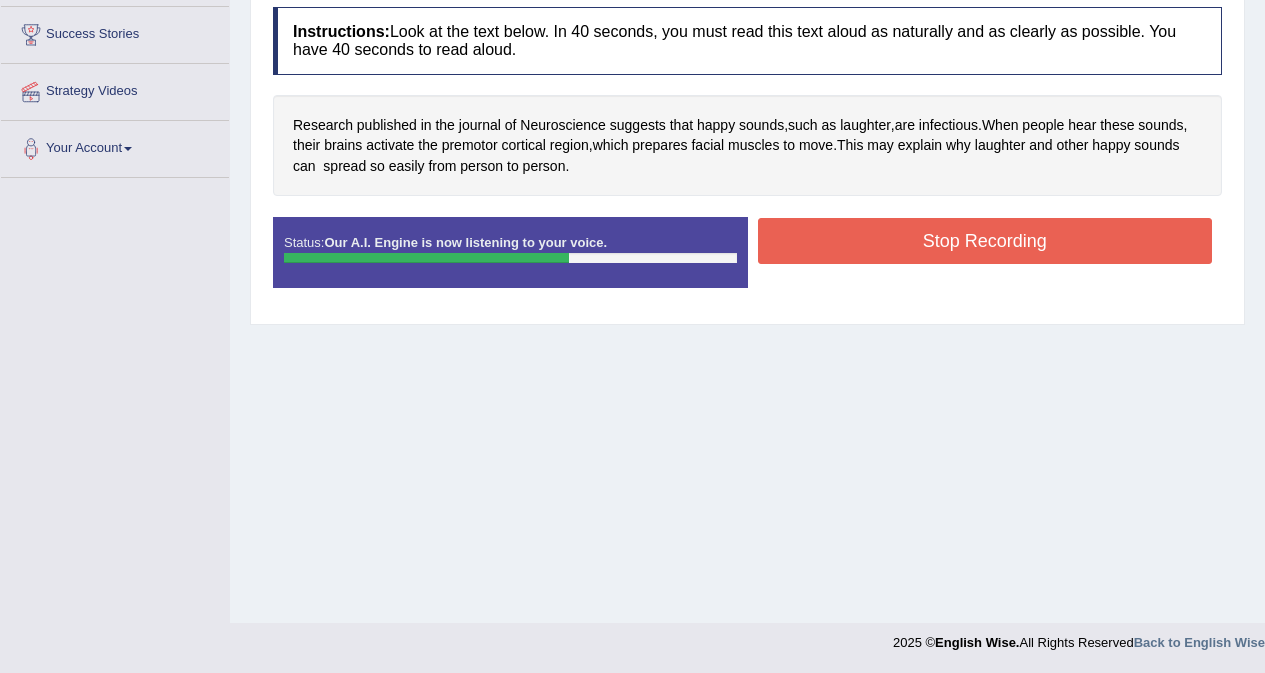 click on "Stop Recording" at bounding box center (985, 241) 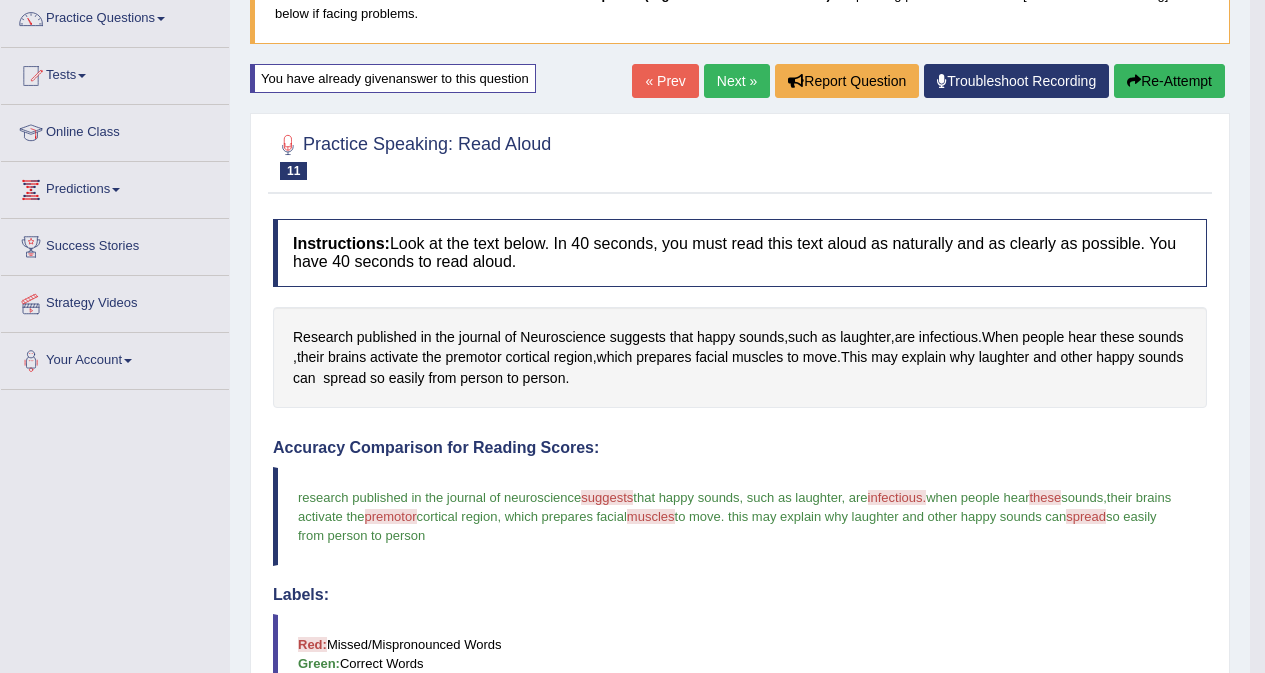 scroll, scrollTop: 122, scrollLeft: 0, axis: vertical 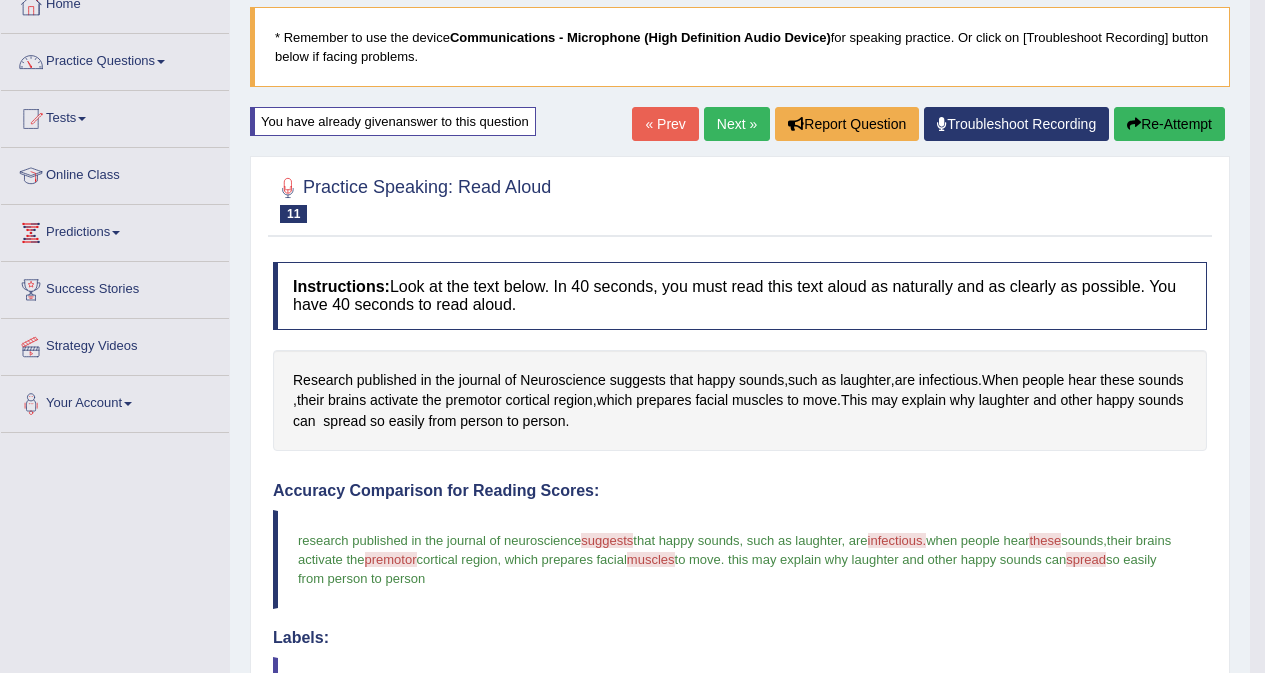 click on "Re-Attempt" at bounding box center (1169, 124) 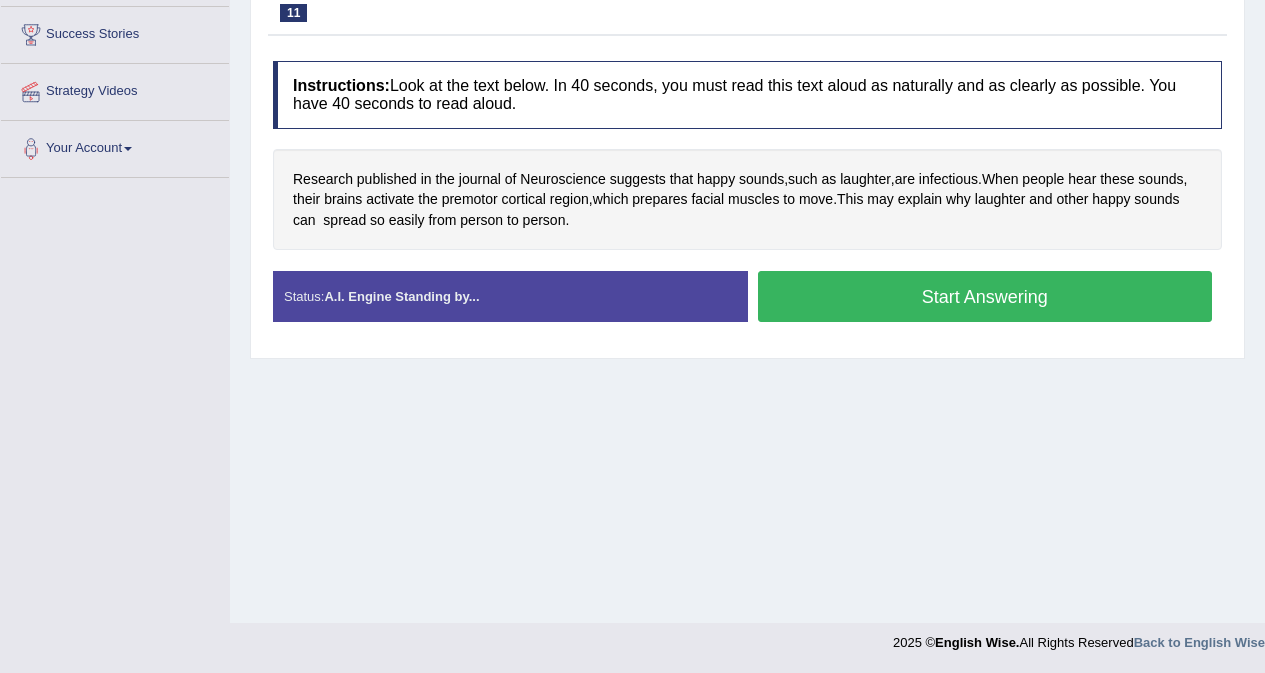 scroll, scrollTop: 0, scrollLeft: 0, axis: both 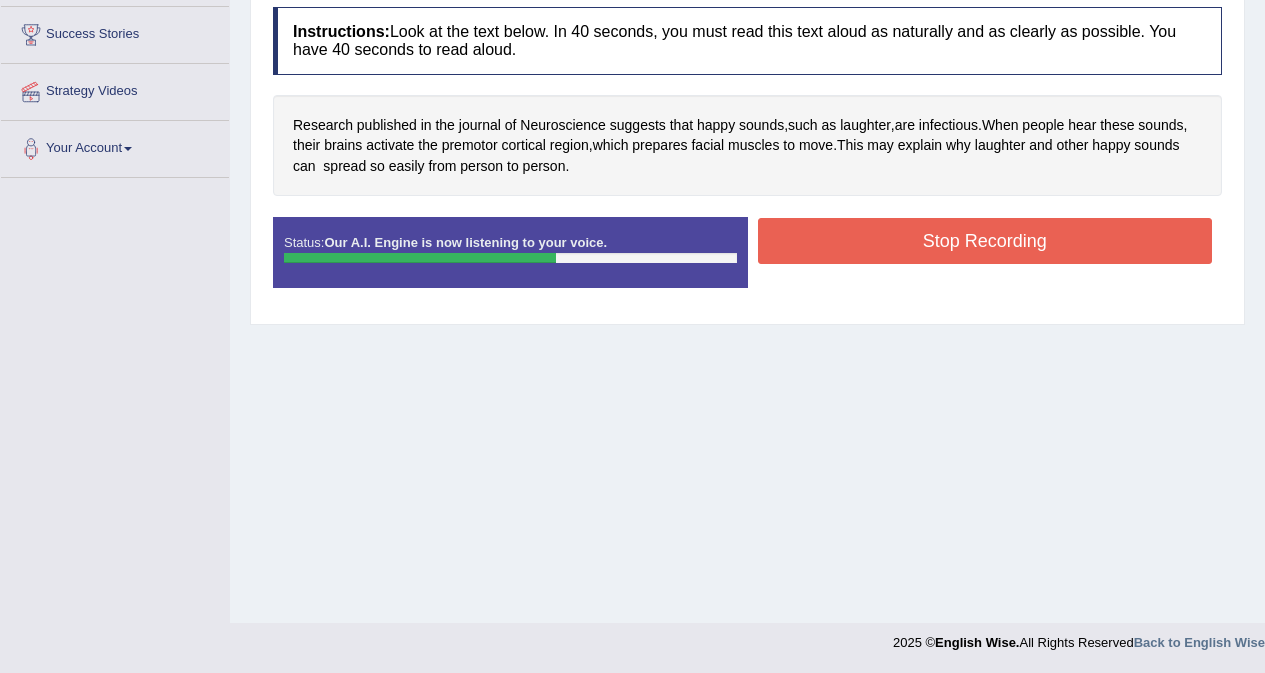 click on "Stop Recording" at bounding box center (985, 241) 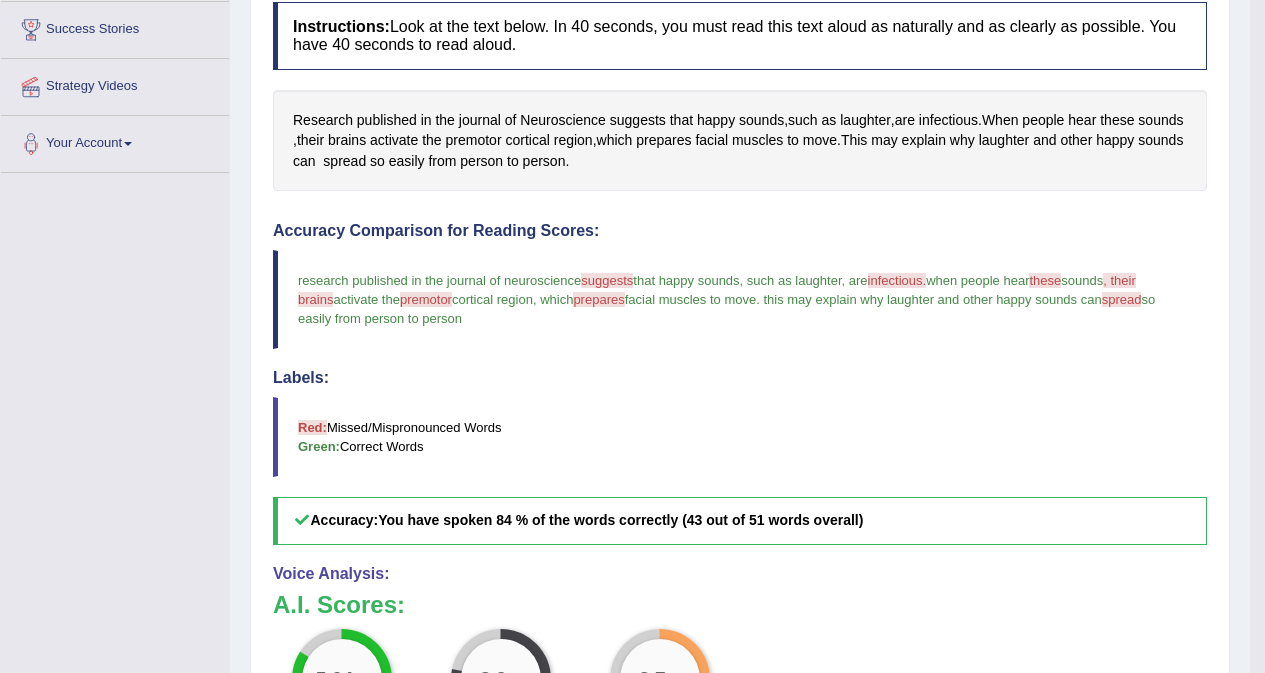 scroll, scrollTop: 377, scrollLeft: 0, axis: vertical 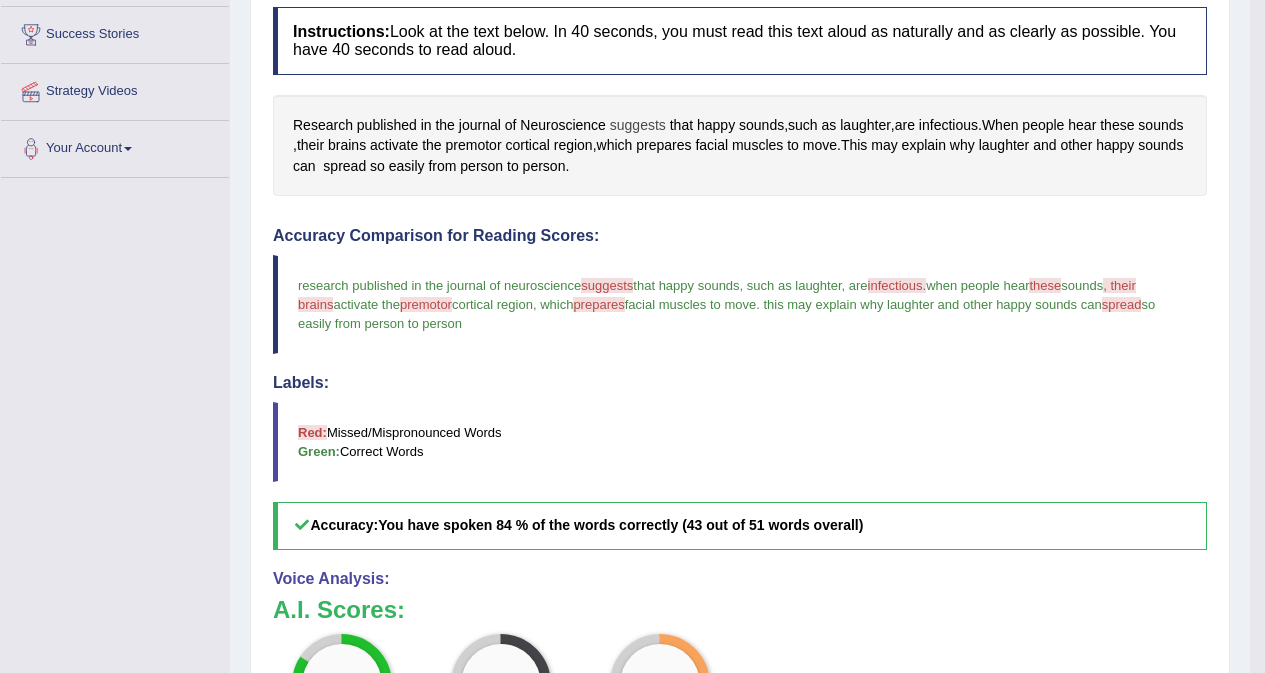click on "suggests" at bounding box center [638, 125] 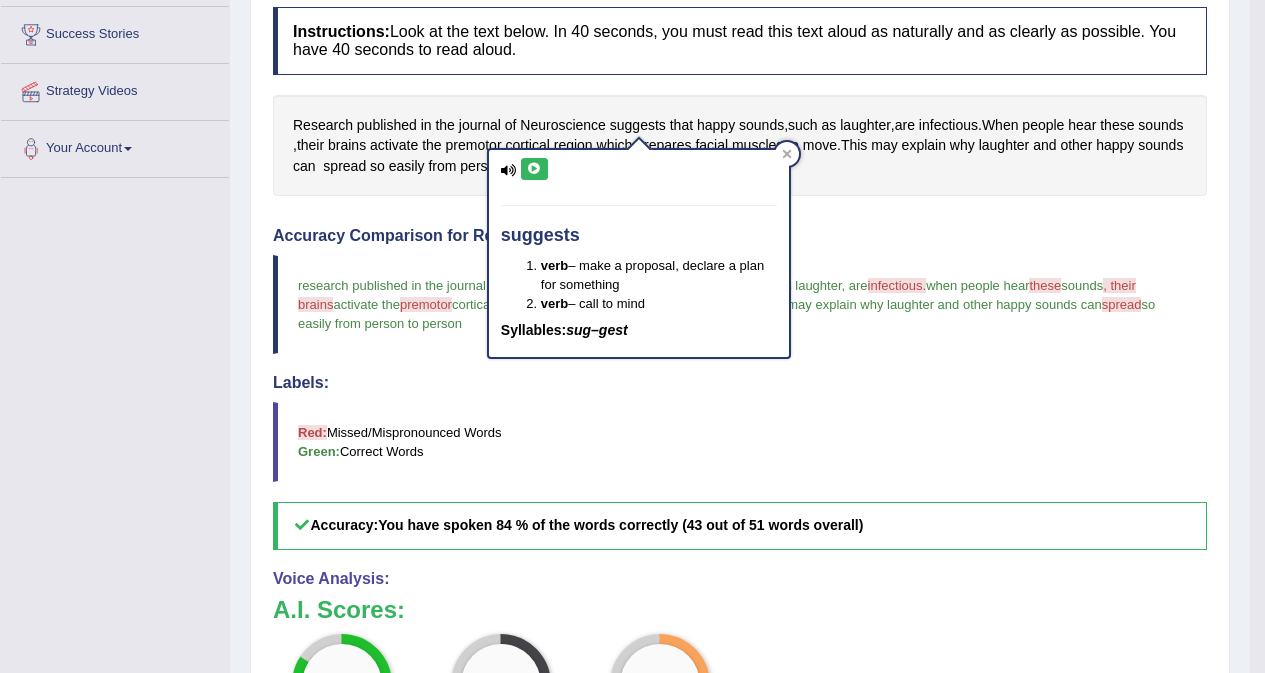click at bounding box center [534, 169] 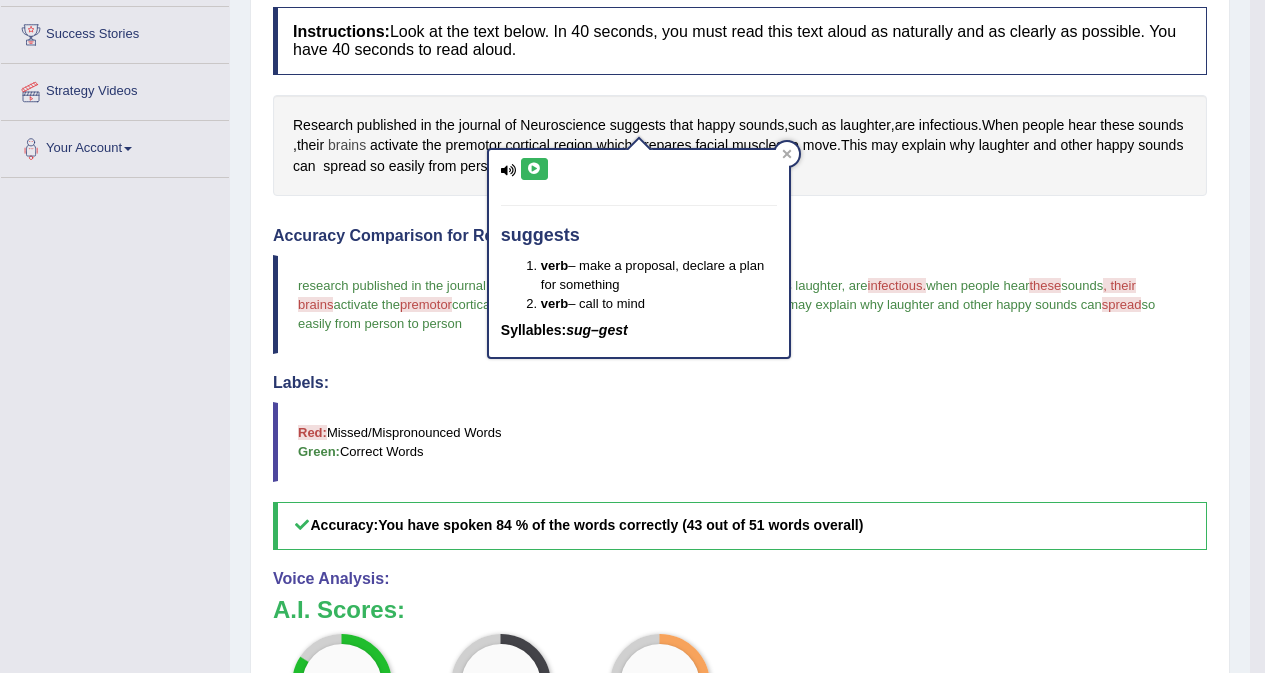 click on "brains" at bounding box center (347, 145) 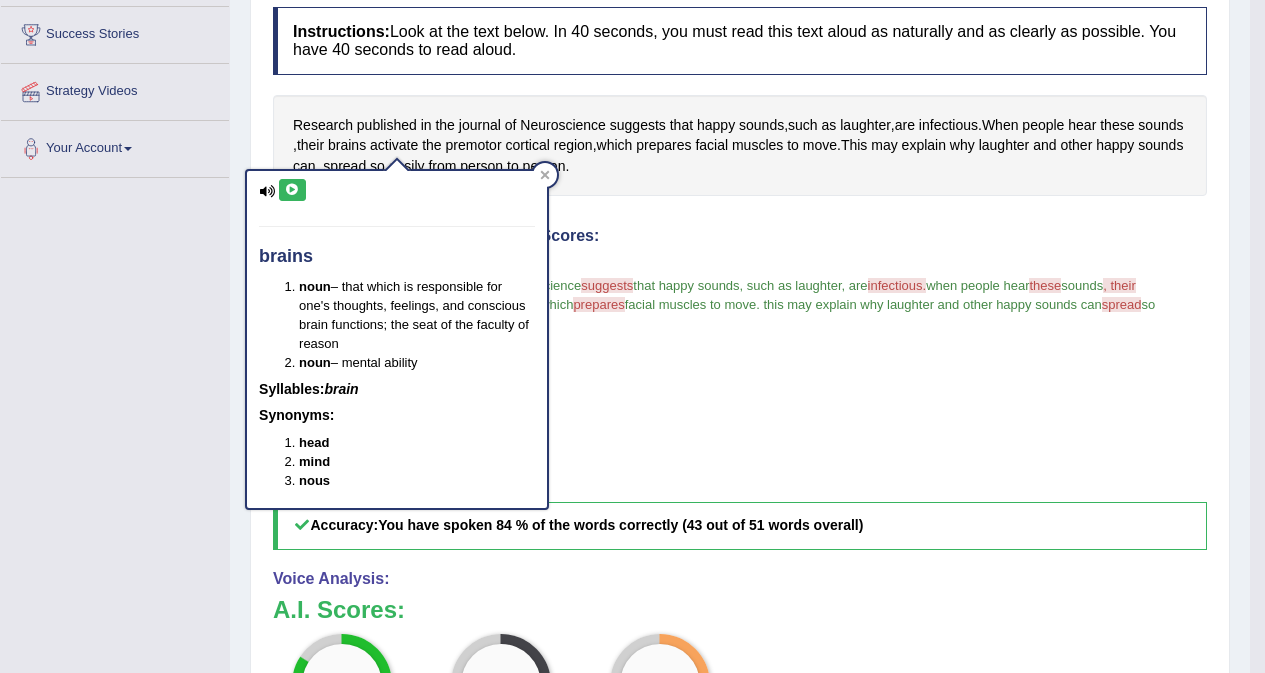 click at bounding box center [292, 190] 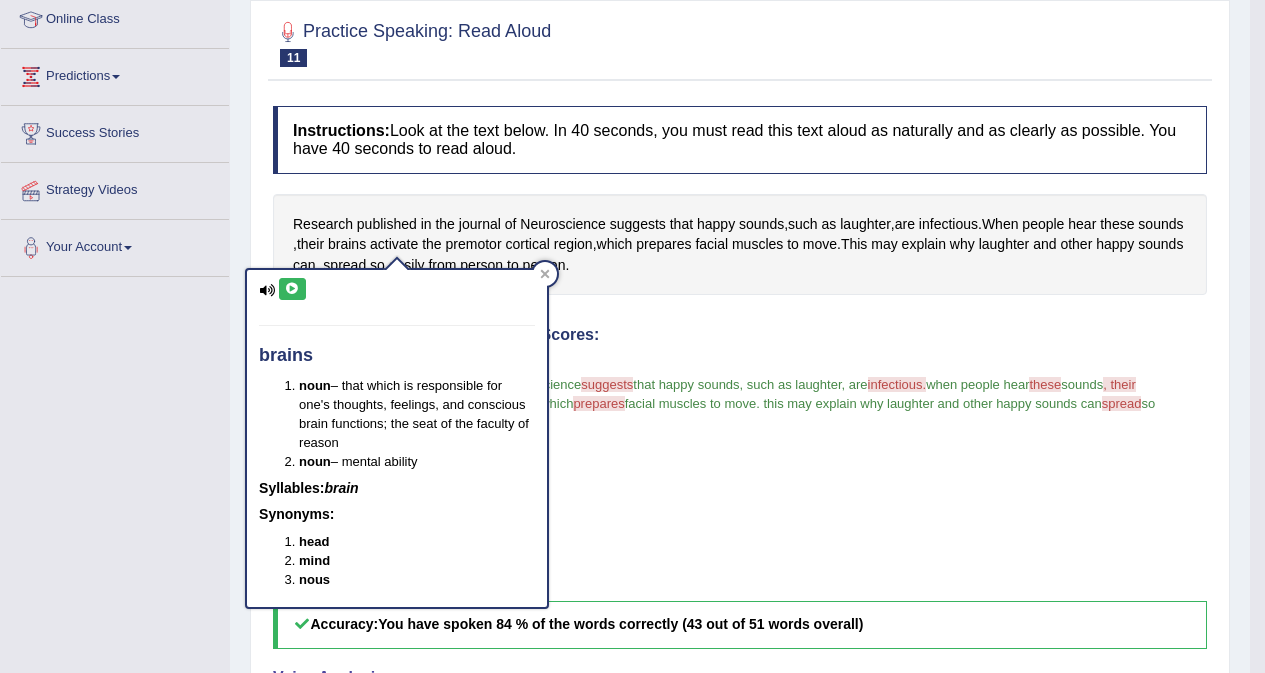 scroll, scrollTop: 277, scrollLeft: 0, axis: vertical 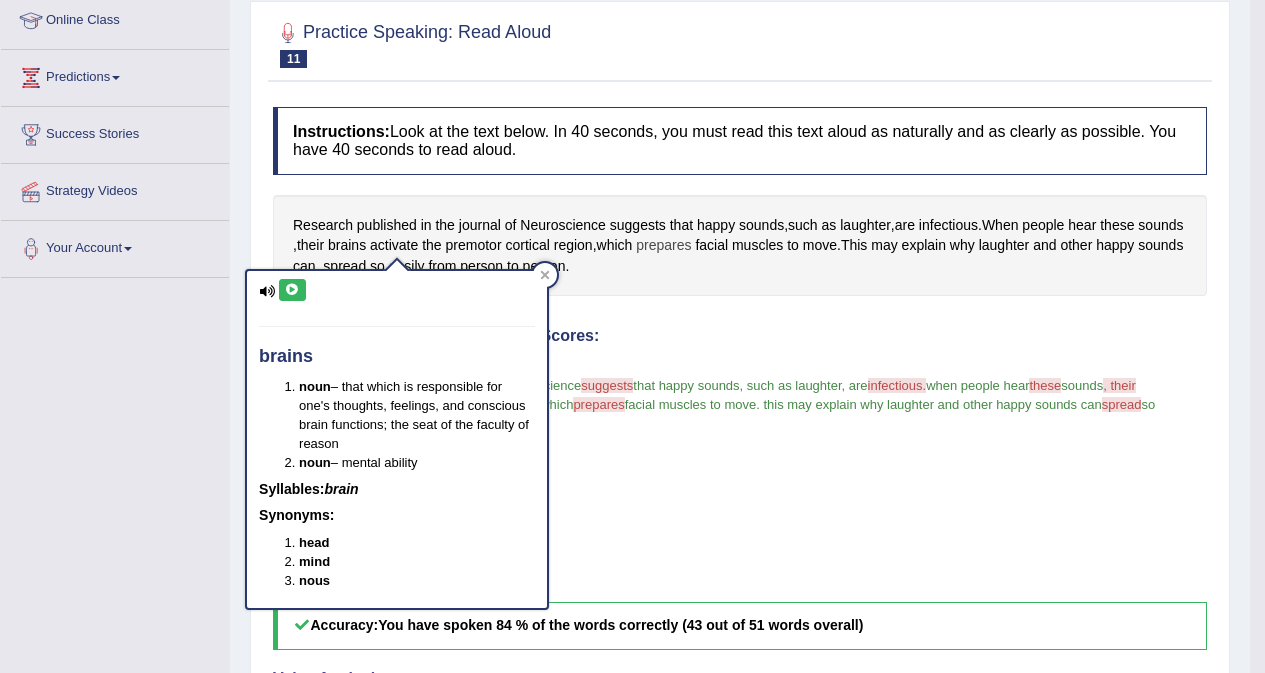 click on "prepares" at bounding box center [663, 245] 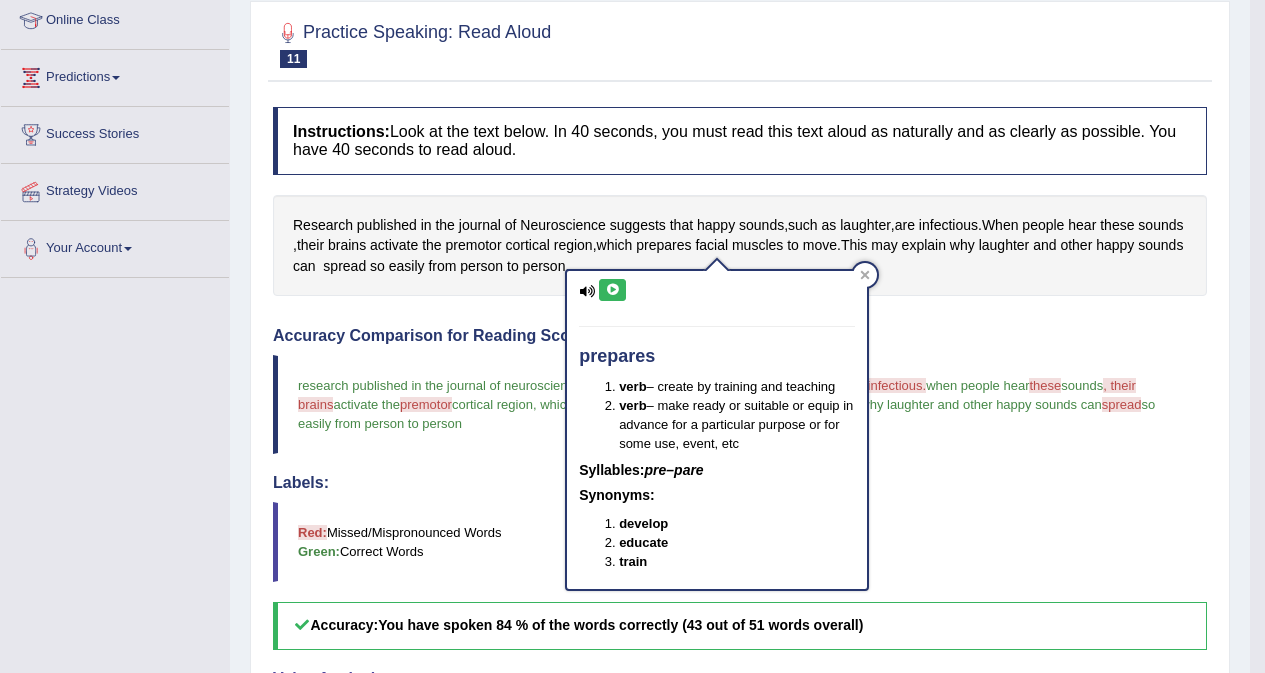 click at bounding box center (612, 290) 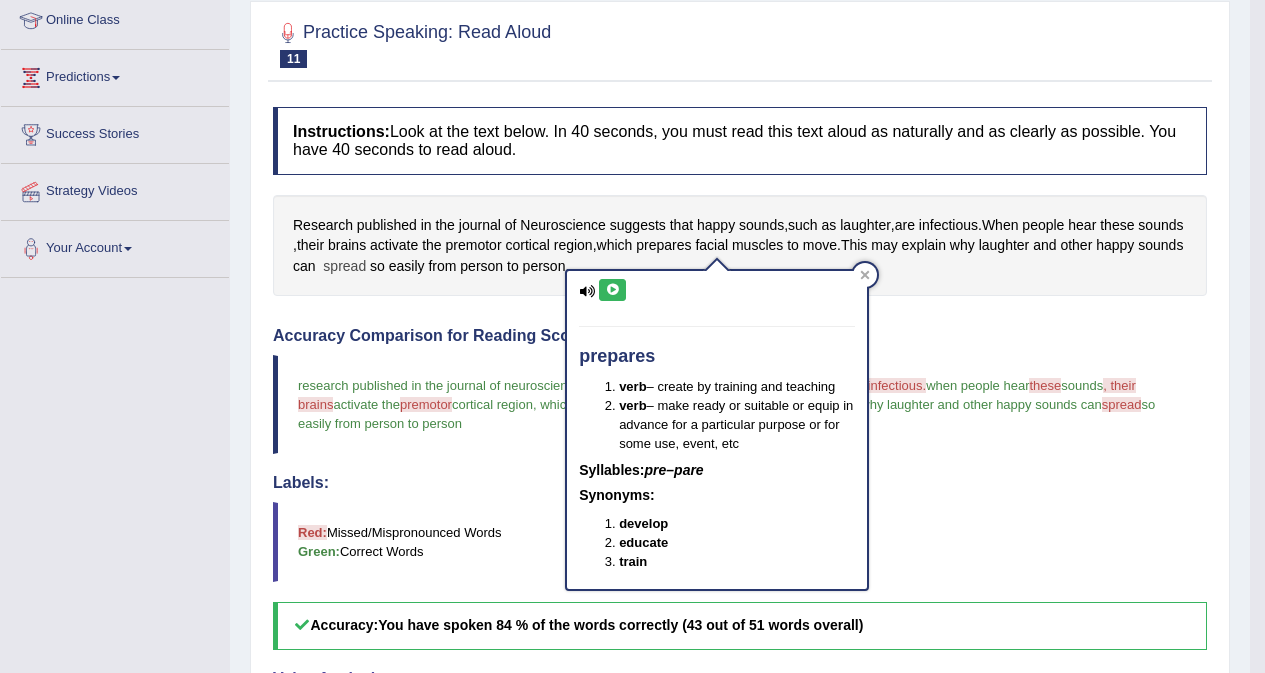 click on "spread" at bounding box center (344, 266) 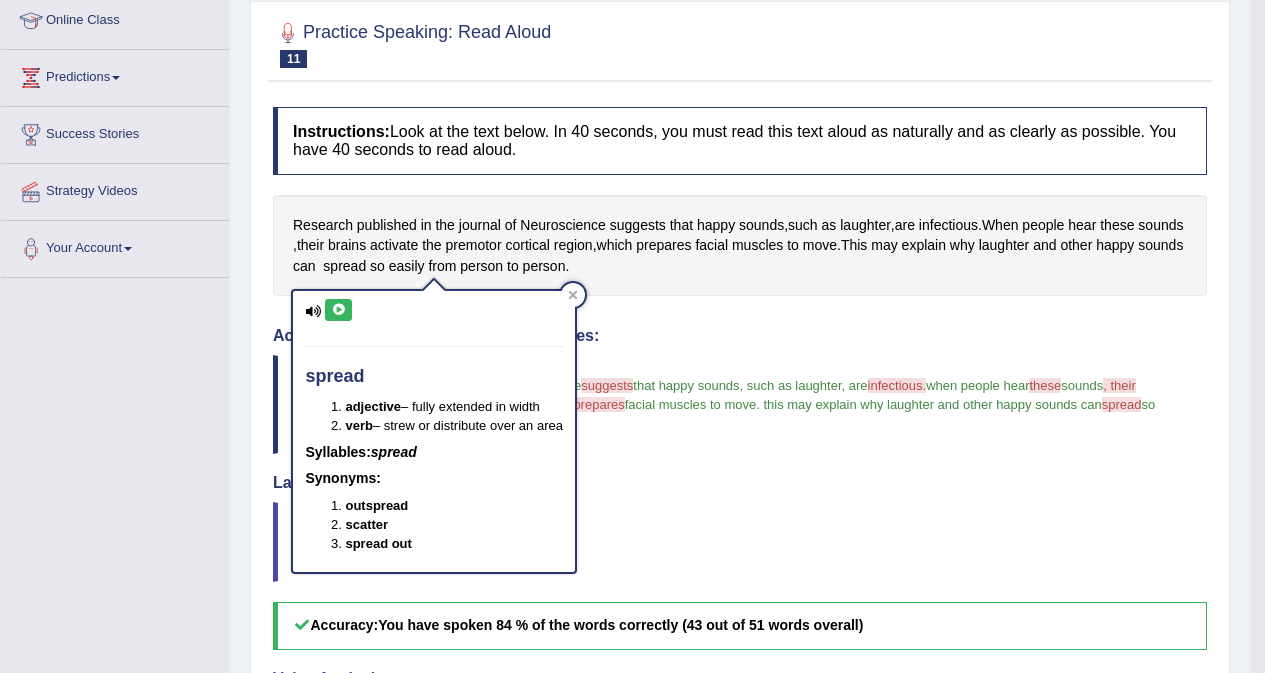 click at bounding box center [338, 310] 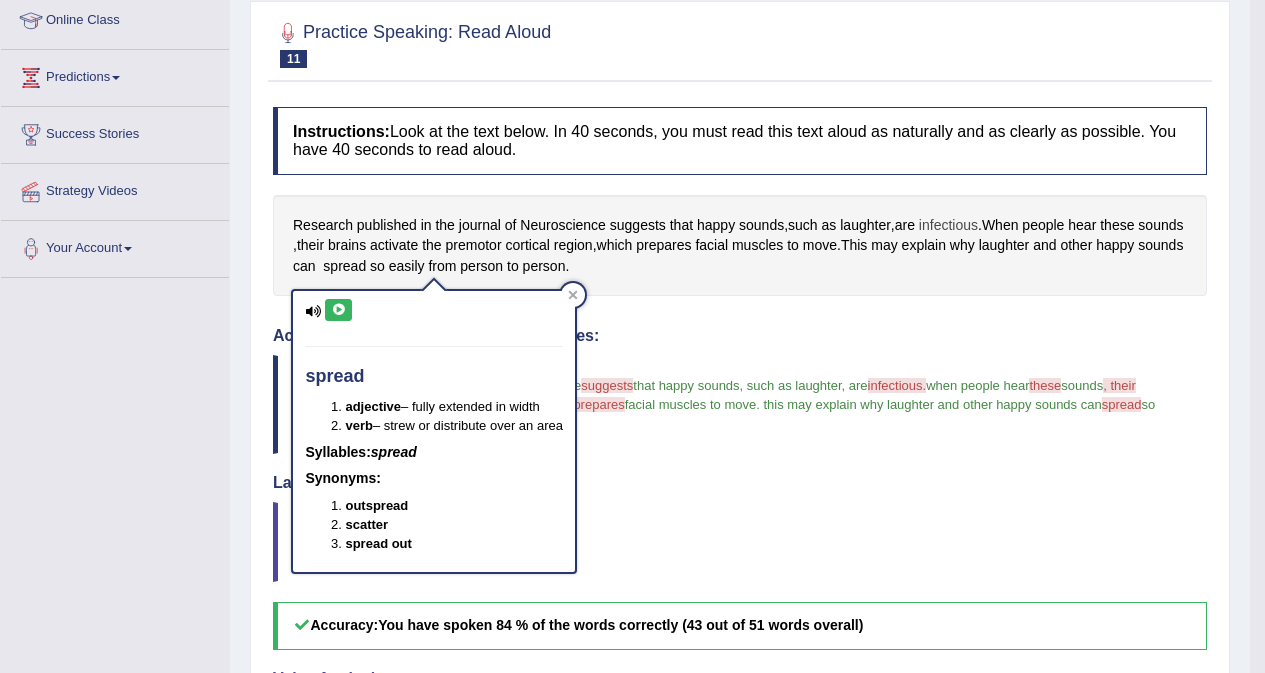 click on "infectious" at bounding box center (948, 225) 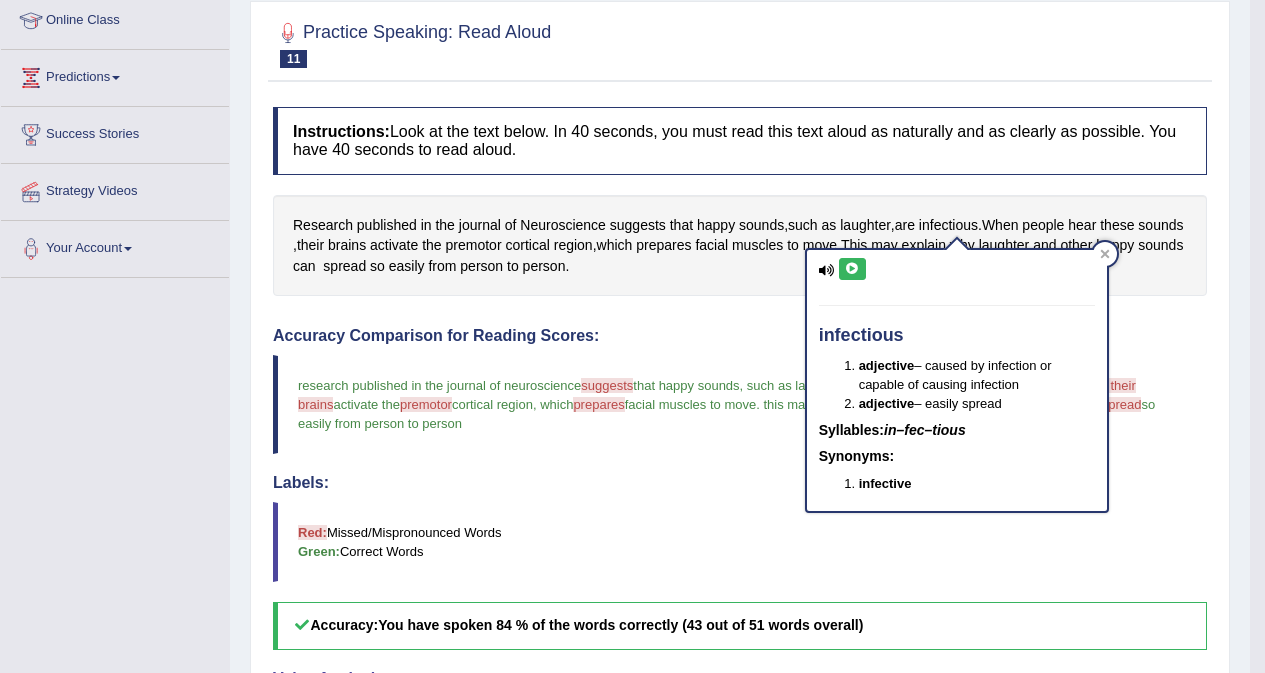 click at bounding box center (852, 269) 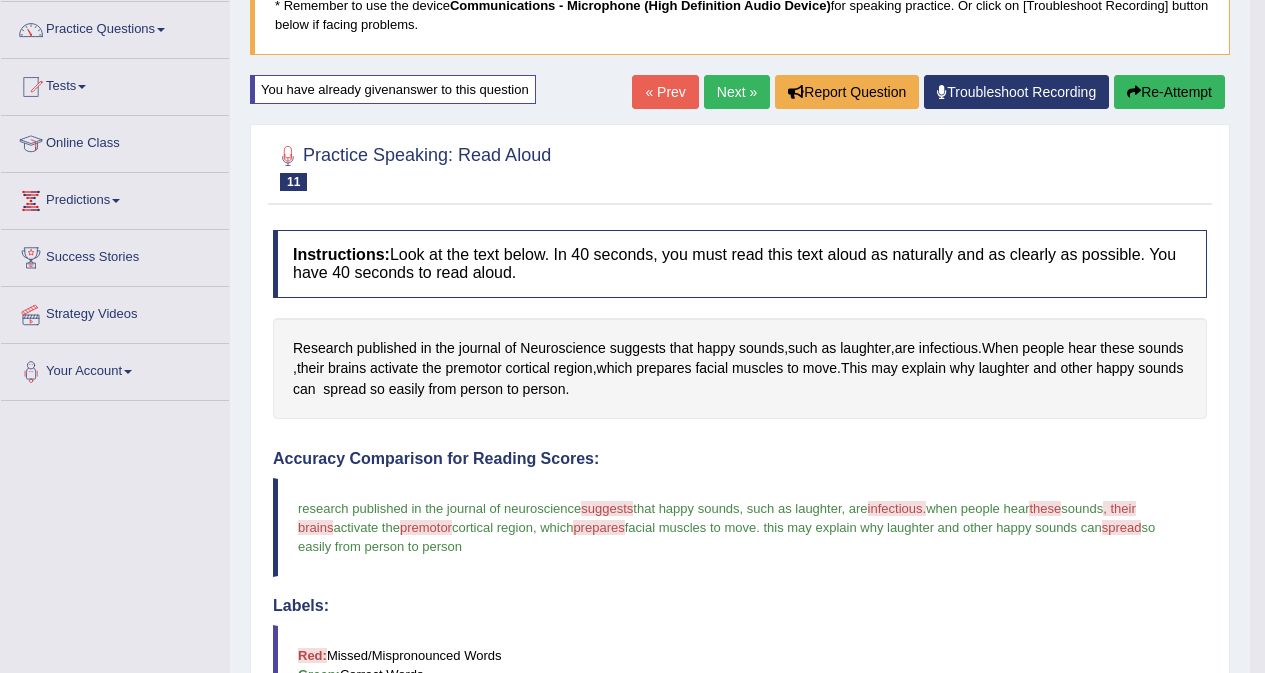 scroll, scrollTop: 177, scrollLeft: 0, axis: vertical 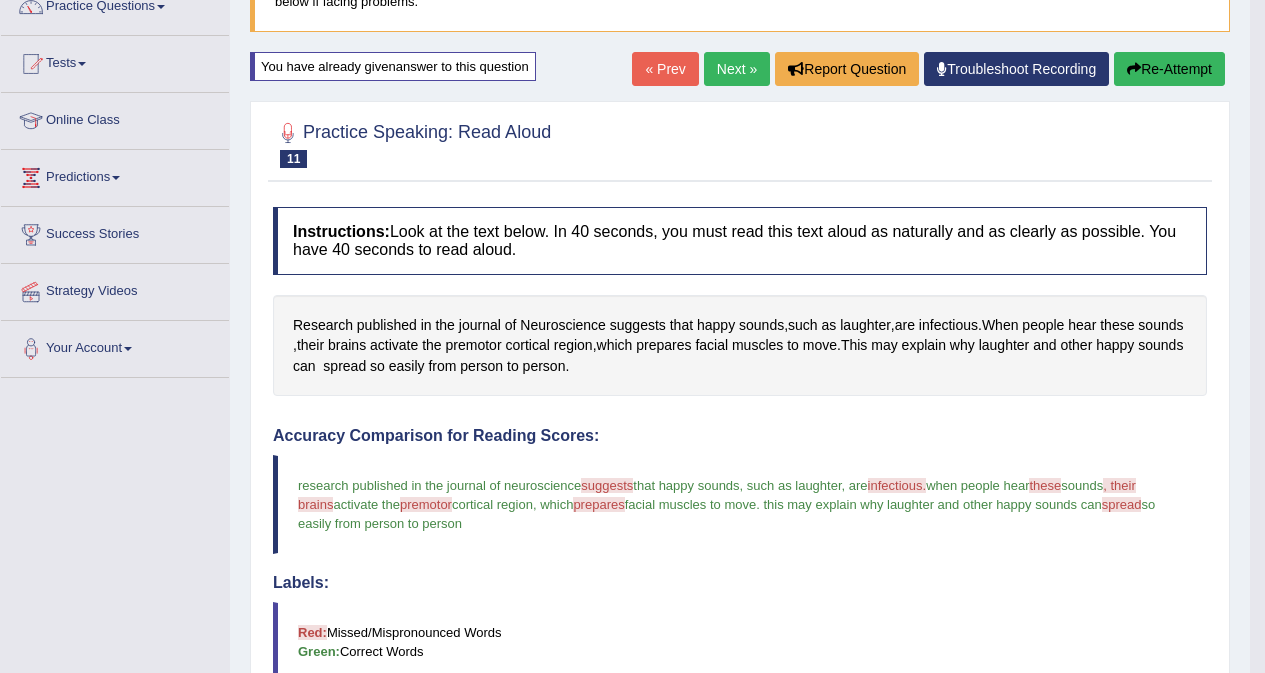 click on "Re-Attempt" at bounding box center (1169, 69) 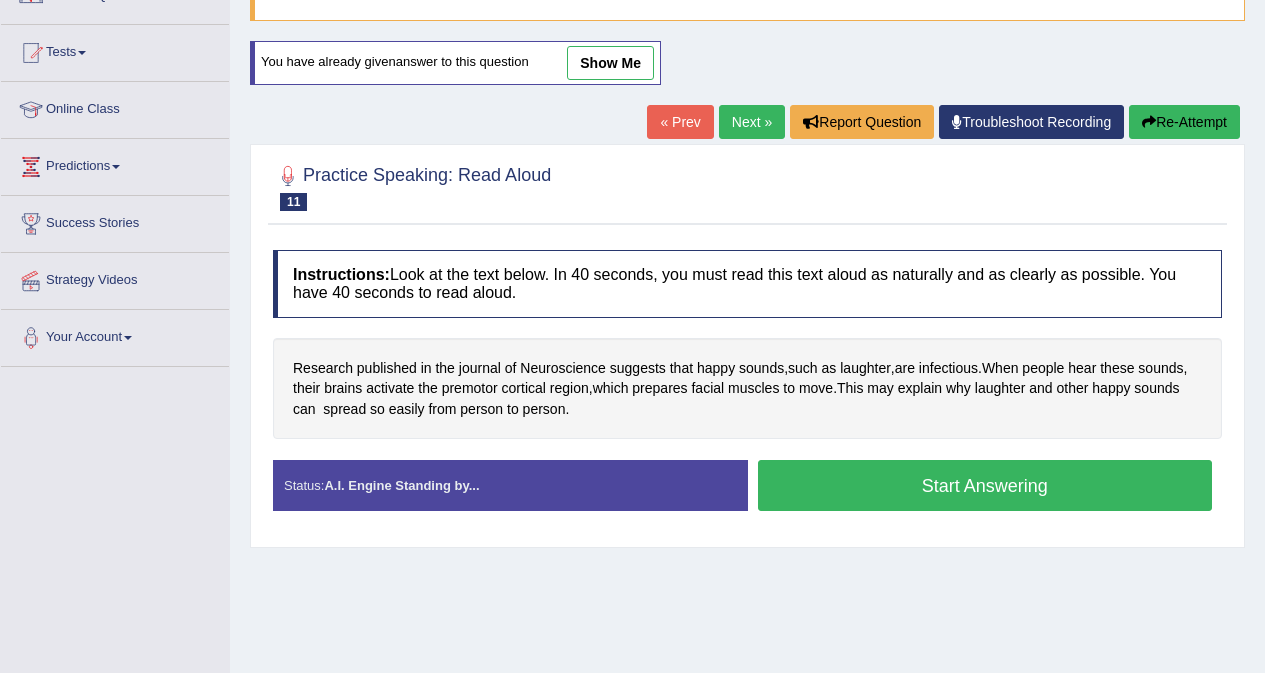 scroll, scrollTop: 177, scrollLeft: 0, axis: vertical 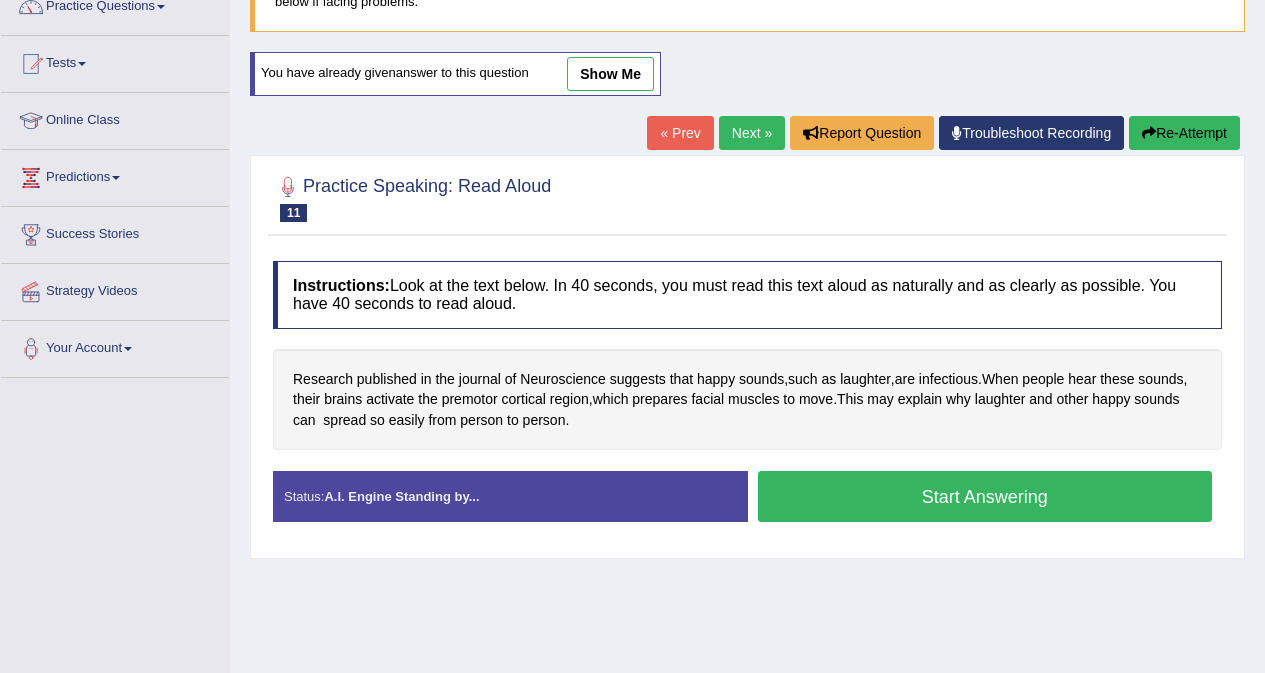 click on "Start Answering" at bounding box center (985, 496) 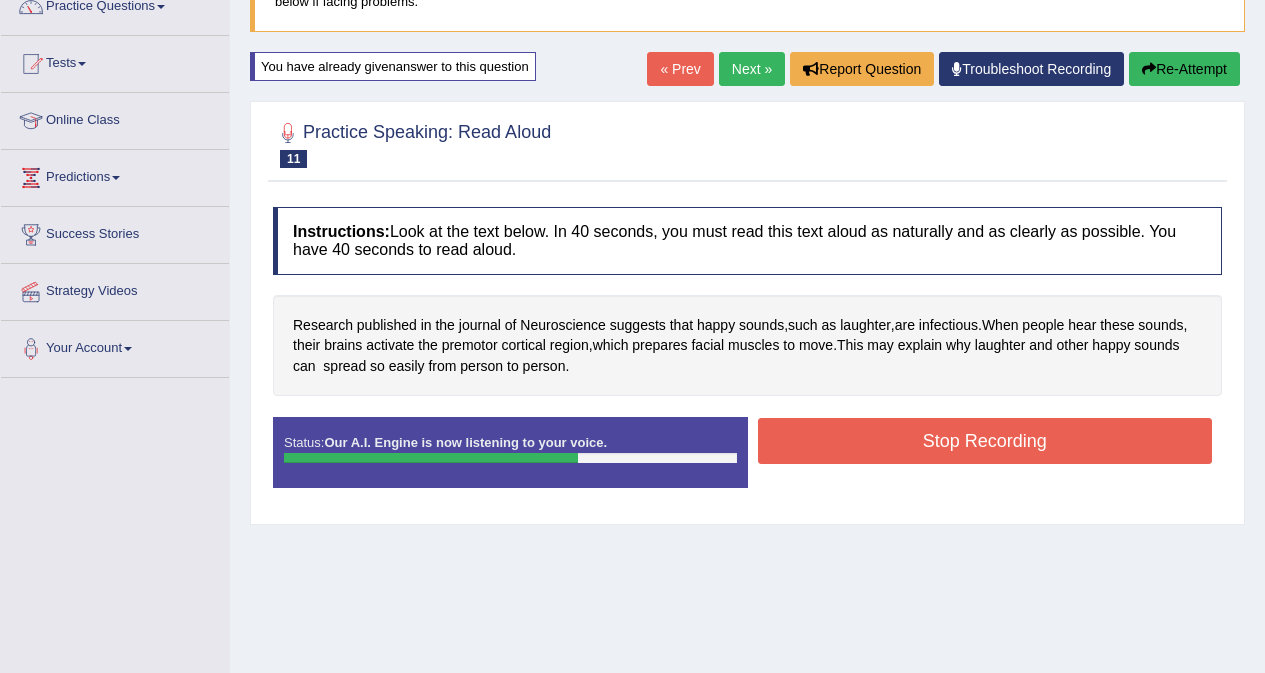 click on "Stop Recording" at bounding box center (985, 441) 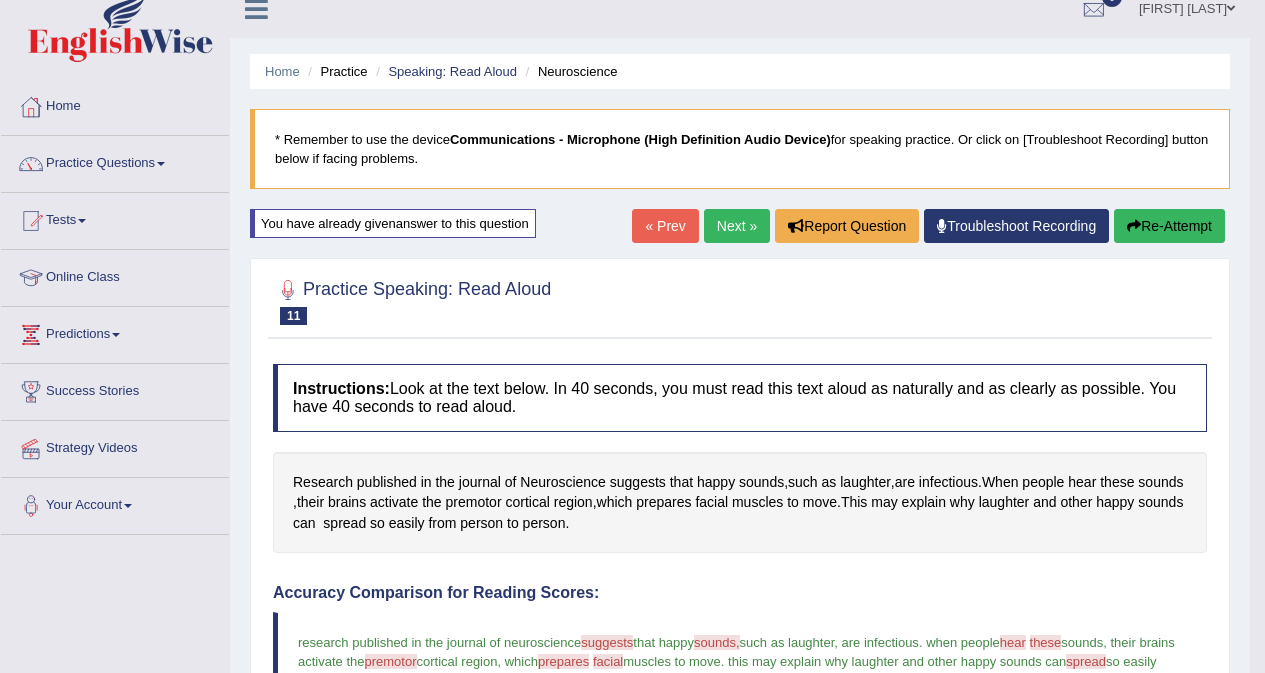 scroll, scrollTop: 0, scrollLeft: 0, axis: both 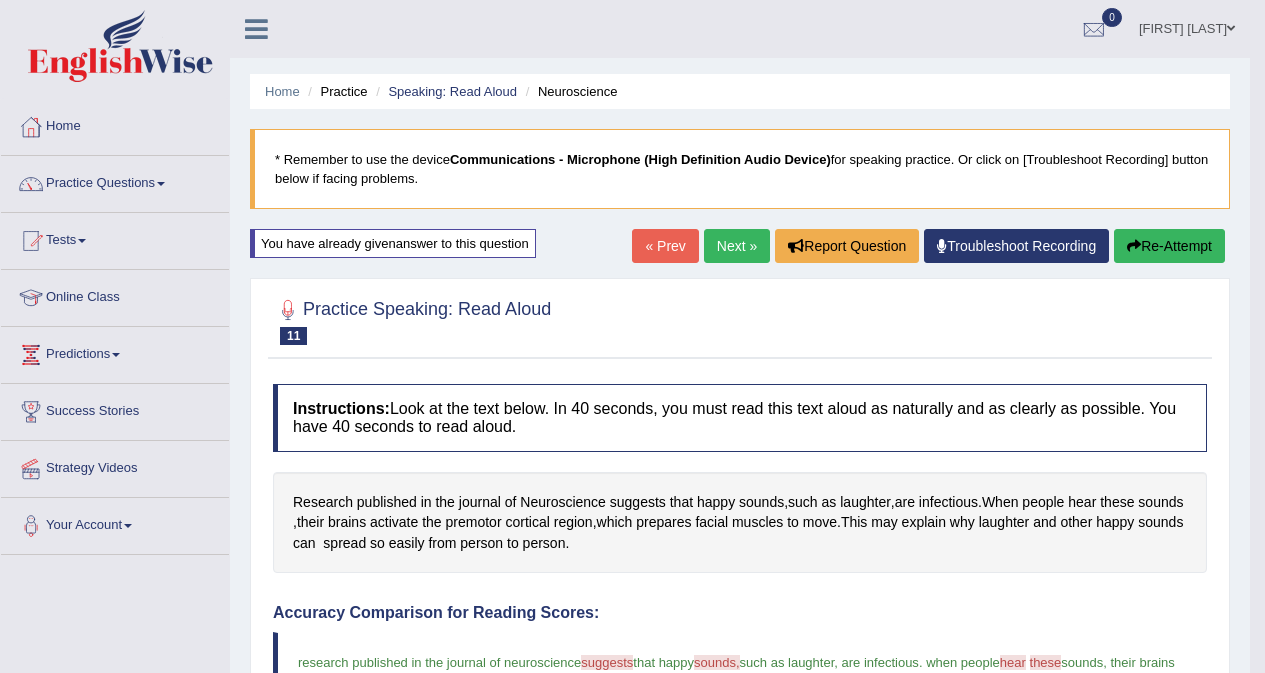click on "Re-Attempt" at bounding box center [1169, 246] 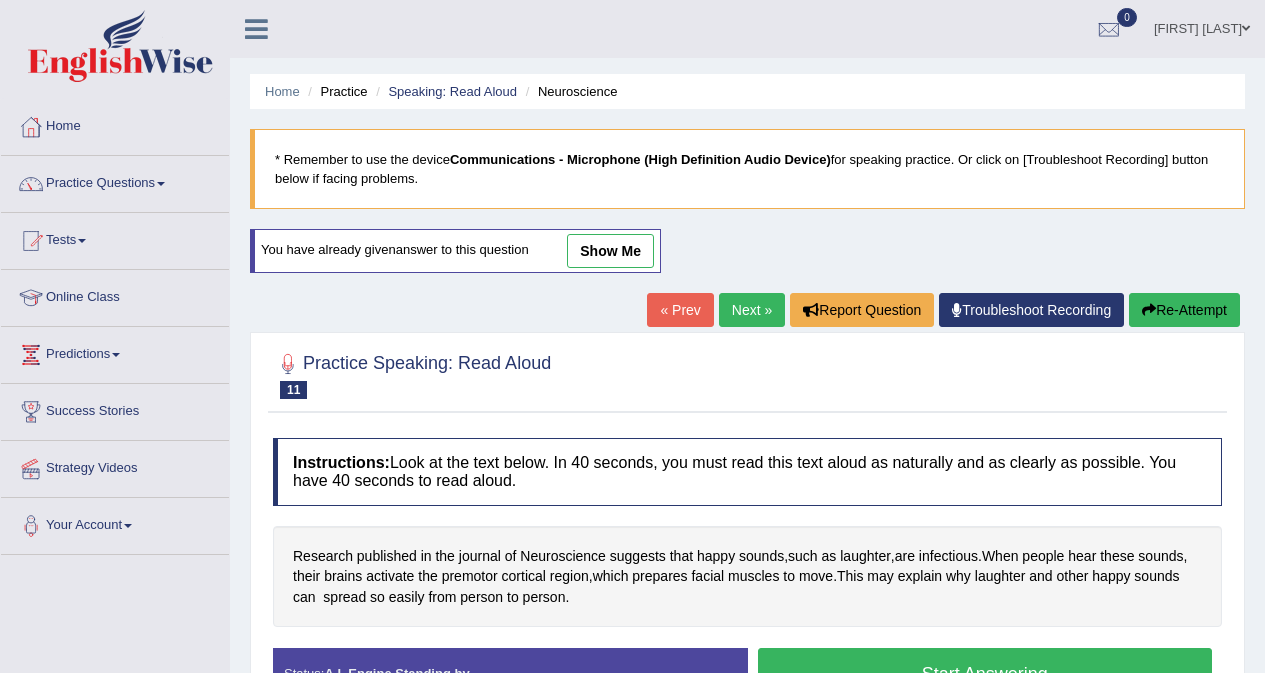 scroll, scrollTop: 194, scrollLeft: 0, axis: vertical 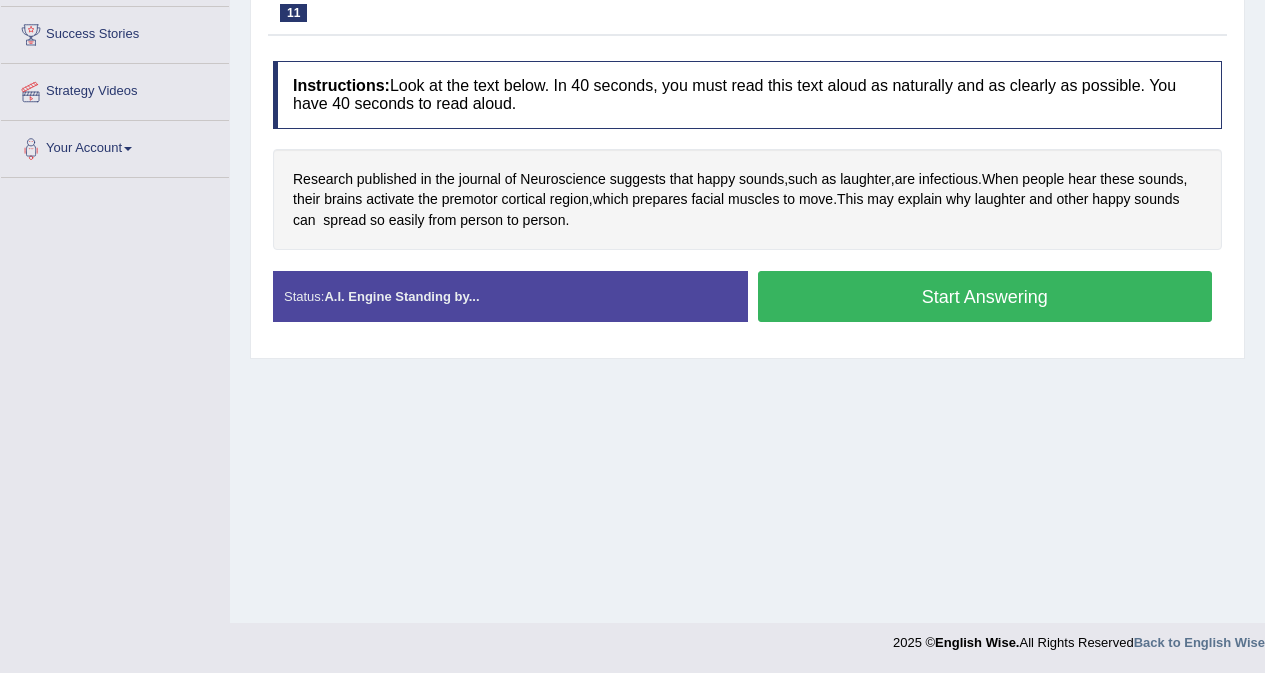 click on "Start Answering" at bounding box center (985, 296) 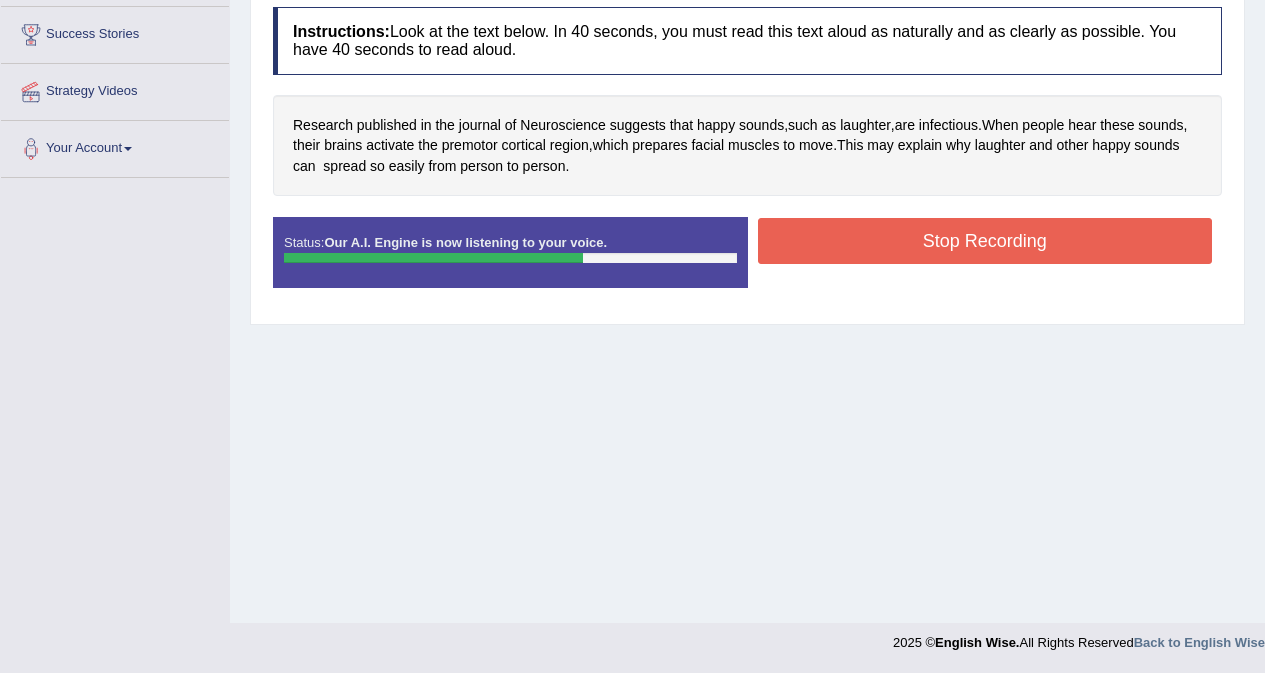 click on "Stop Recording" at bounding box center (985, 241) 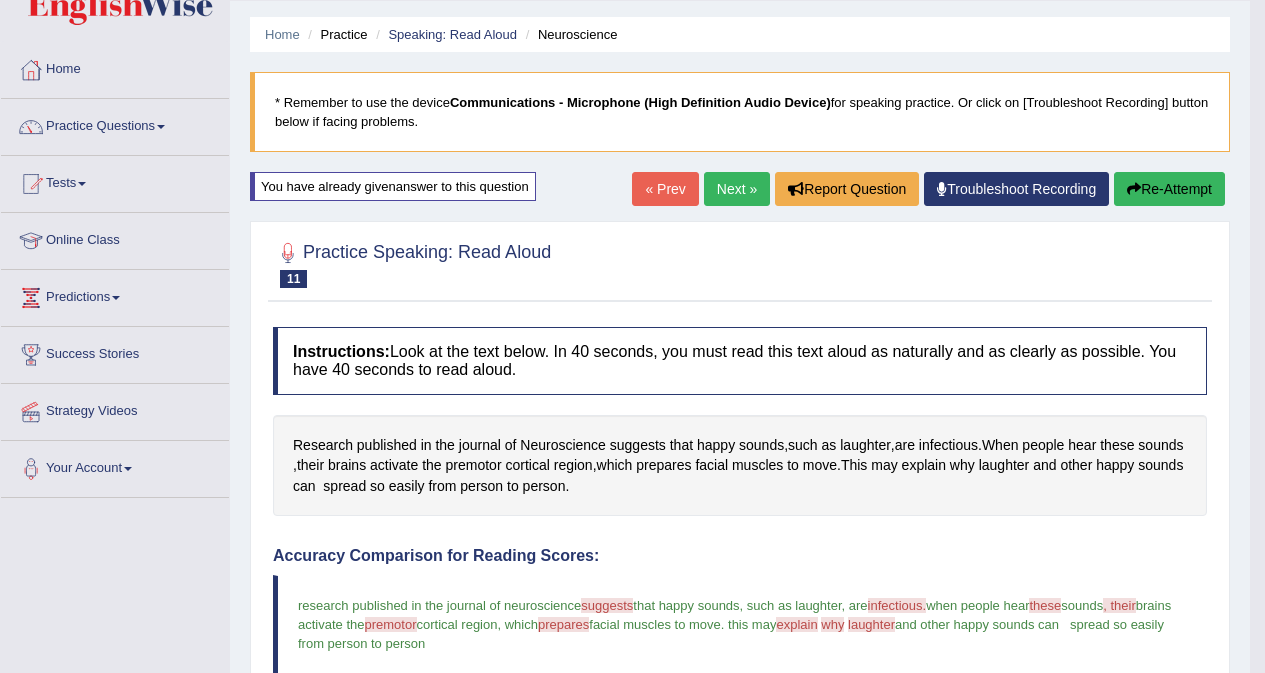 scroll, scrollTop: 0, scrollLeft: 0, axis: both 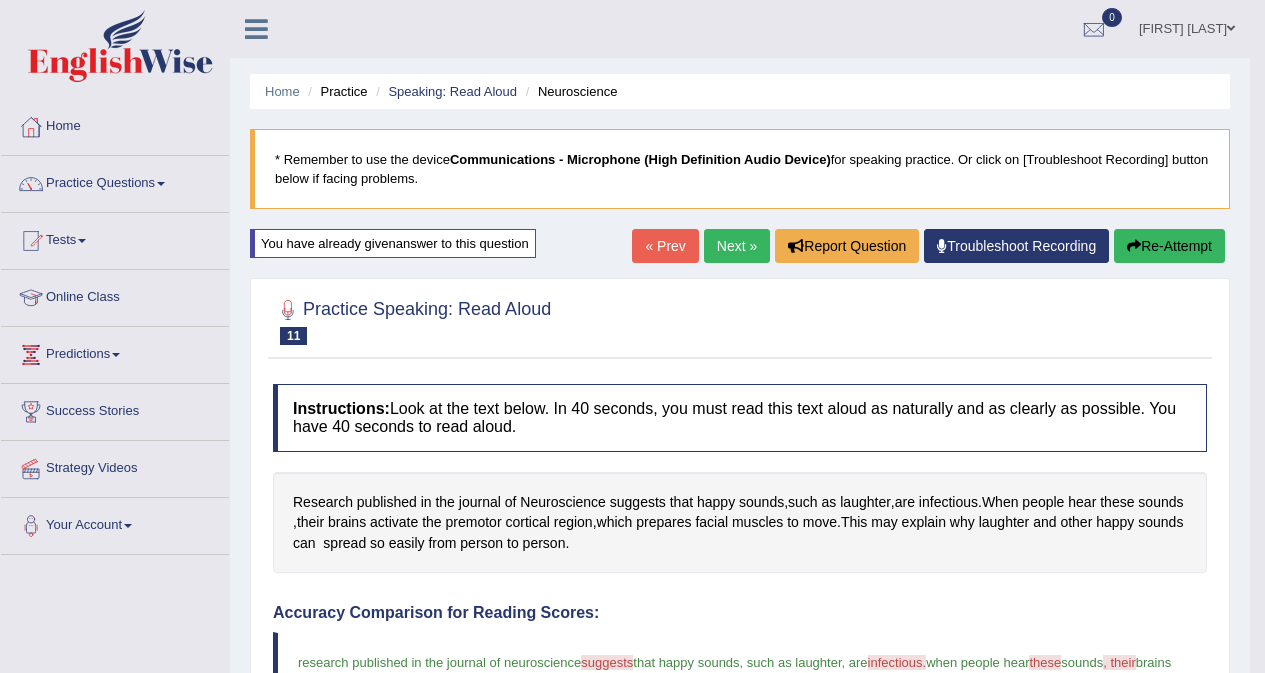 click on "Re-Attempt" at bounding box center (1169, 246) 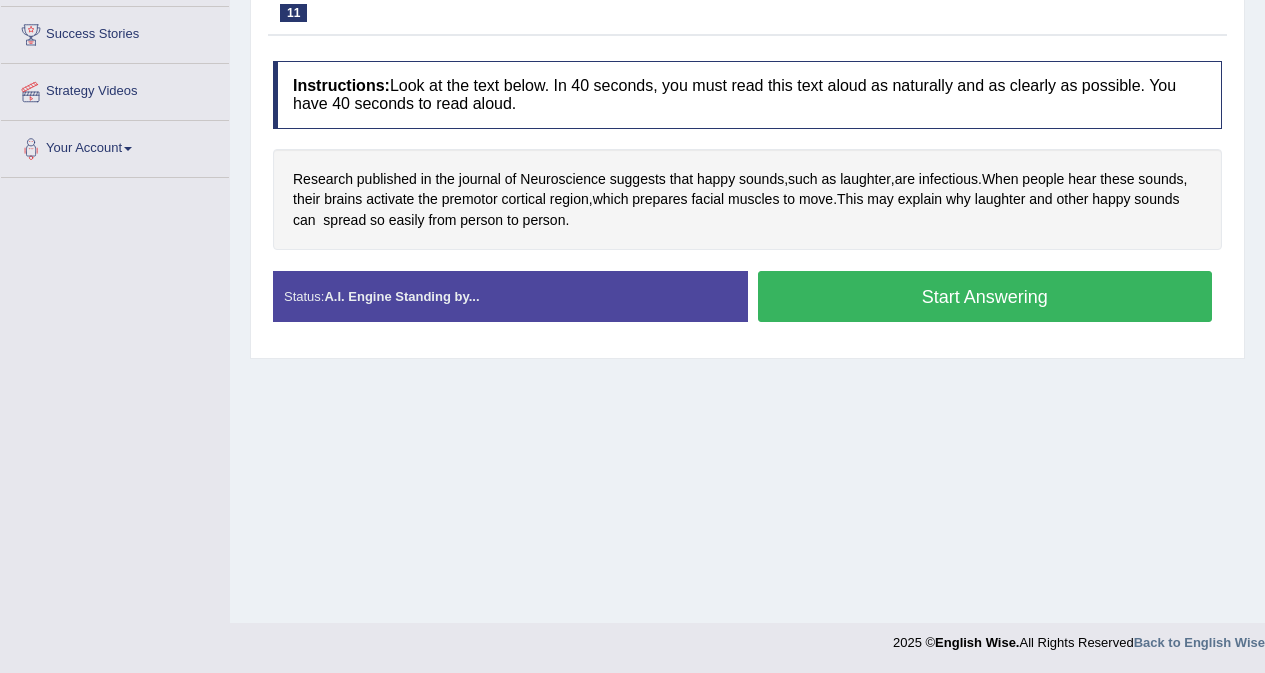 scroll, scrollTop: 0, scrollLeft: 0, axis: both 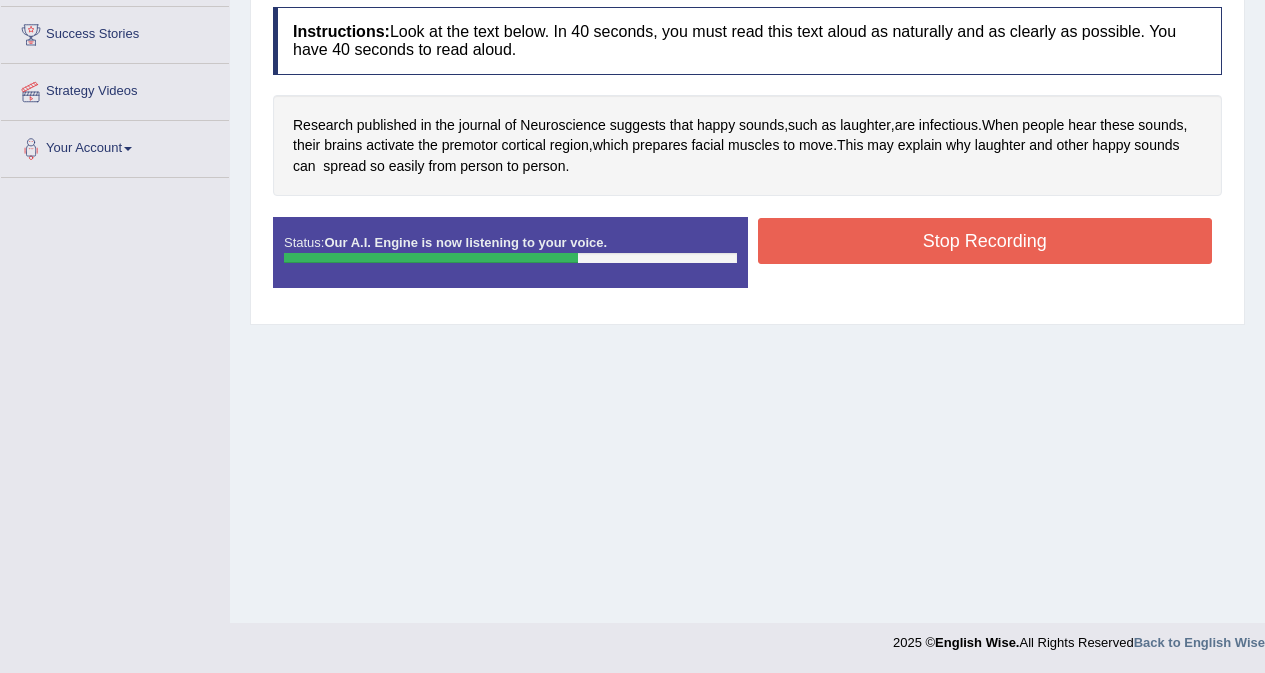 click on "Stop Recording" at bounding box center (985, 241) 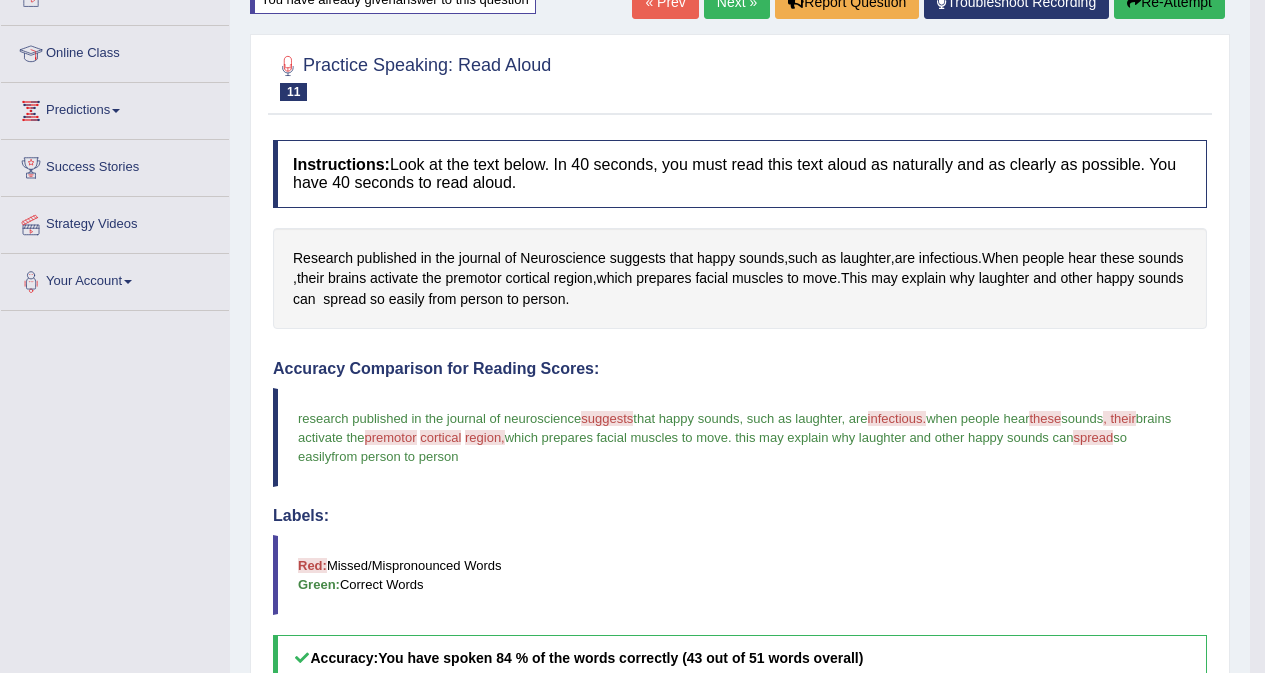 scroll, scrollTop: 222, scrollLeft: 0, axis: vertical 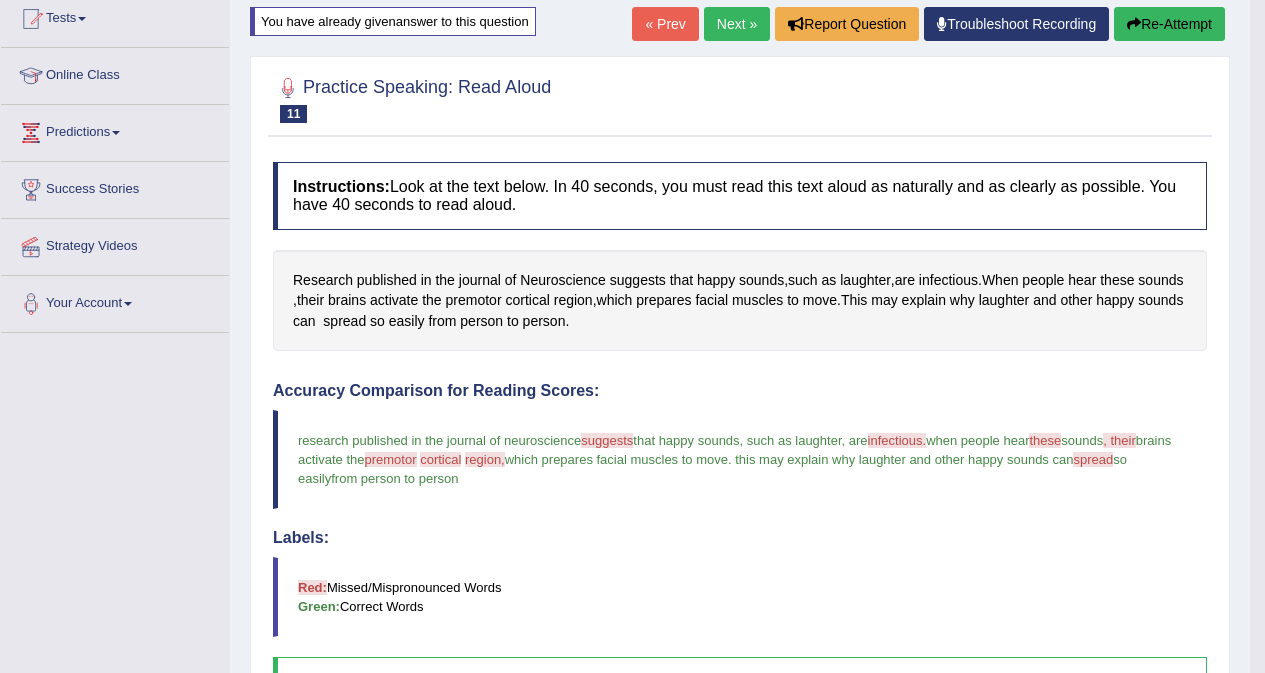 click on "Re-Attempt" at bounding box center (1169, 24) 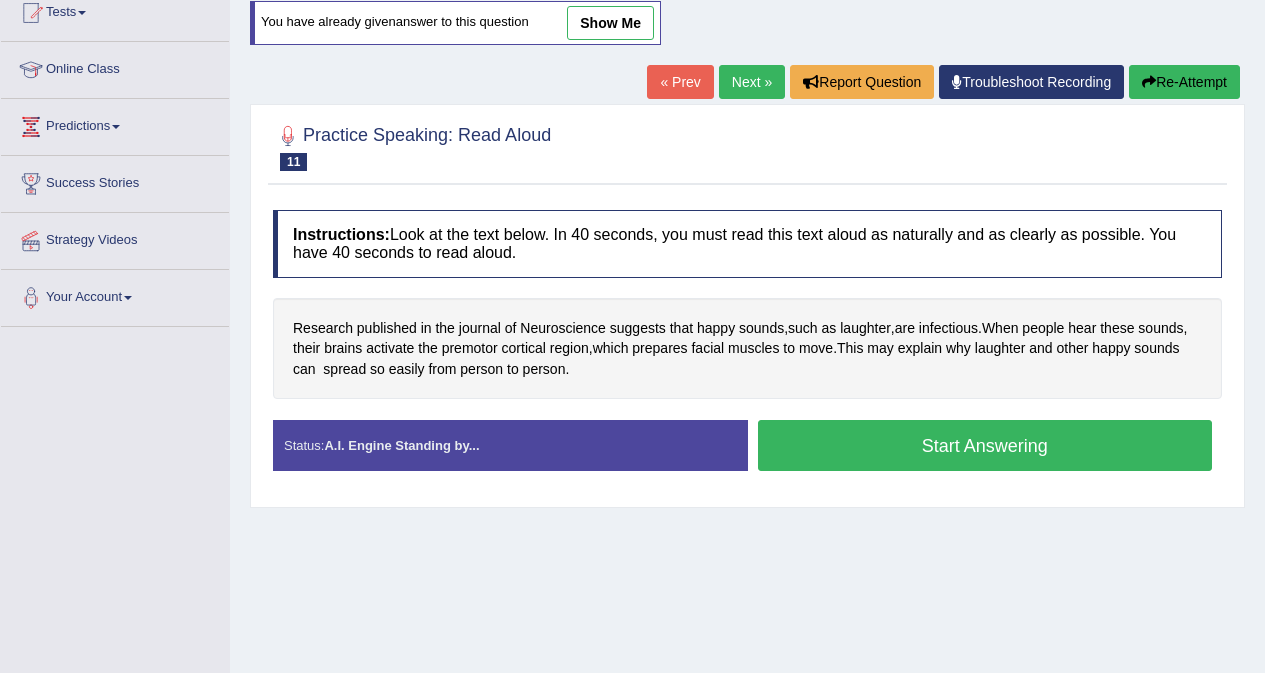 scroll, scrollTop: 228, scrollLeft: 0, axis: vertical 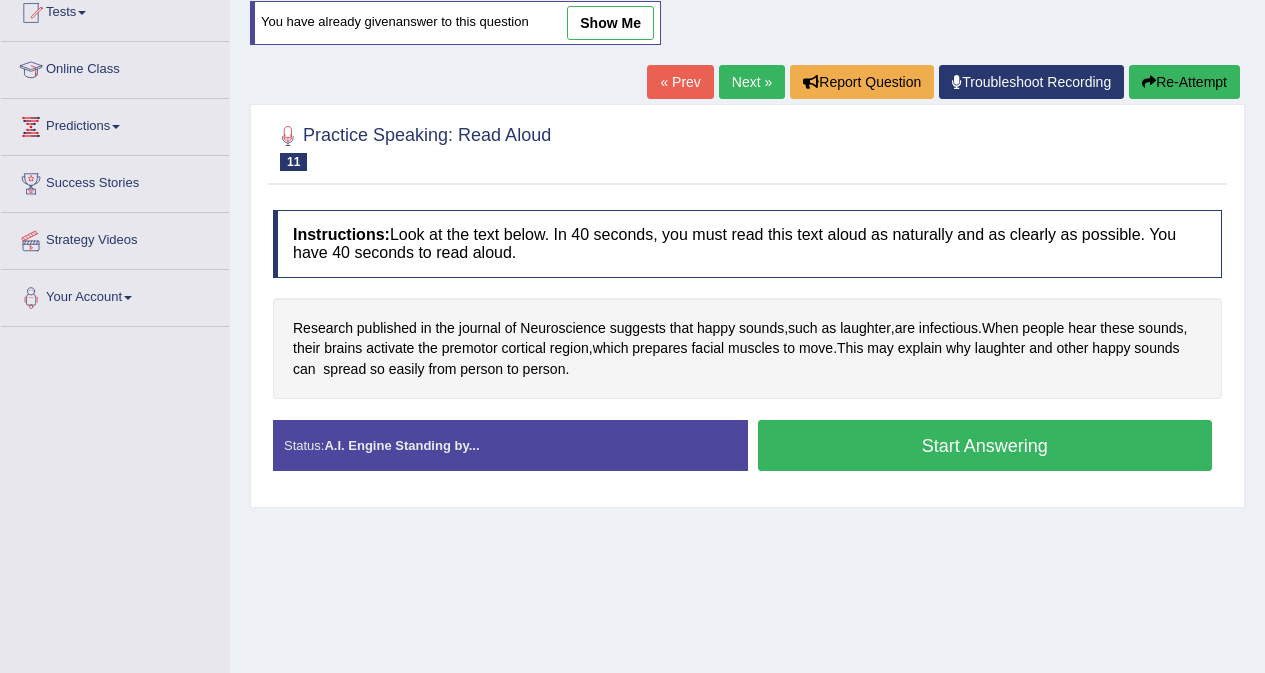 click on "Start Answering" at bounding box center (985, 445) 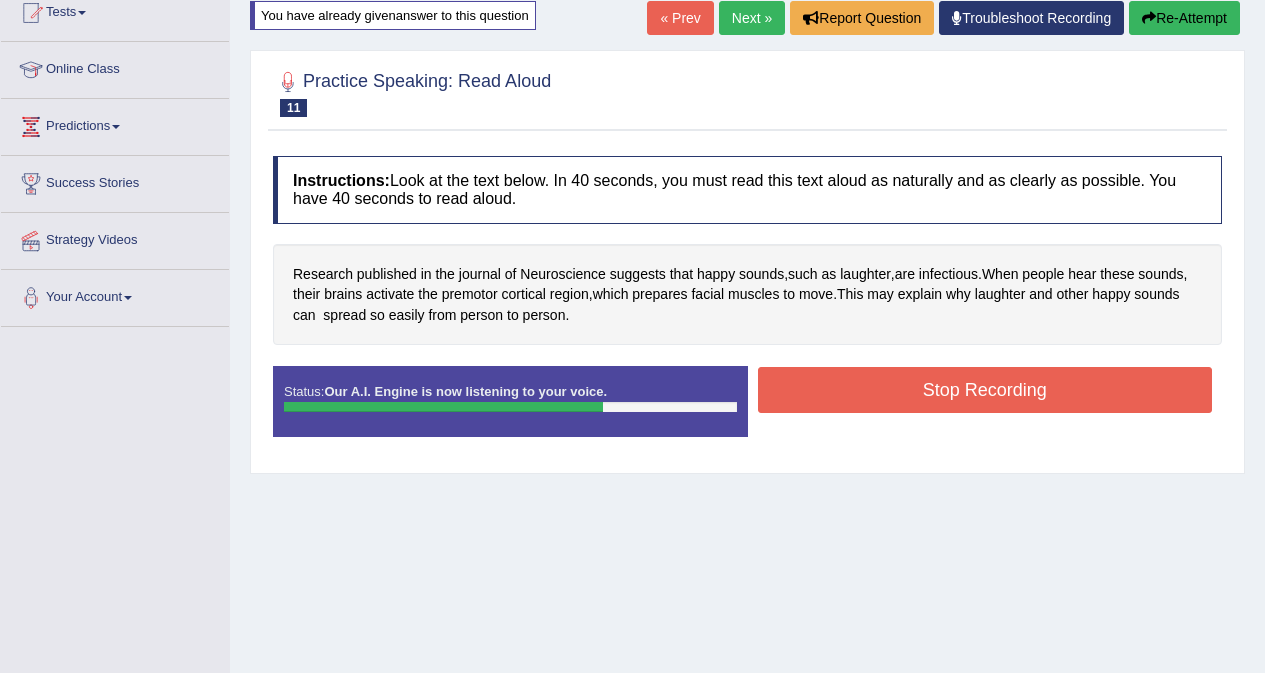 click on "Stop Recording" at bounding box center [985, 390] 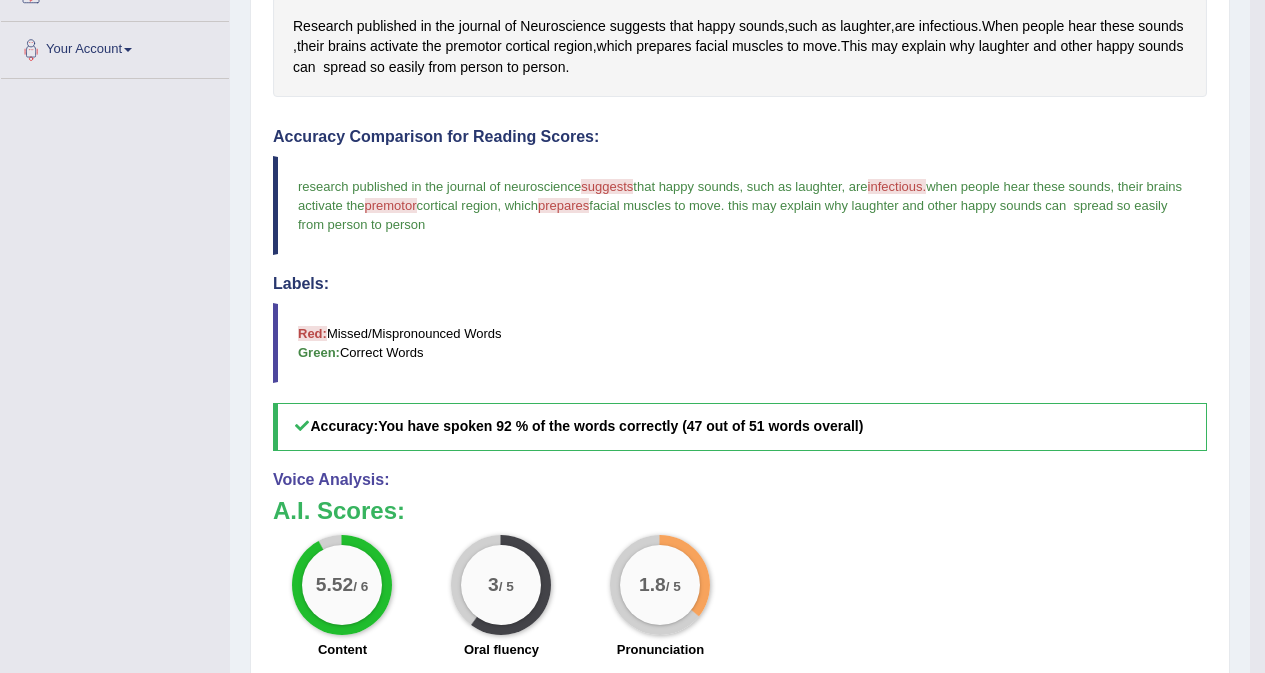 scroll, scrollTop: 128, scrollLeft: 0, axis: vertical 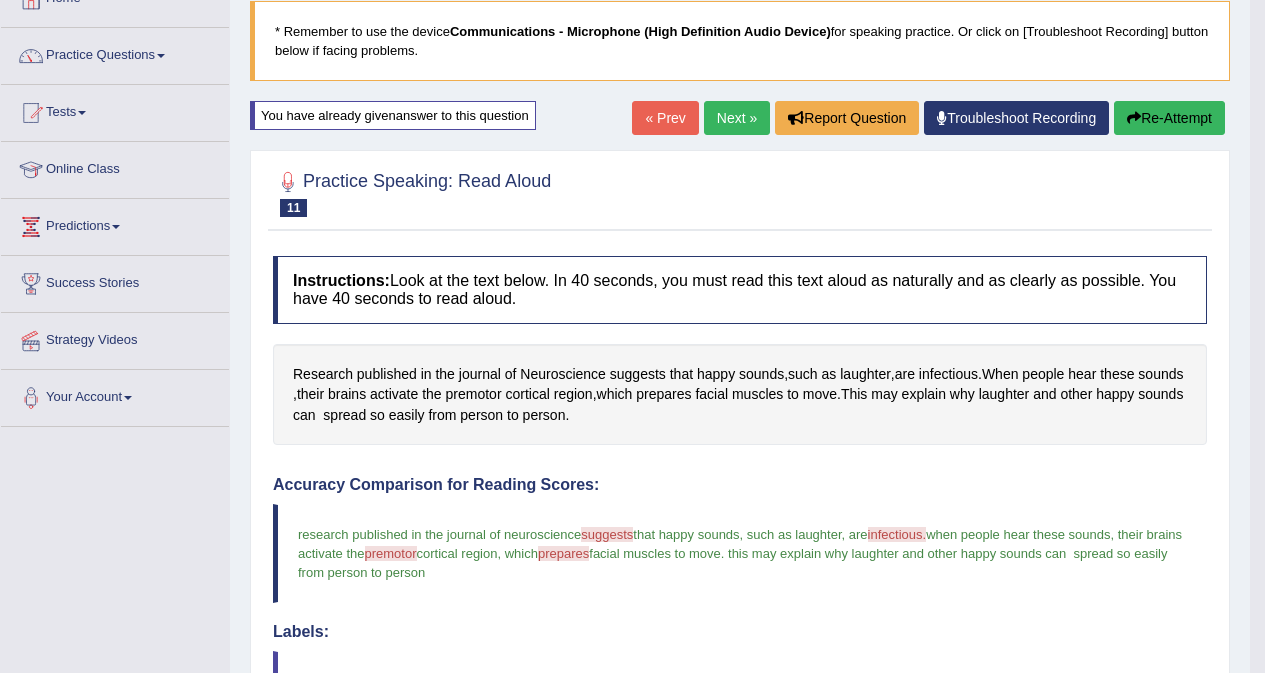 click on "Re-Attempt" at bounding box center [1169, 118] 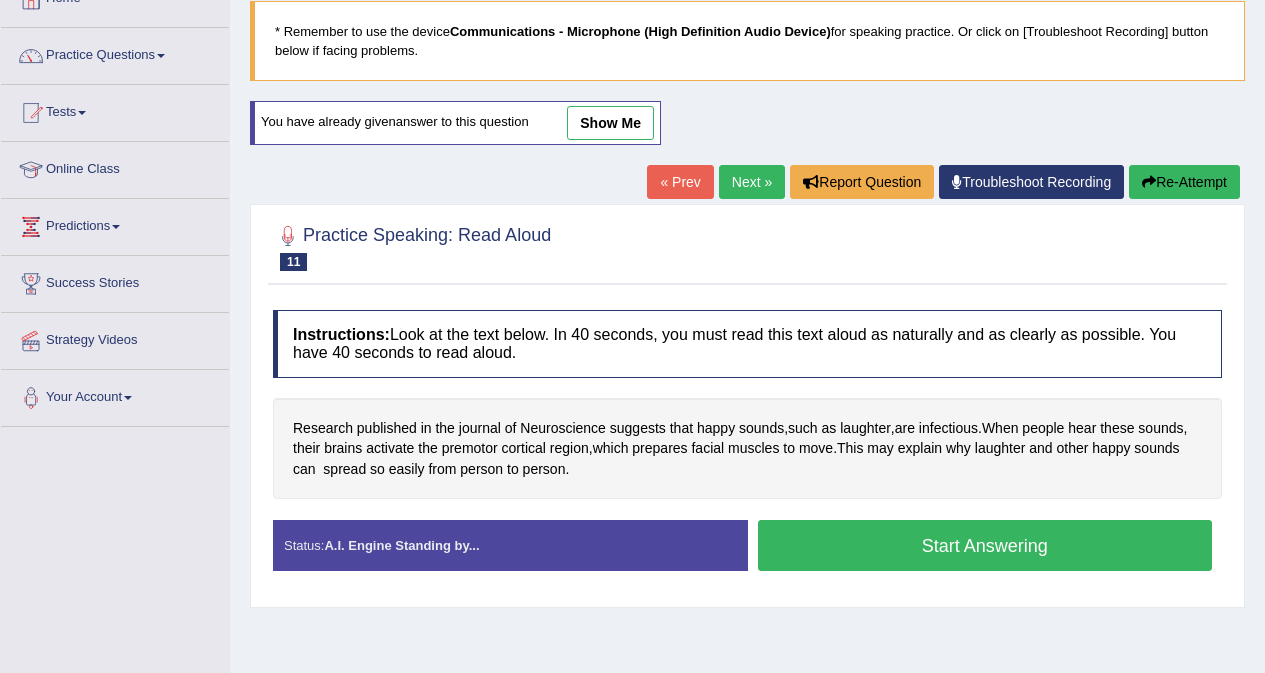 scroll, scrollTop: 128, scrollLeft: 0, axis: vertical 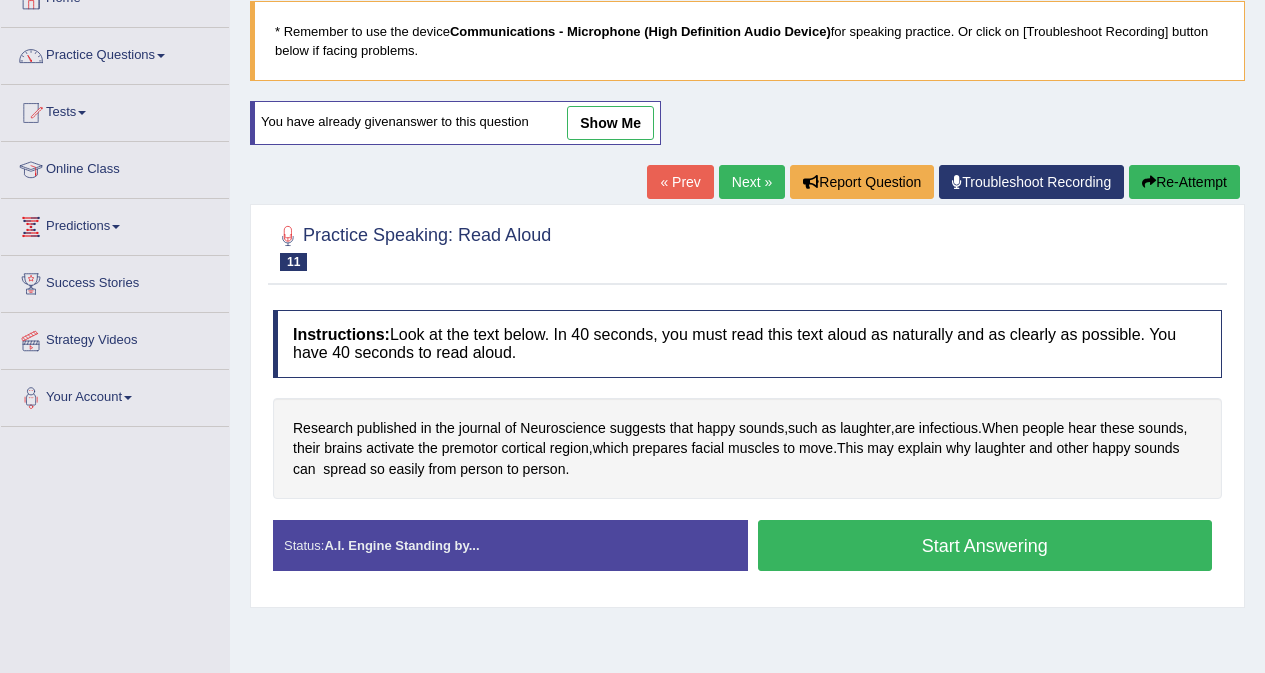 click on "Start Answering" at bounding box center [985, 545] 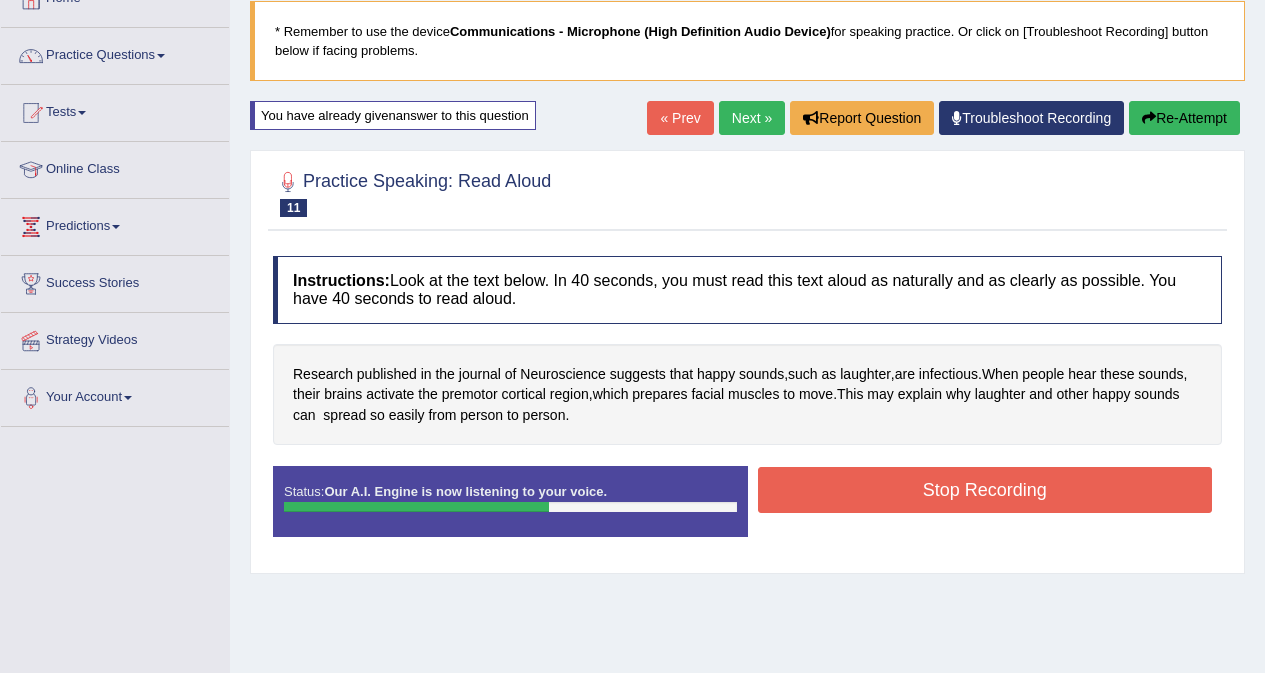 click on "Stop Recording" at bounding box center [985, 490] 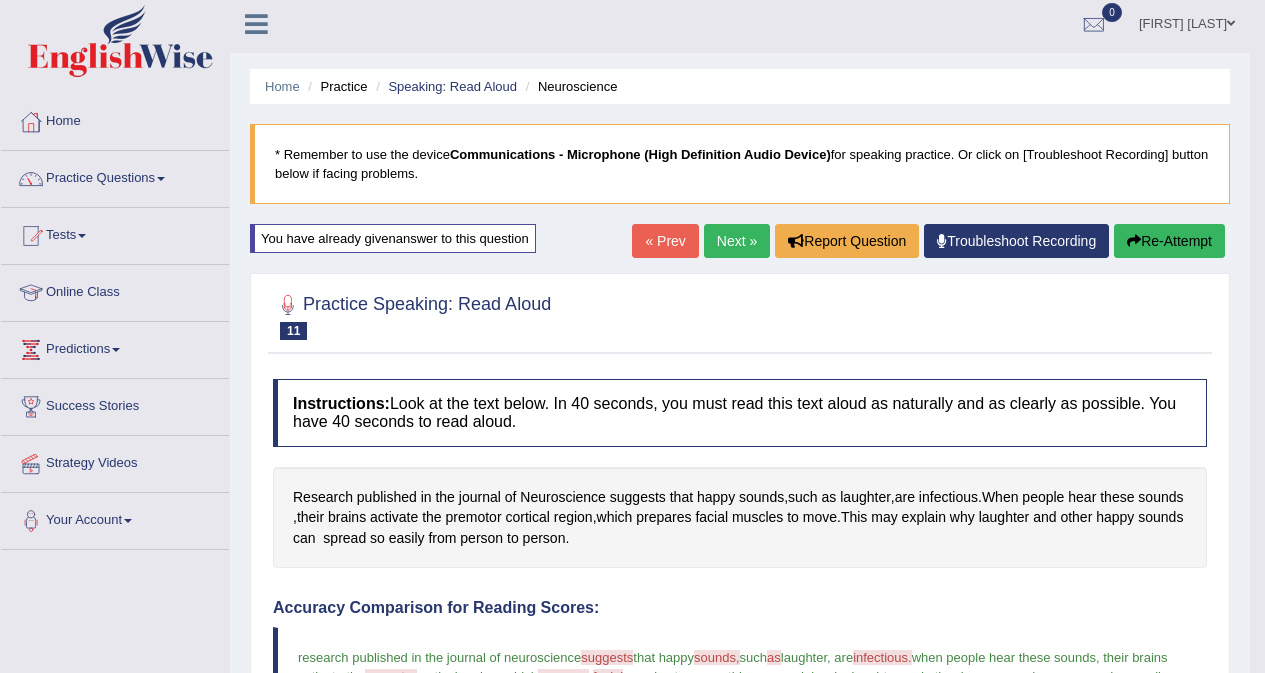scroll, scrollTop: 0, scrollLeft: 0, axis: both 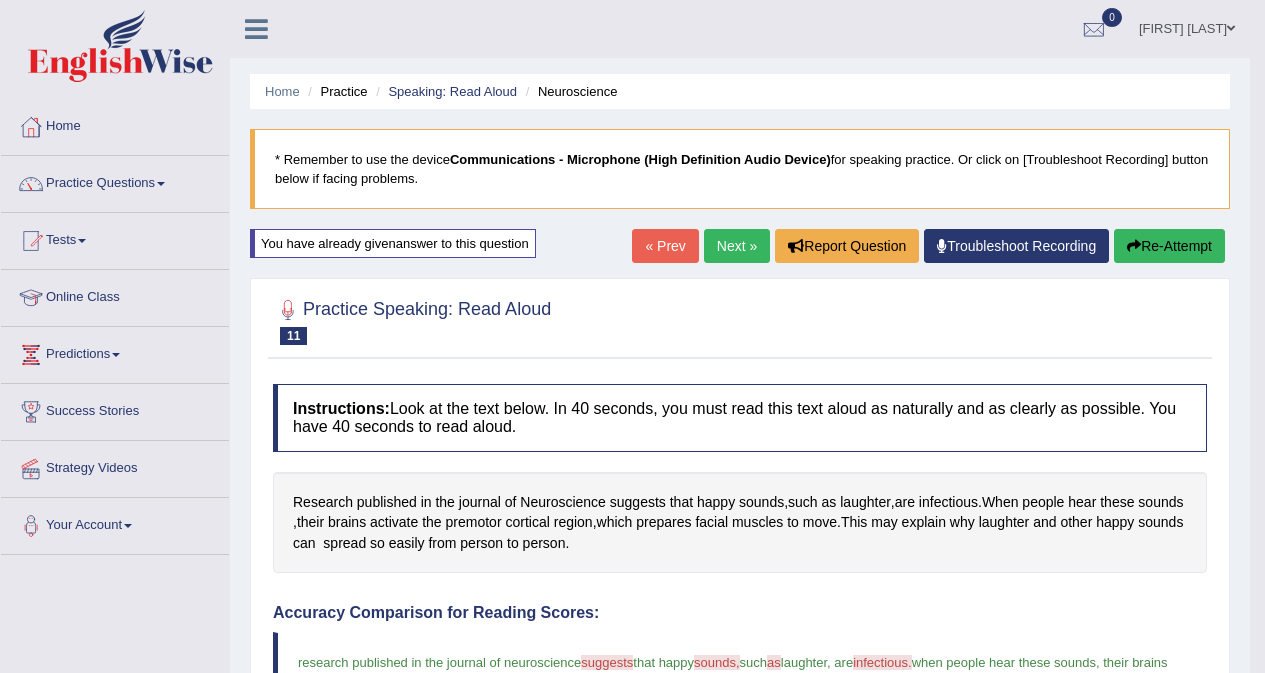 click on "Next »" at bounding box center [737, 246] 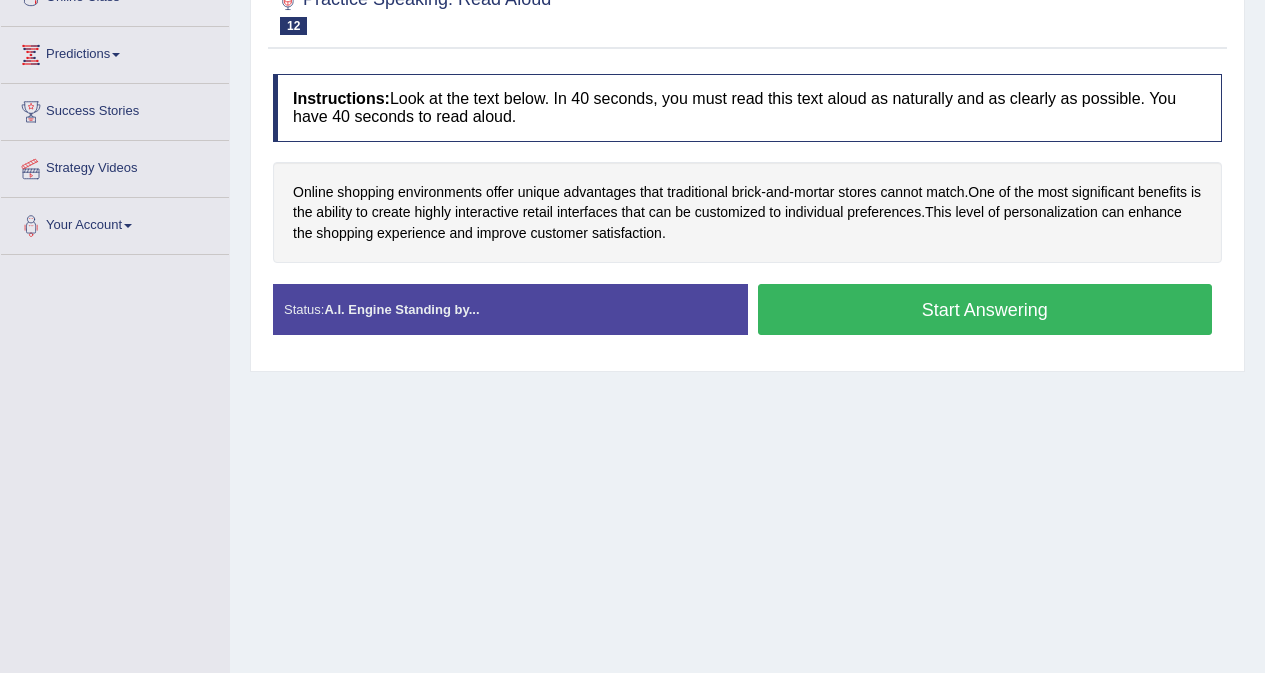 scroll, scrollTop: 0, scrollLeft: 0, axis: both 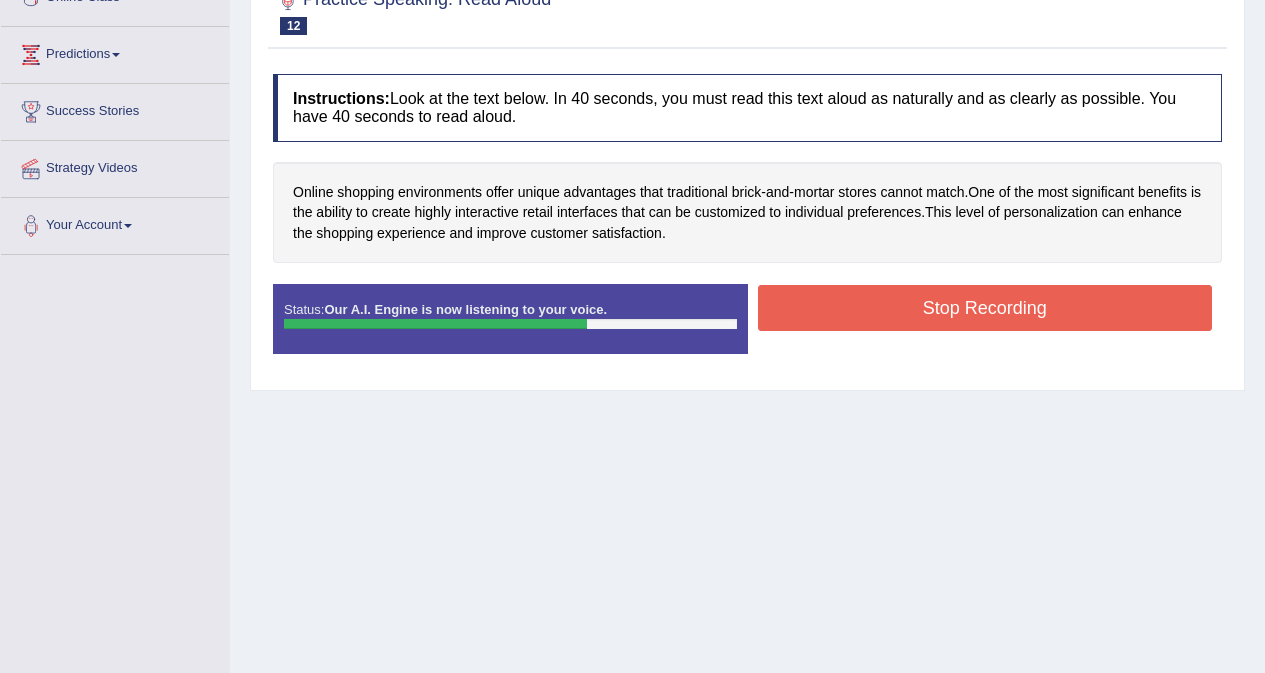 click on "Stop Recording" at bounding box center (985, 308) 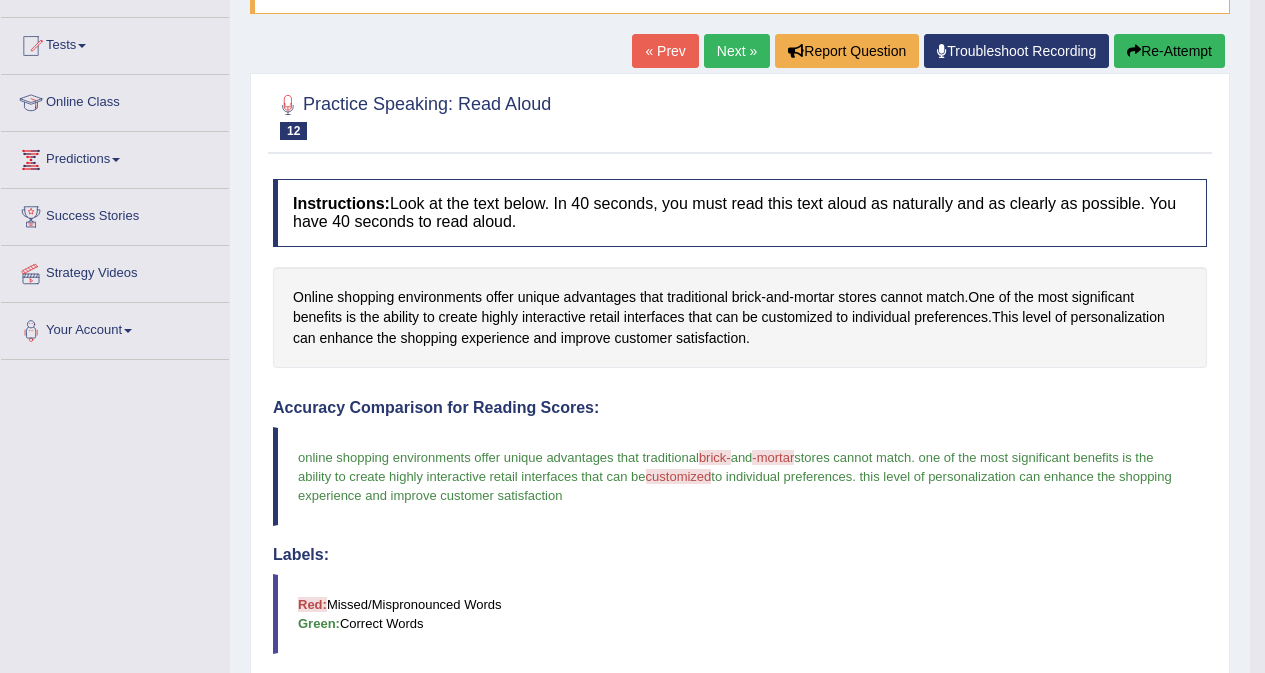 scroll, scrollTop: 100, scrollLeft: 0, axis: vertical 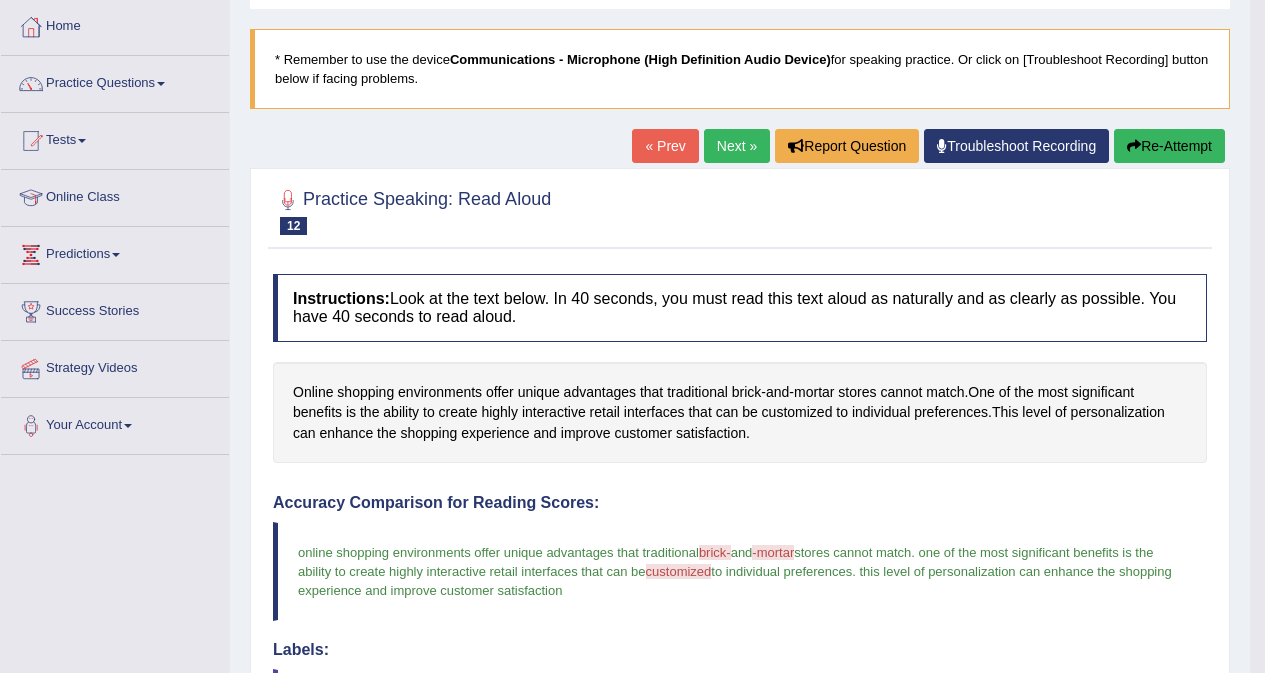 click on "Re-Attempt" at bounding box center [1169, 146] 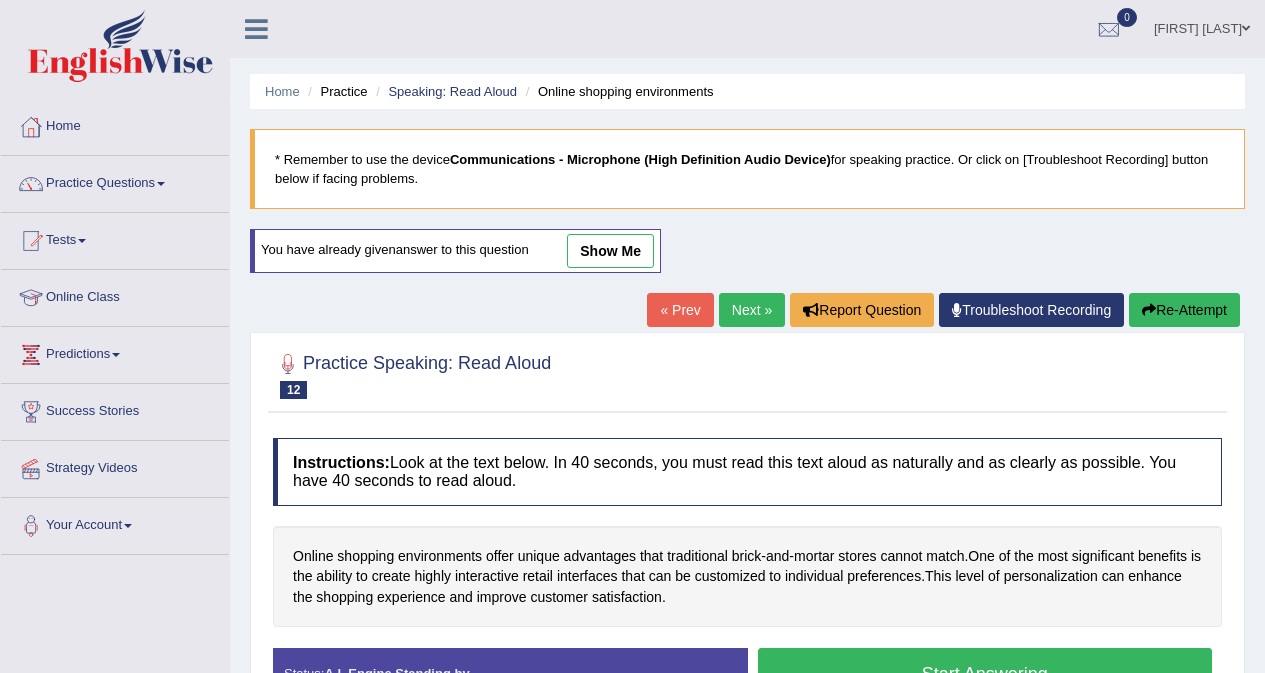 scroll, scrollTop: 377, scrollLeft: 0, axis: vertical 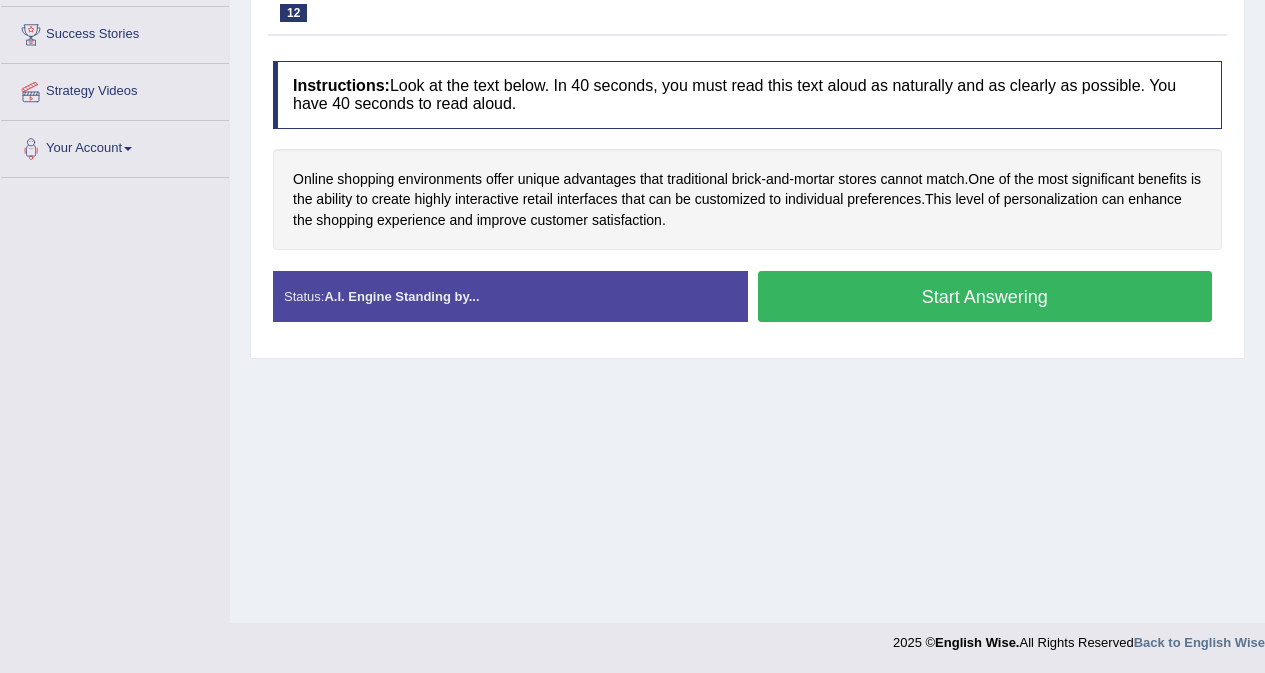 click on "Start Answering" at bounding box center (985, 296) 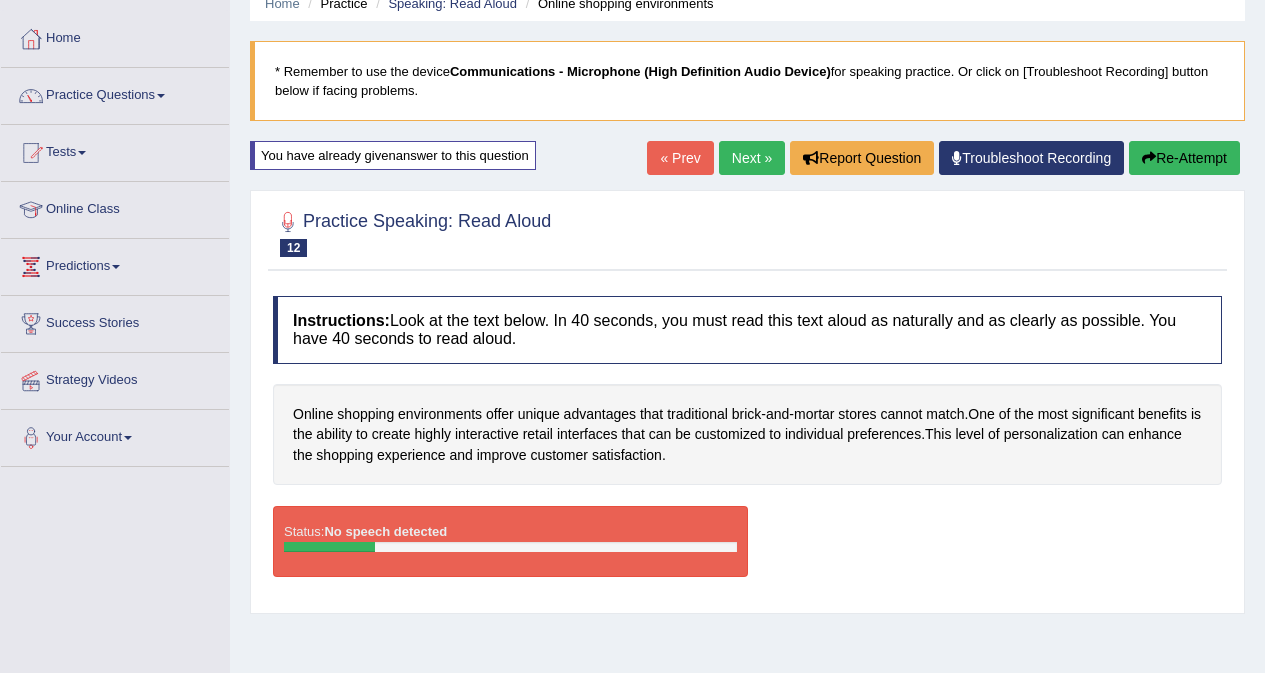 scroll, scrollTop: 77, scrollLeft: 0, axis: vertical 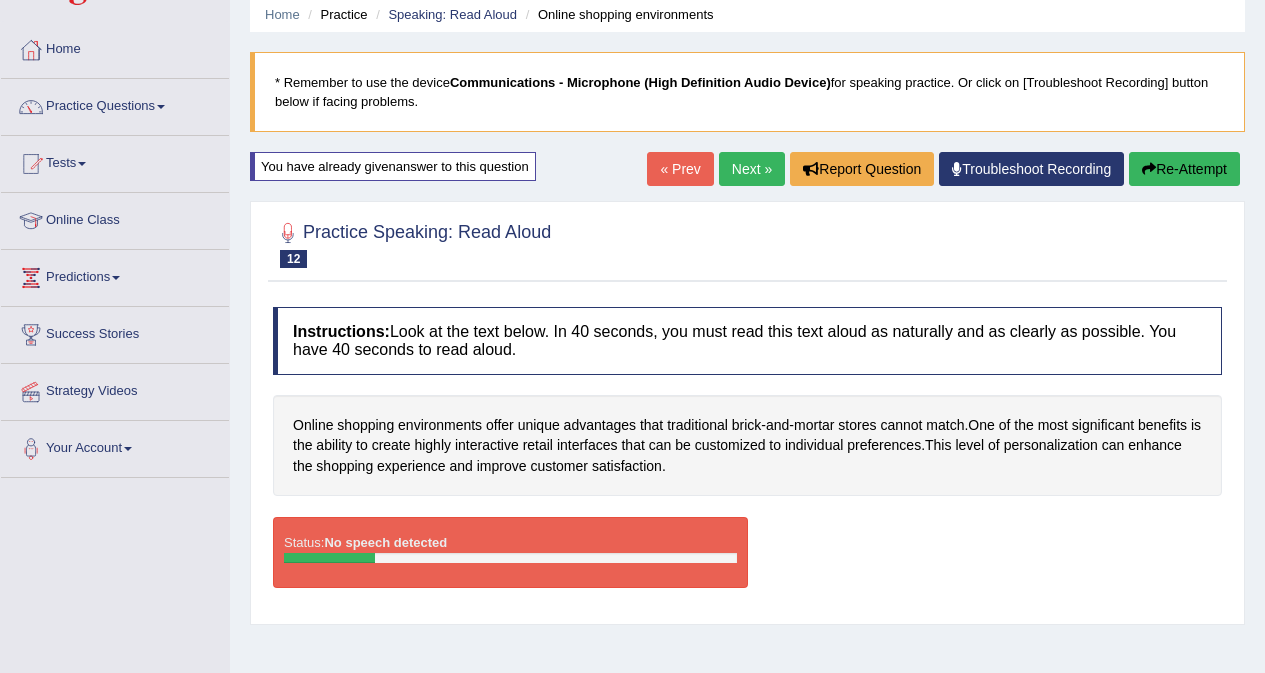 click on "Re-Attempt" at bounding box center [1184, 169] 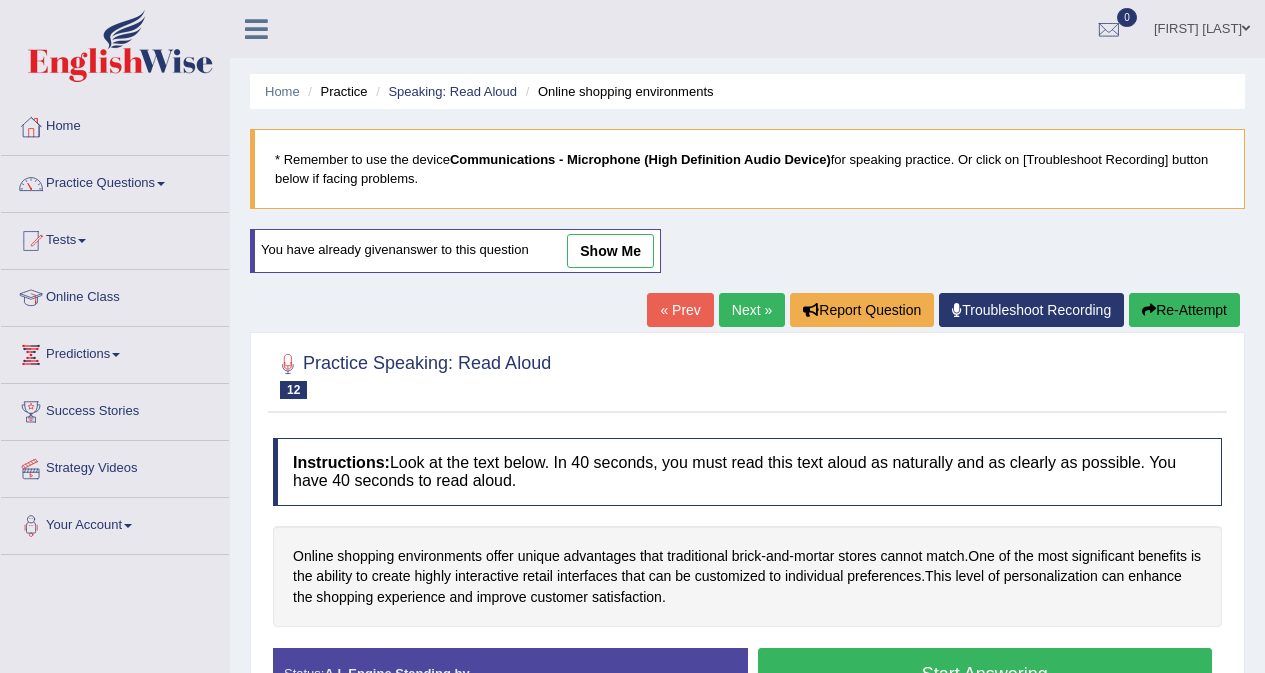 scroll, scrollTop: 377, scrollLeft: 0, axis: vertical 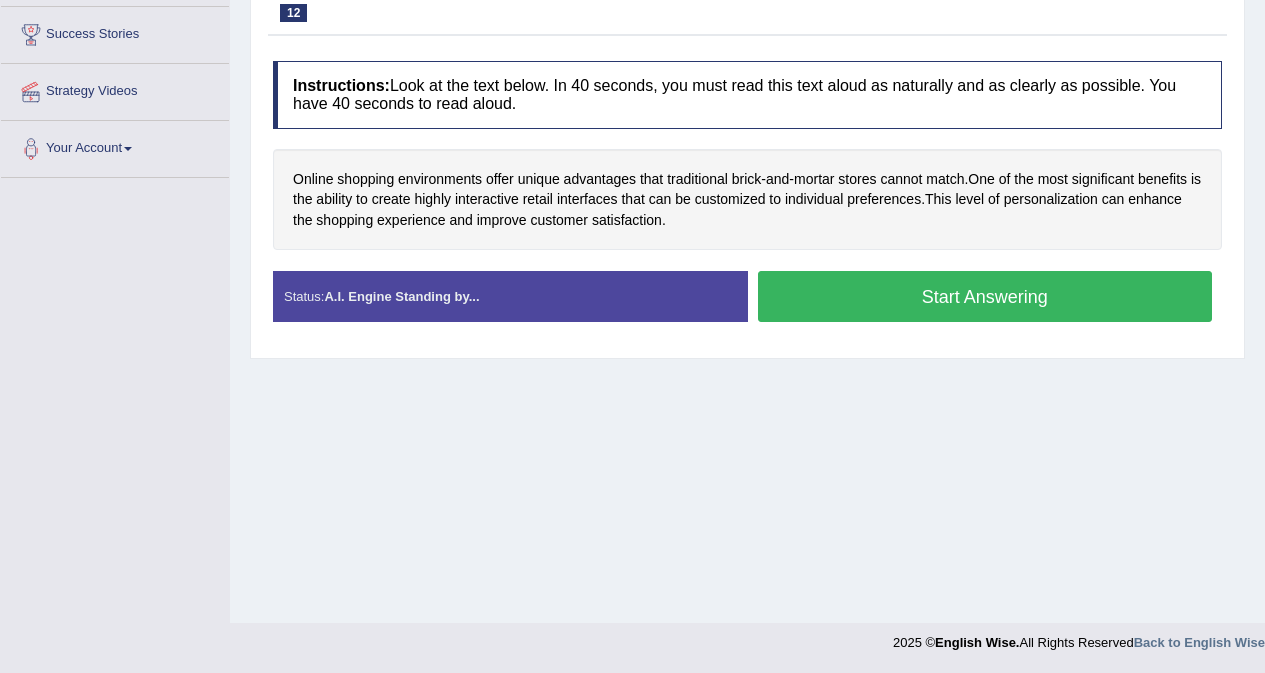 click on "Start Answering" at bounding box center [985, 296] 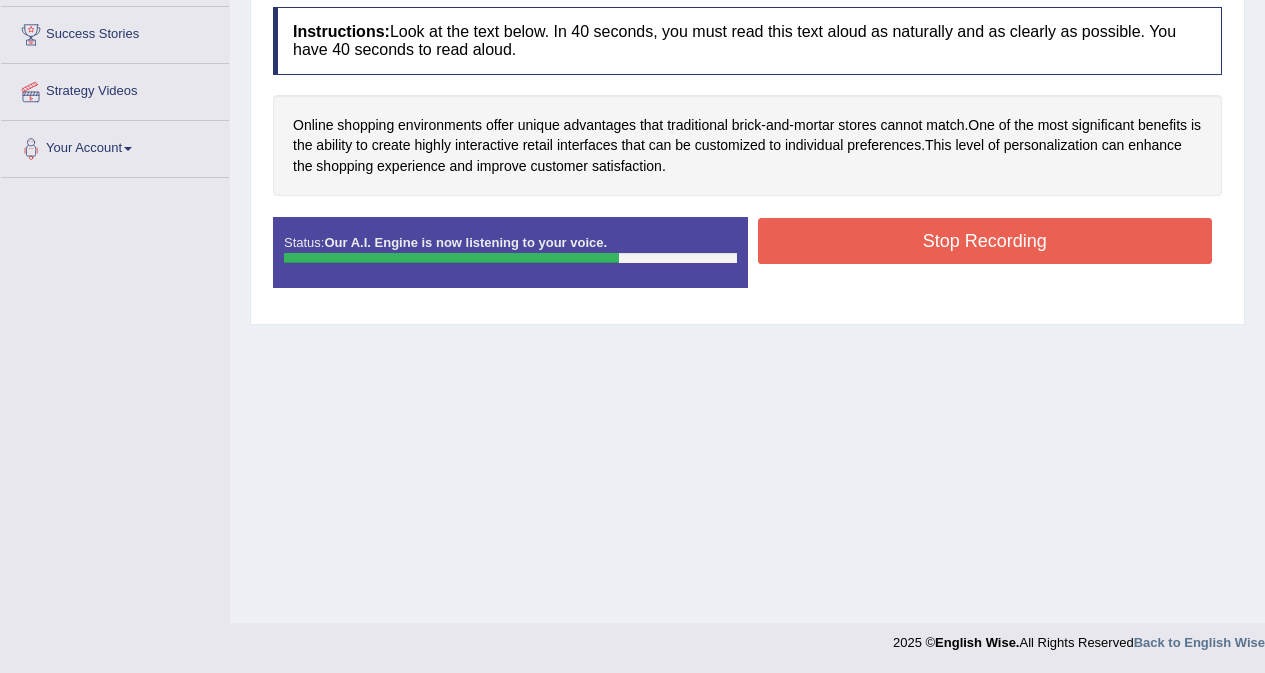 click on "Stop Recording" at bounding box center (985, 241) 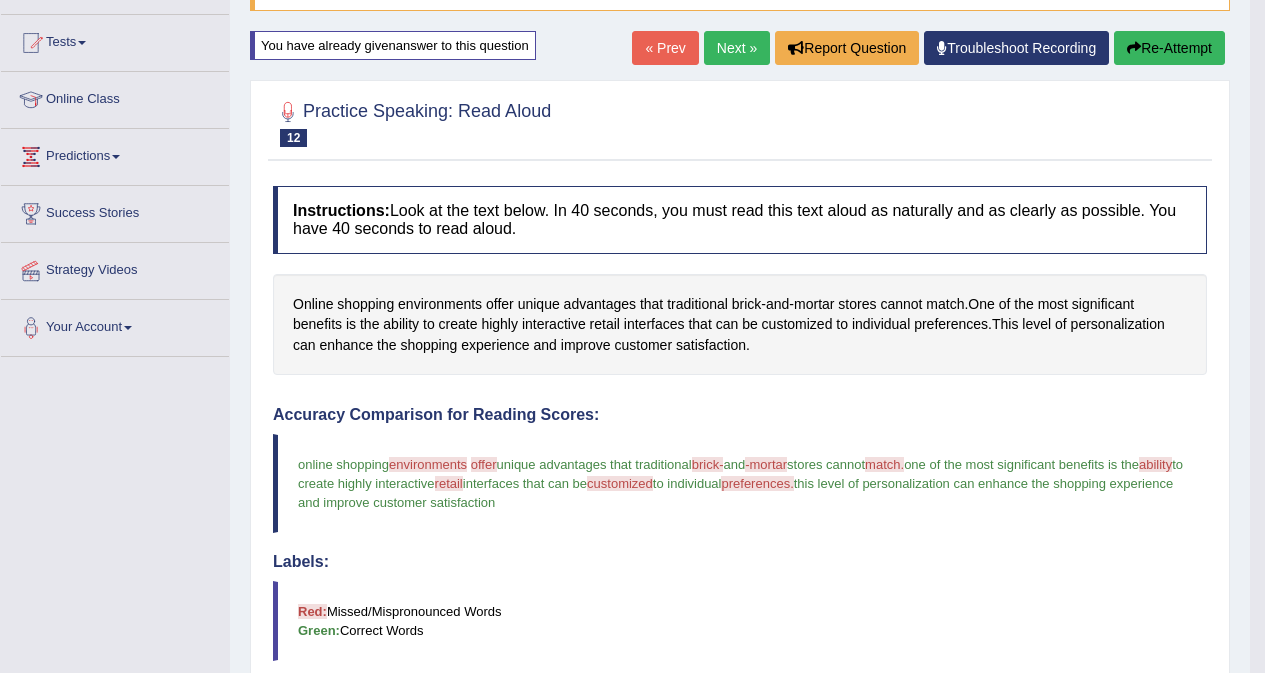 scroll, scrollTop: 177, scrollLeft: 0, axis: vertical 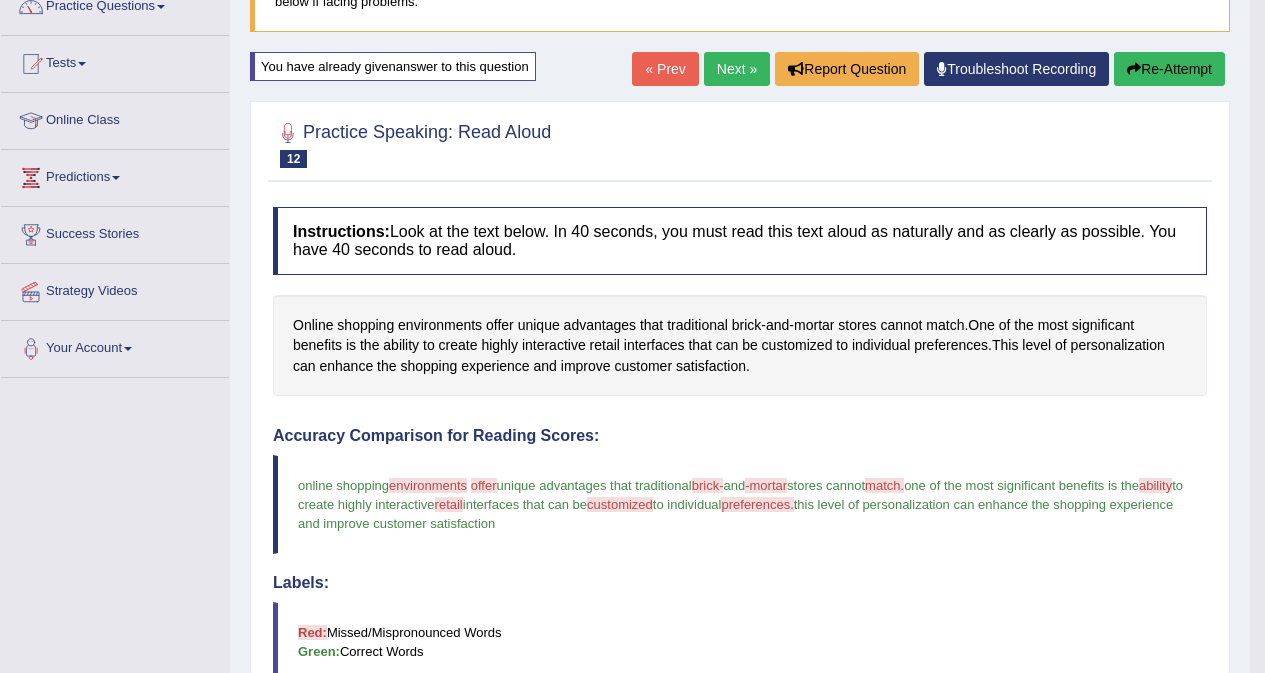 click on "Re-Attempt" at bounding box center (1169, 69) 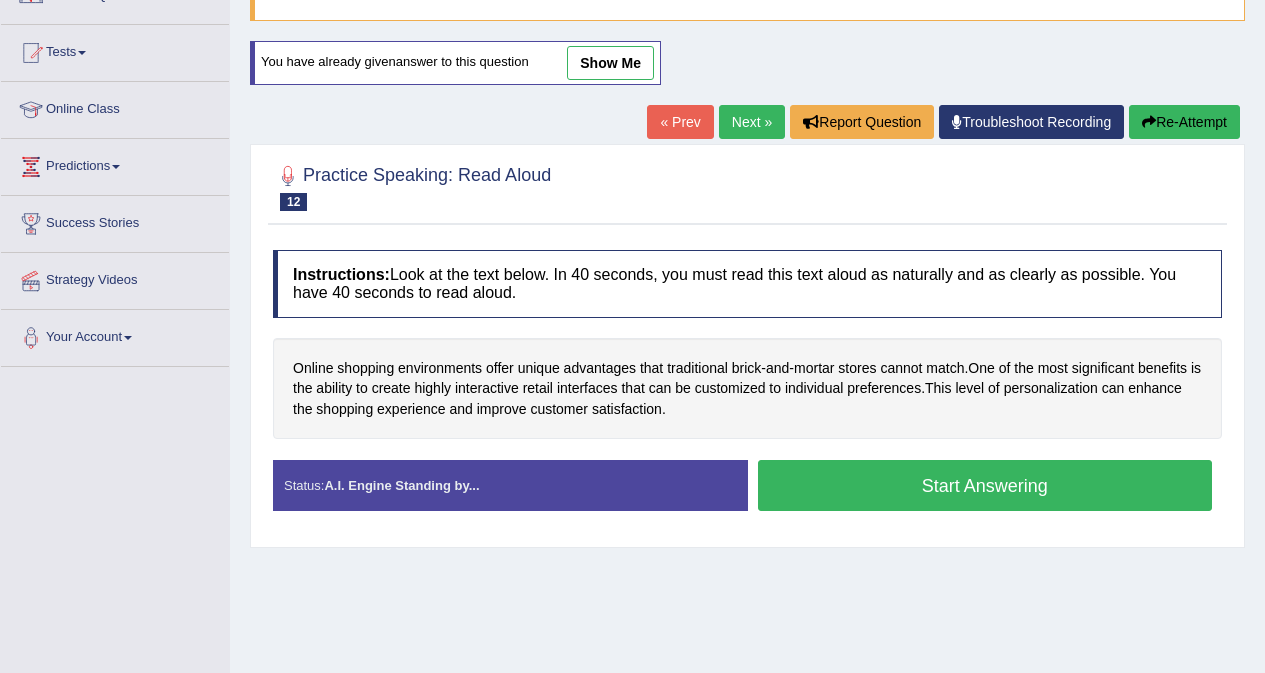 scroll, scrollTop: 188, scrollLeft: 0, axis: vertical 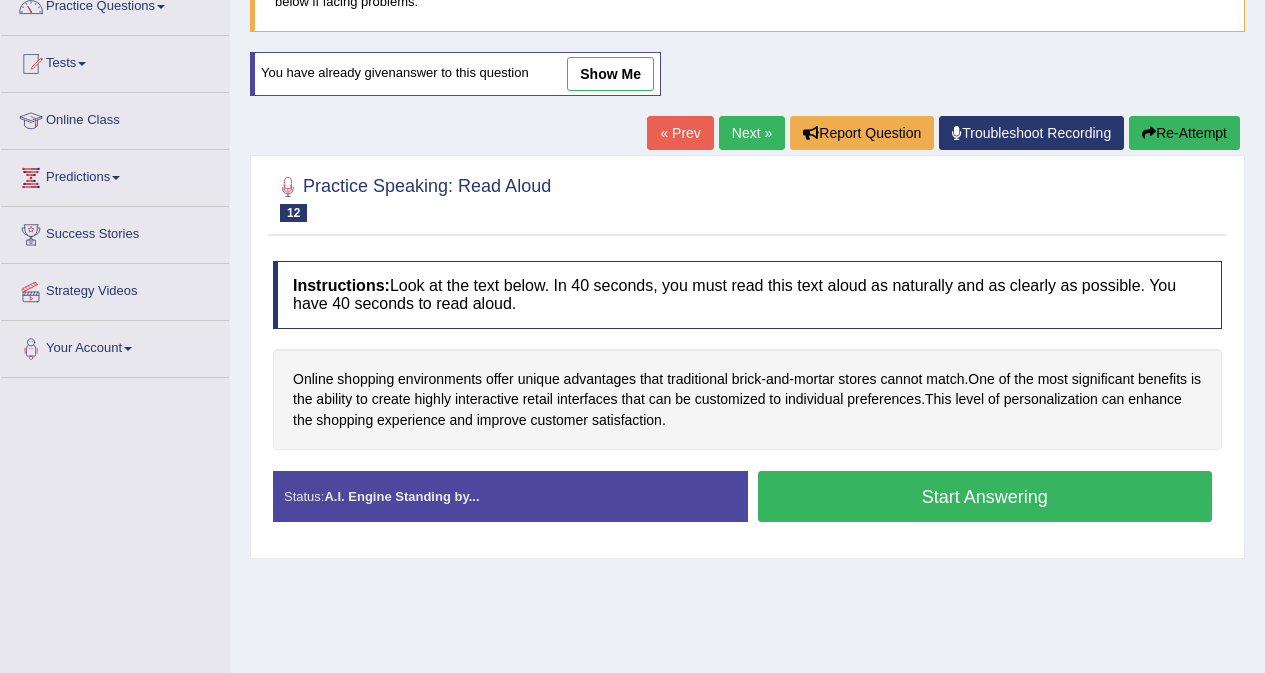 click on "Start Answering" at bounding box center (985, 496) 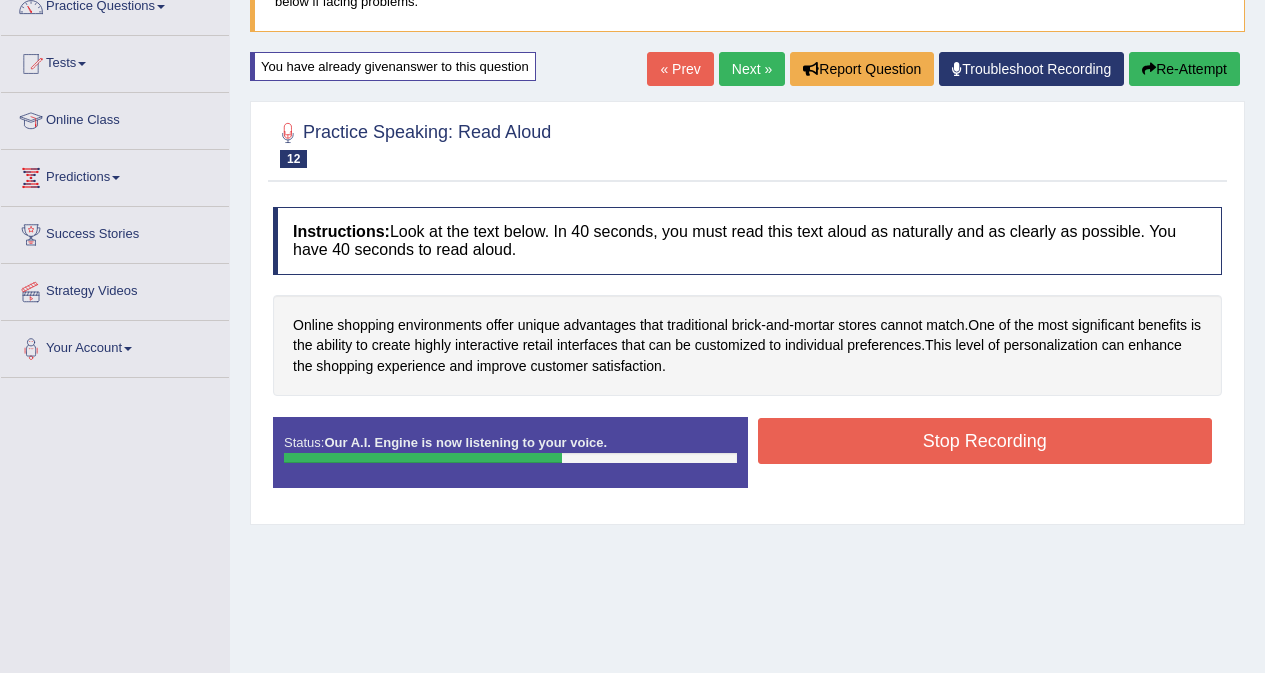 click on "Stop Recording" at bounding box center [985, 441] 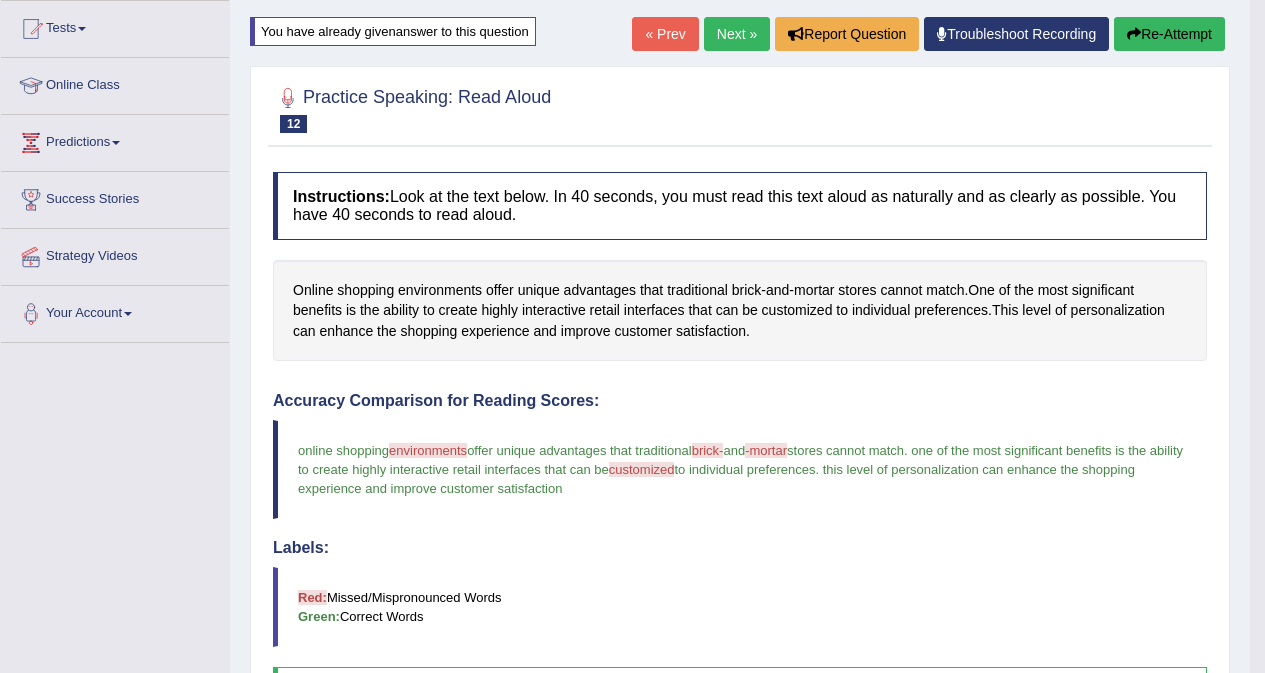 scroll, scrollTop: 77, scrollLeft: 0, axis: vertical 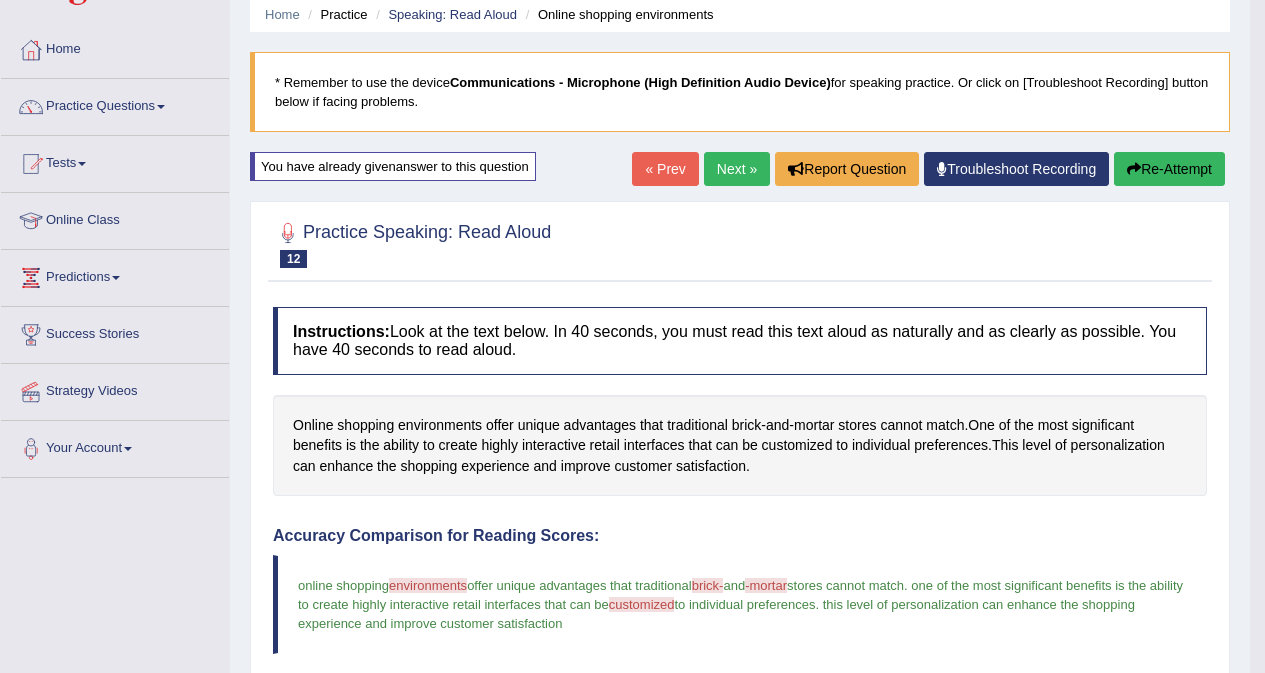 click on "Re-Attempt" at bounding box center [1169, 169] 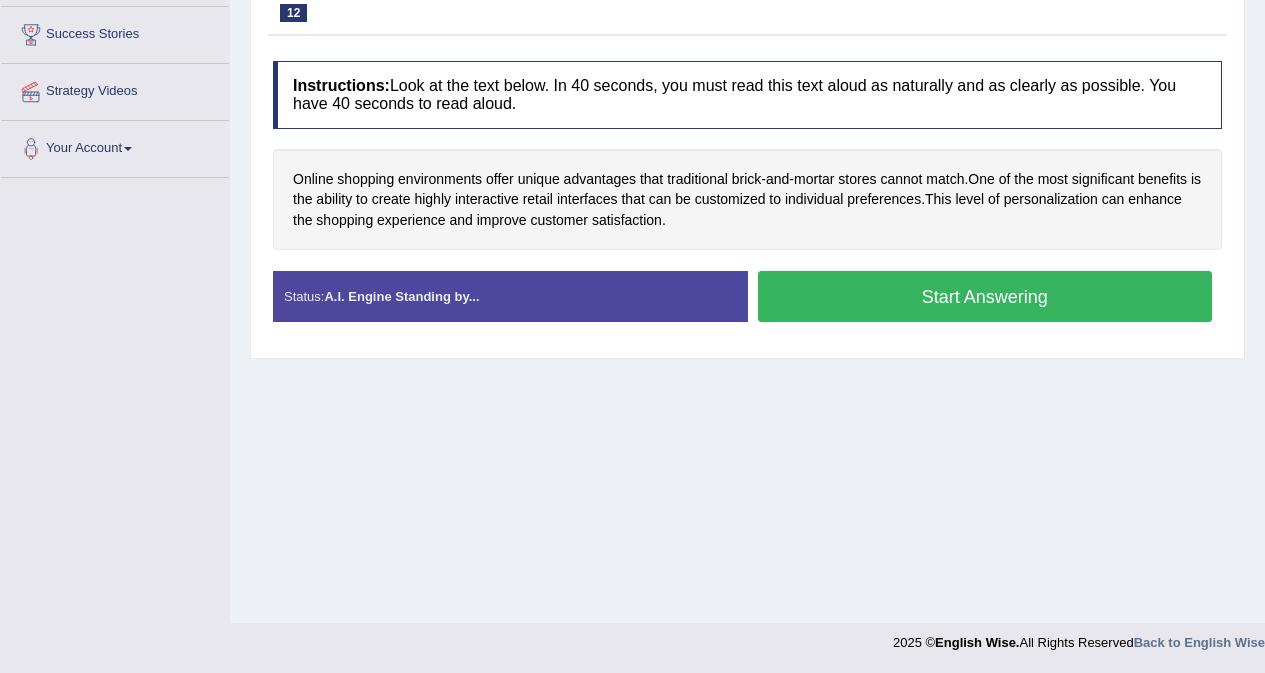 scroll, scrollTop: 0, scrollLeft: 0, axis: both 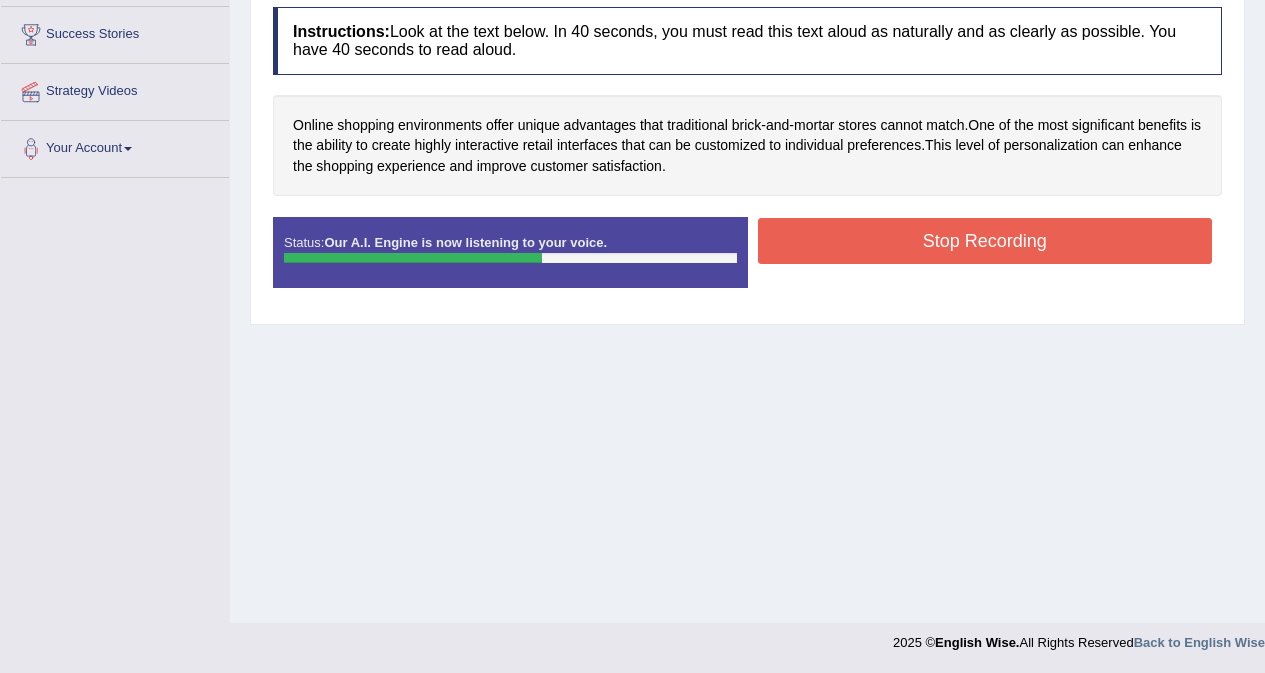 click on "Stop Recording" at bounding box center [985, 241] 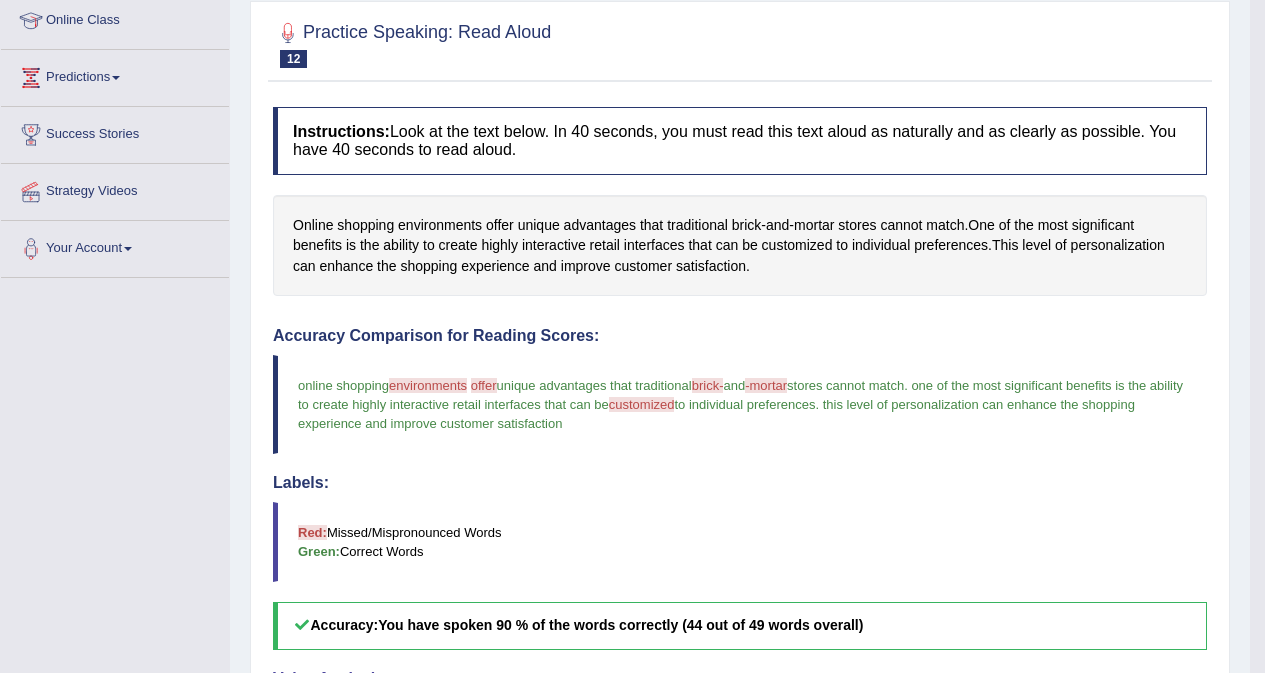 scroll, scrollTop: 222, scrollLeft: 0, axis: vertical 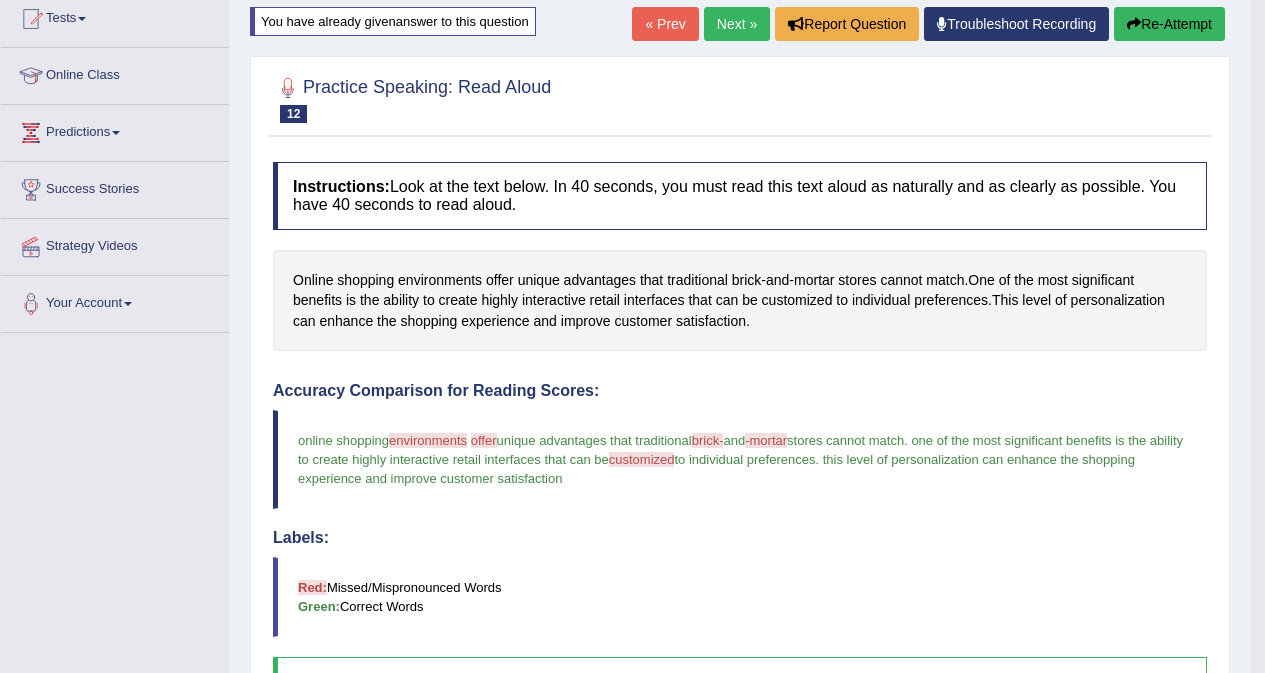 click on "Re-Attempt" at bounding box center [1169, 24] 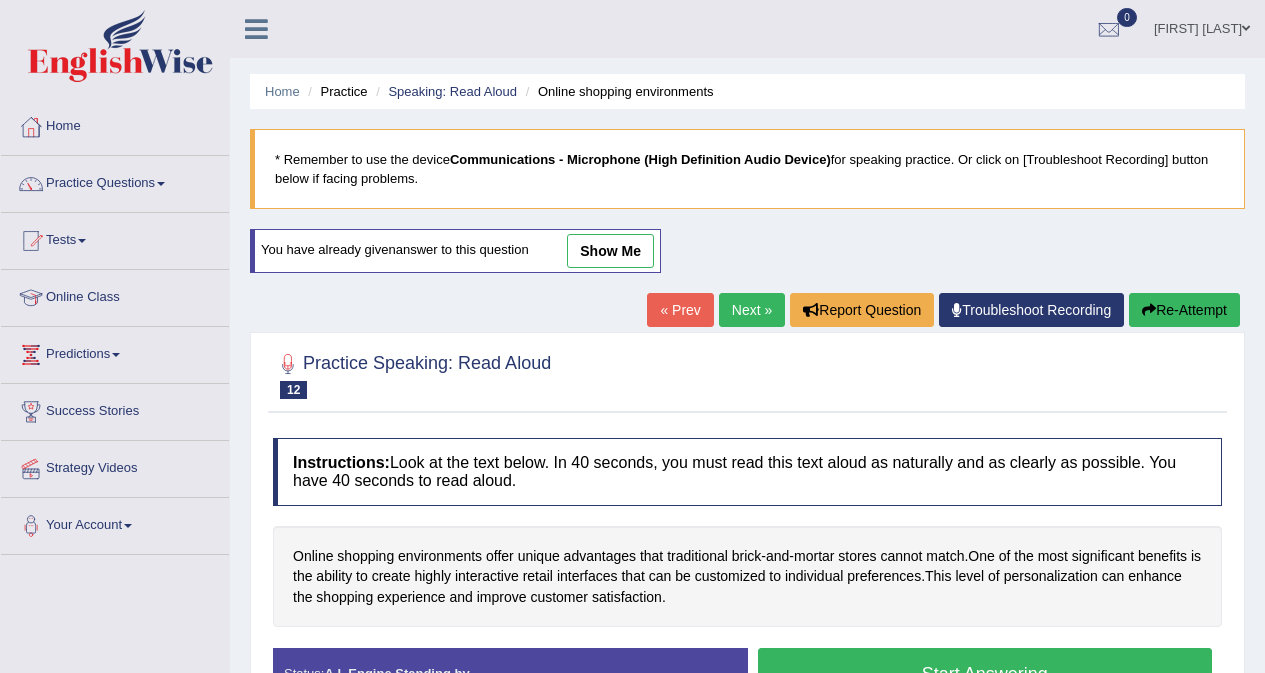 scroll, scrollTop: 228, scrollLeft: 0, axis: vertical 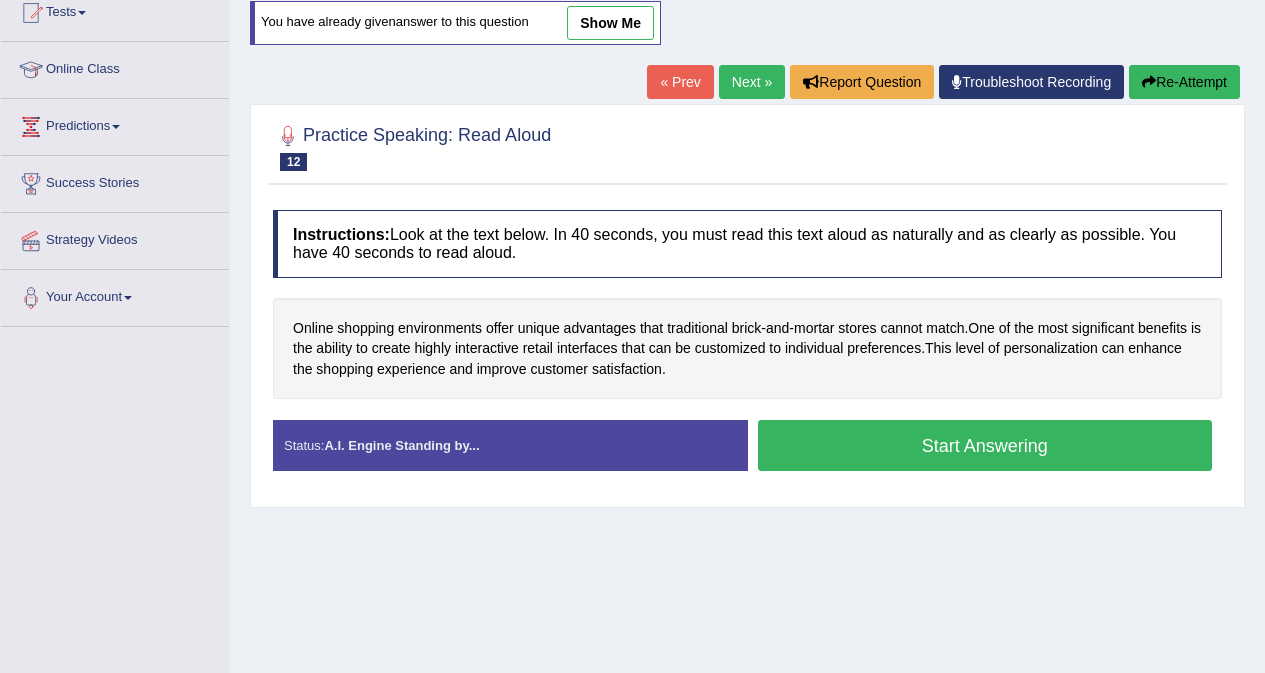 click on "Start Answering" at bounding box center (985, 445) 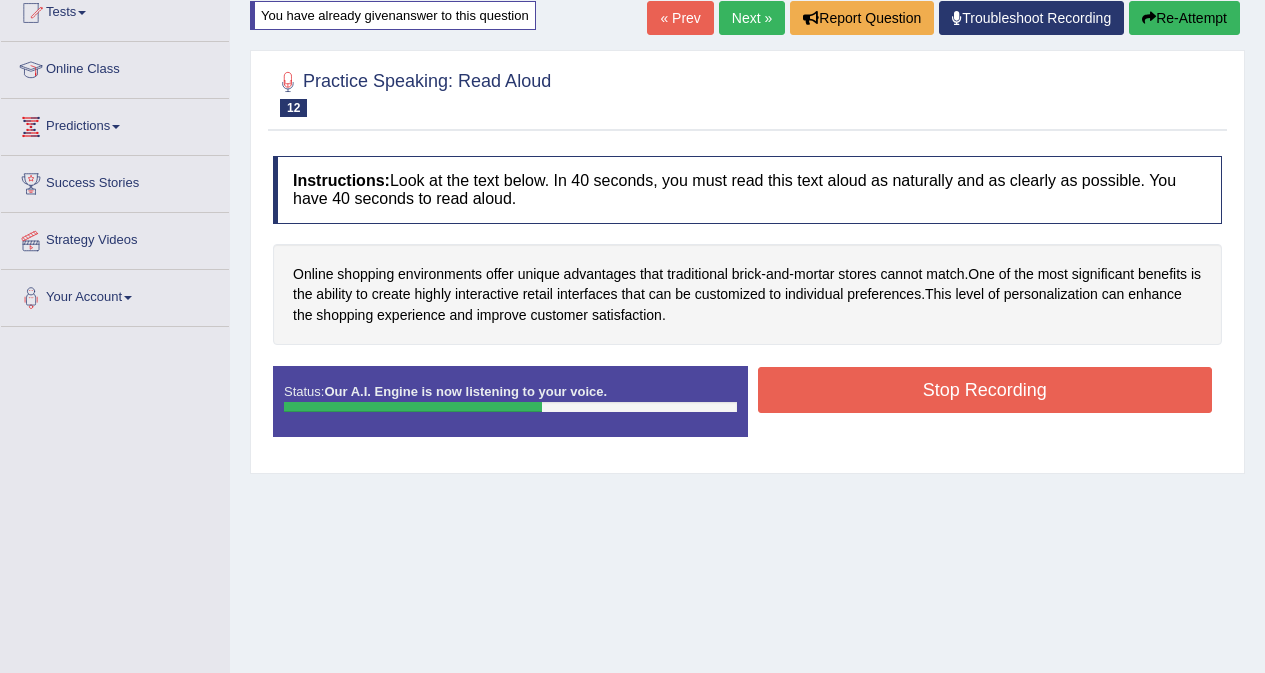 click on "Stop Recording" at bounding box center (985, 390) 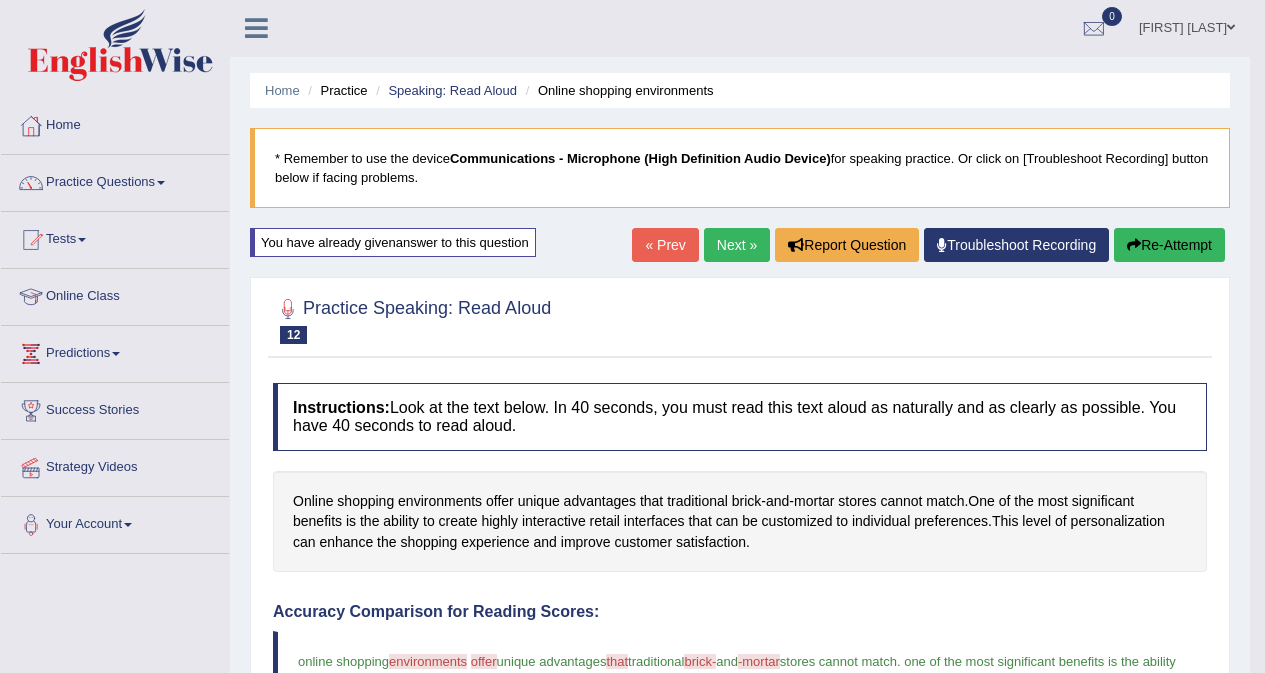 scroll, scrollTop: 0, scrollLeft: 0, axis: both 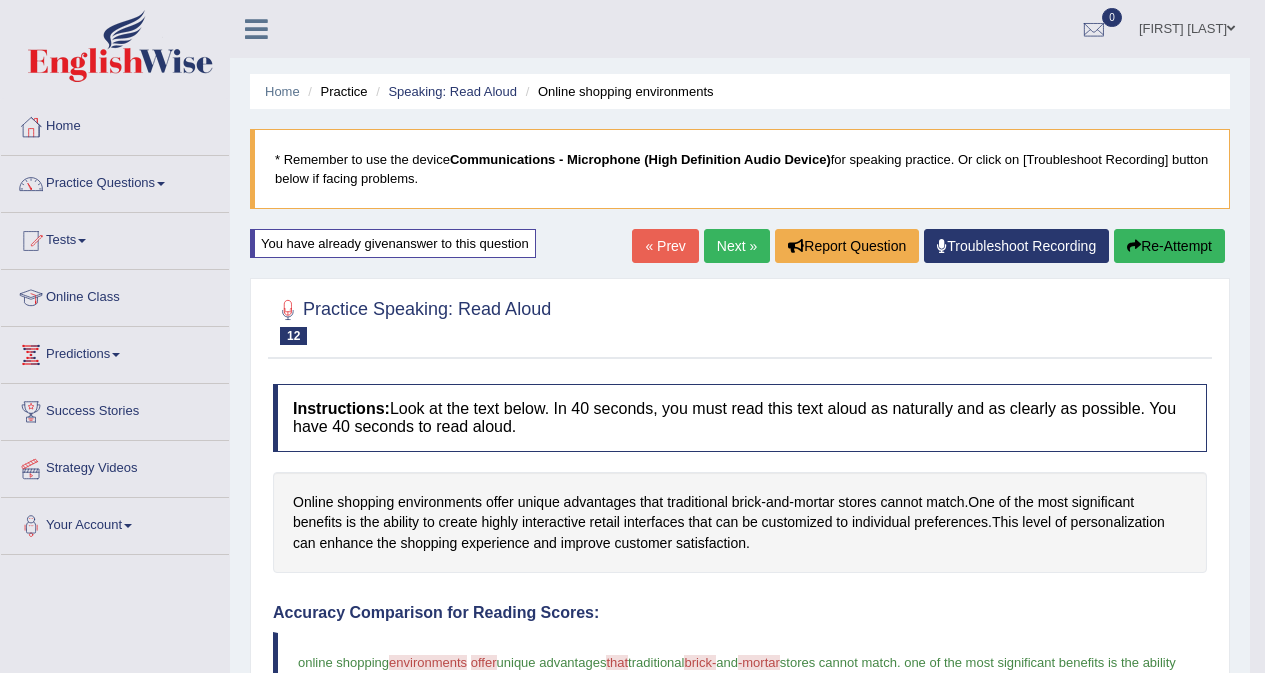 click on "Re-Attempt" at bounding box center (1169, 246) 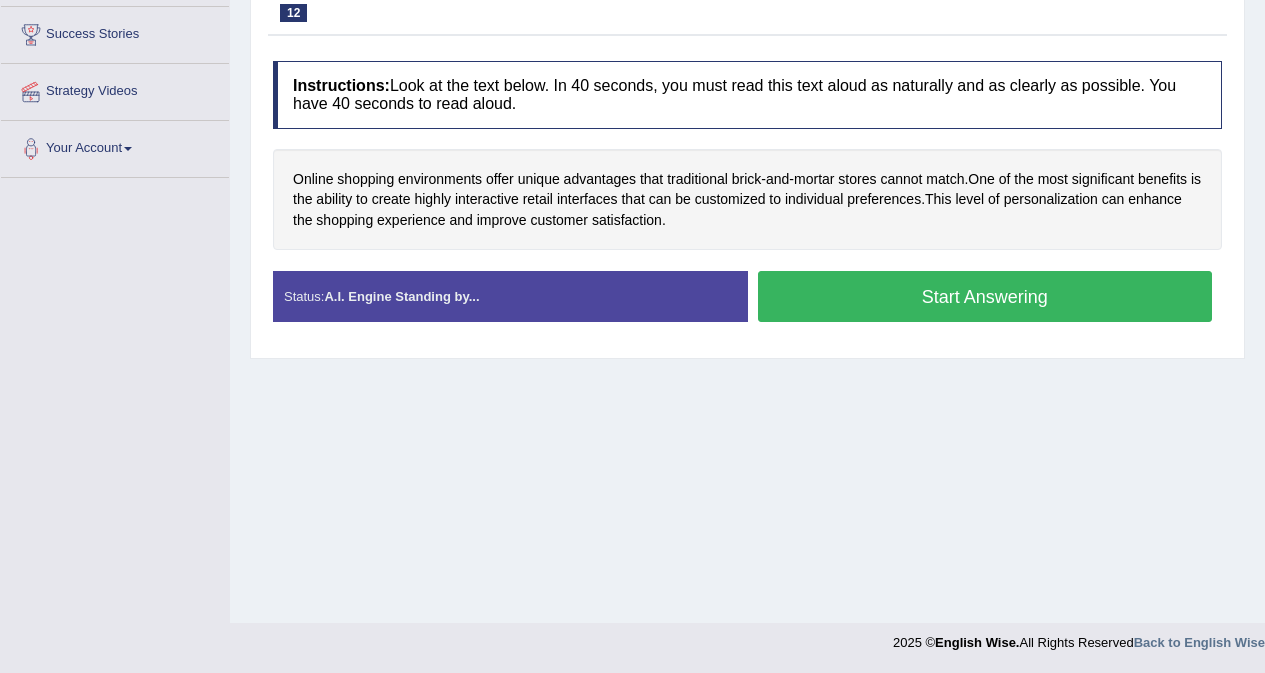 scroll, scrollTop: 0, scrollLeft: 0, axis: both 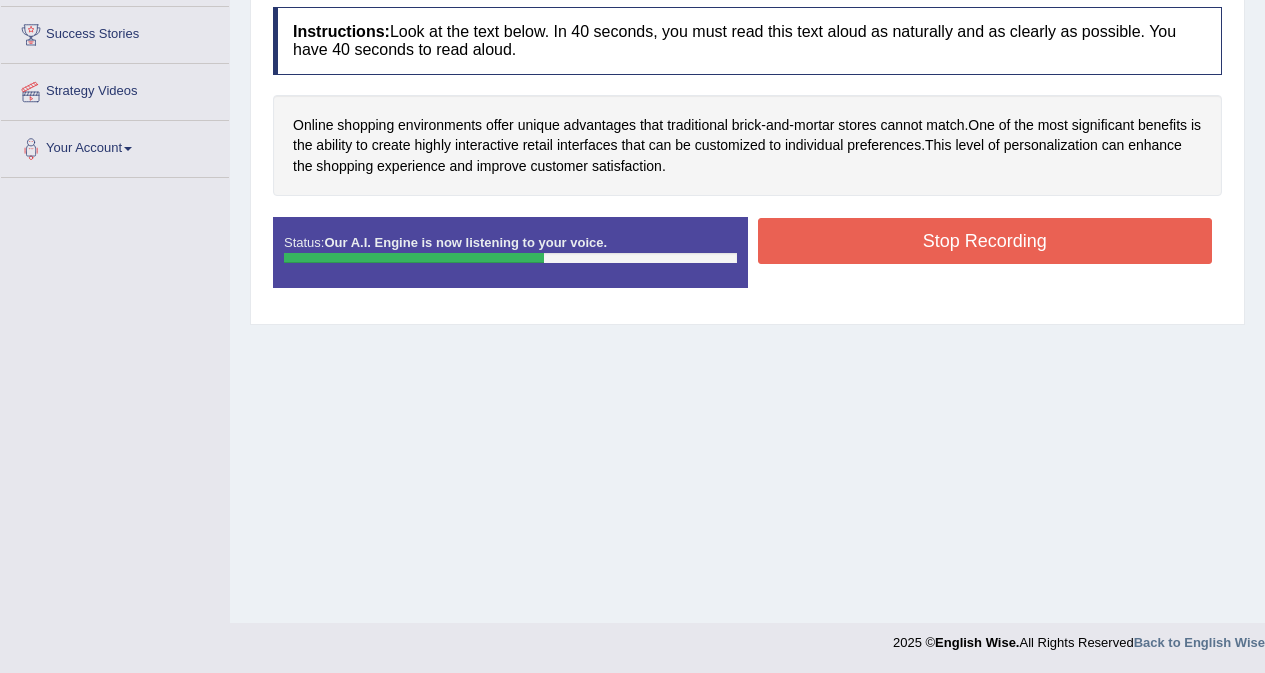 click on "Stop Recording" at bounding box center [985, 241] 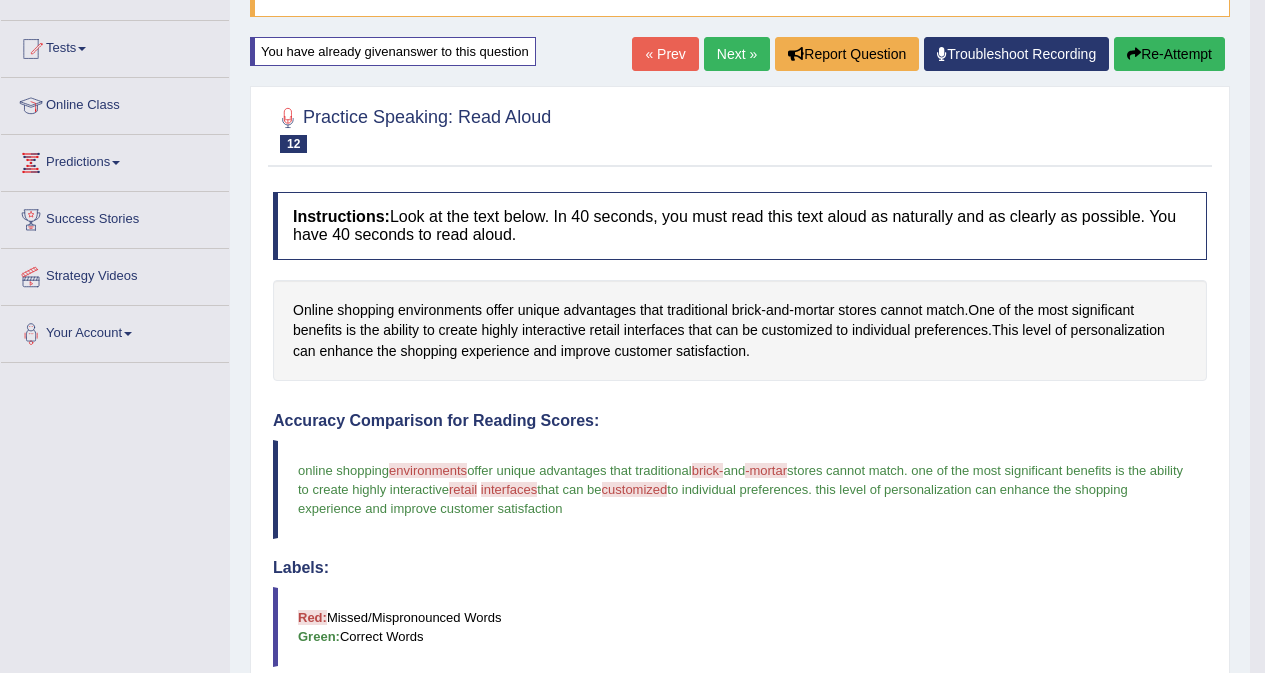 scroll, scrollTop: 22, scrollLeft: 0, axis: vertical 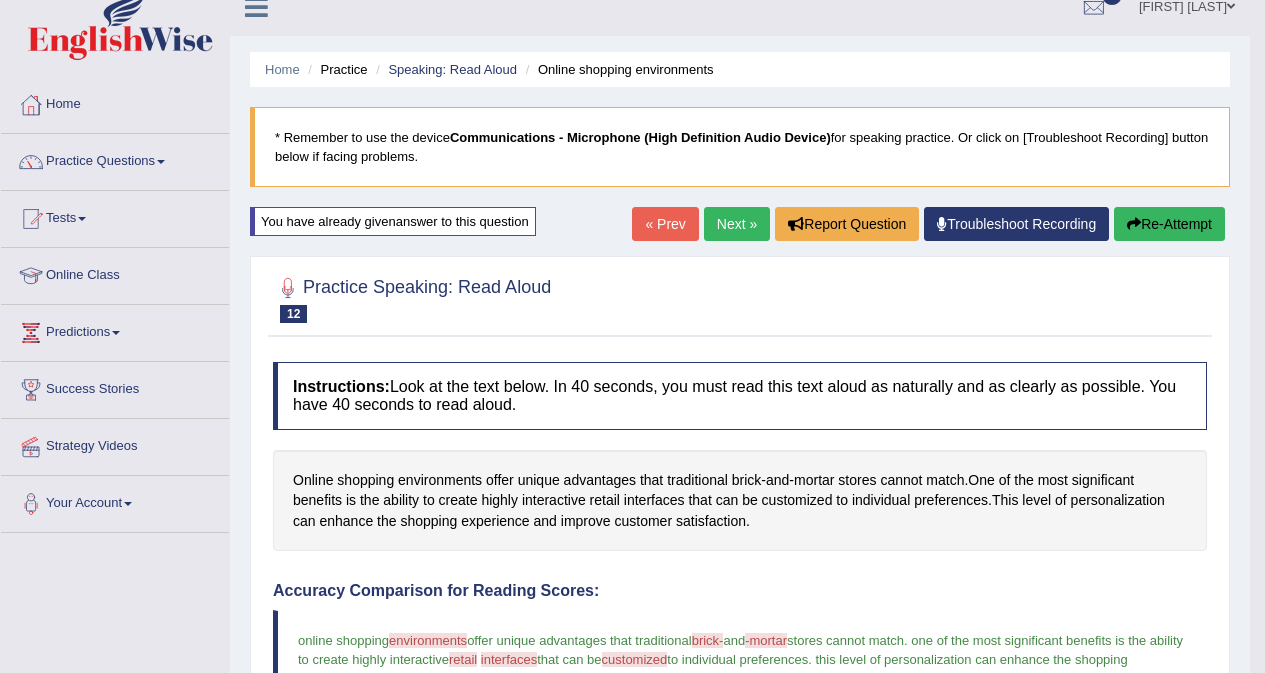 click on "Next »" at bounding box center [737, 224] 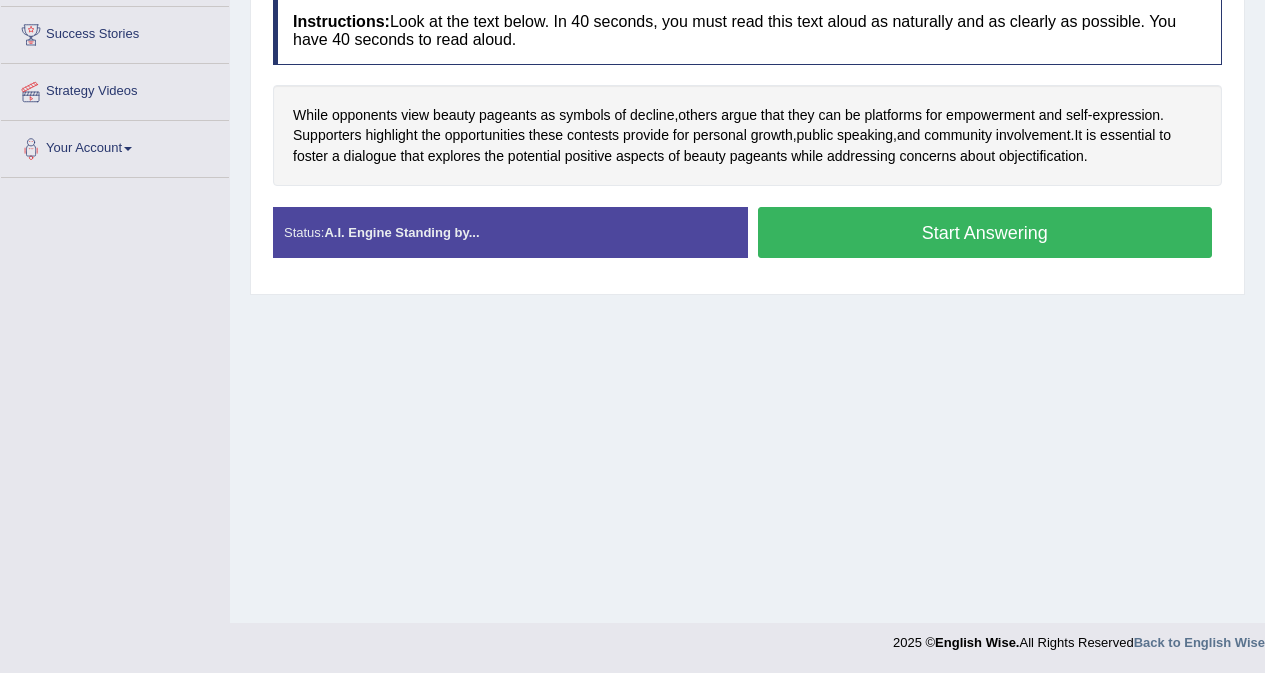 scroll, scrollTop: 0, scrollLeft: 0, axis: both 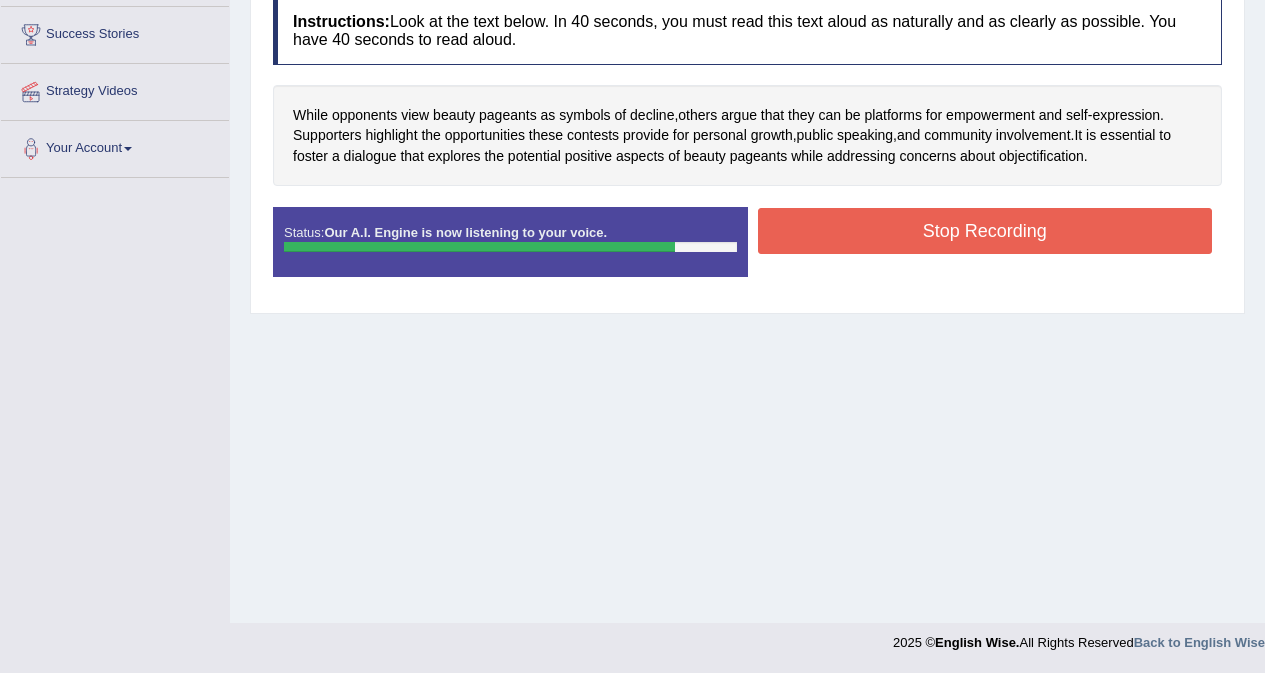 click on "Stop Recording" at bounding box center [985, 231] 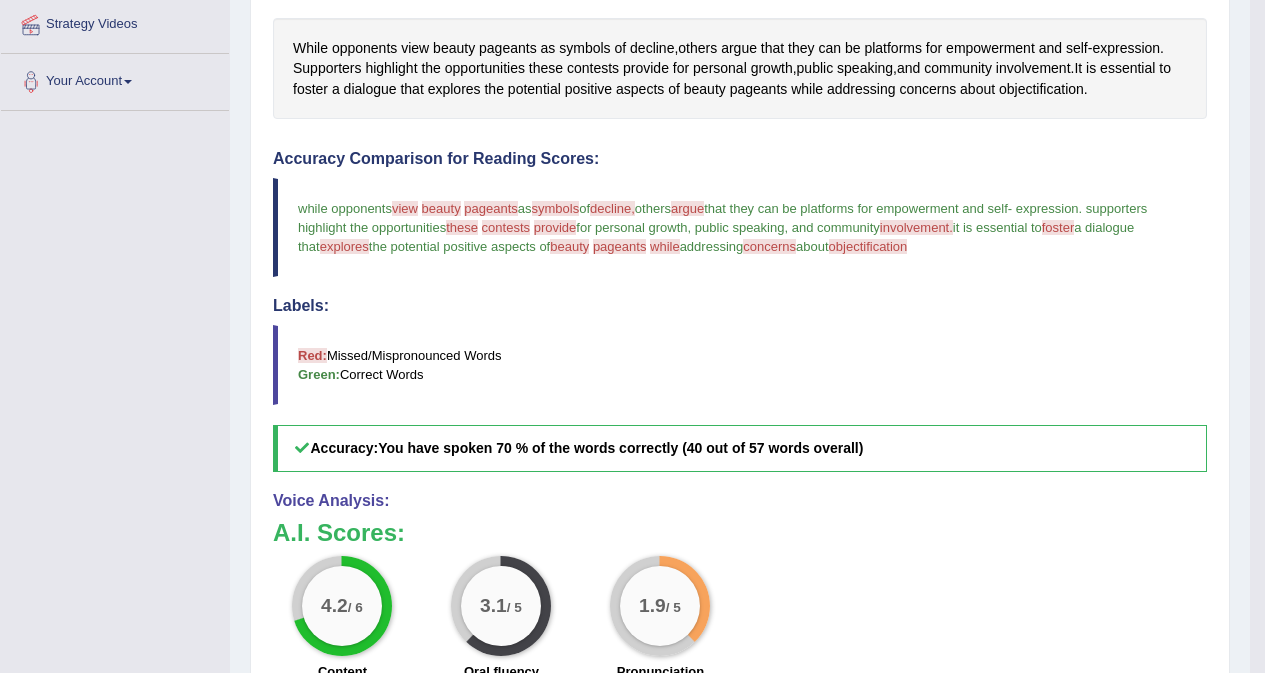 scroll, scrollTop: 12, scrollLeft: 0, axis: vertical 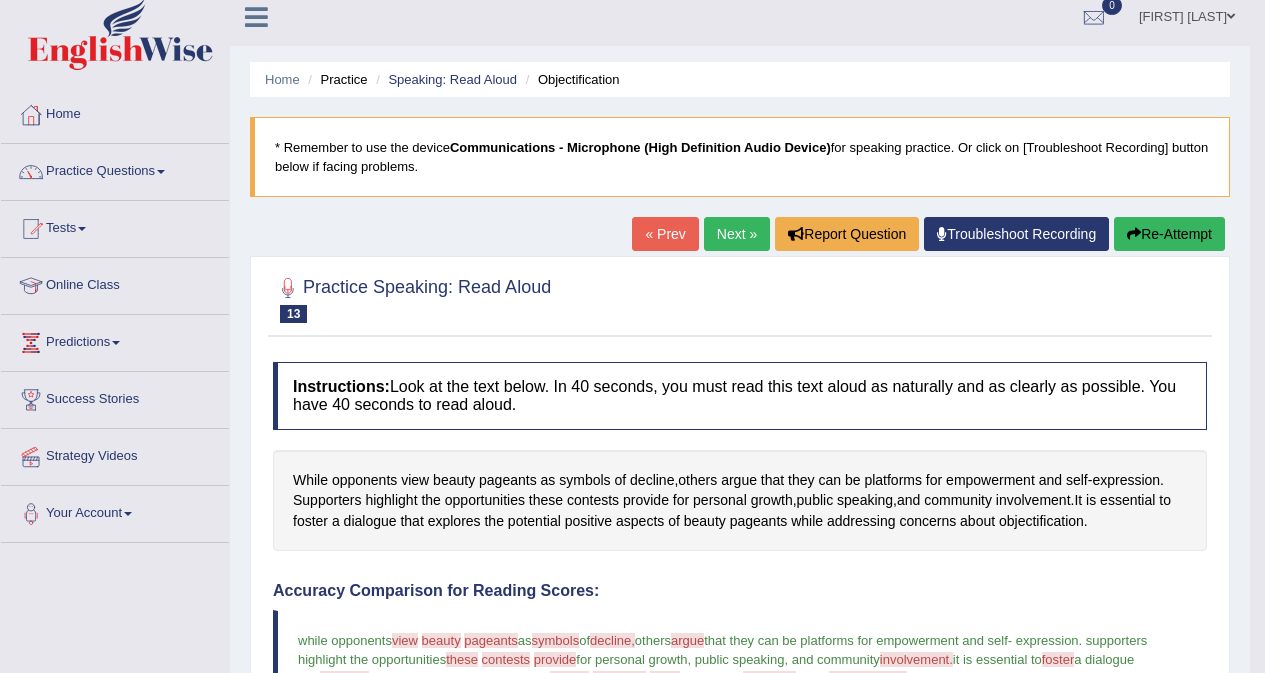 click on "Re-Attempt" at bounding box center (1169, 234) 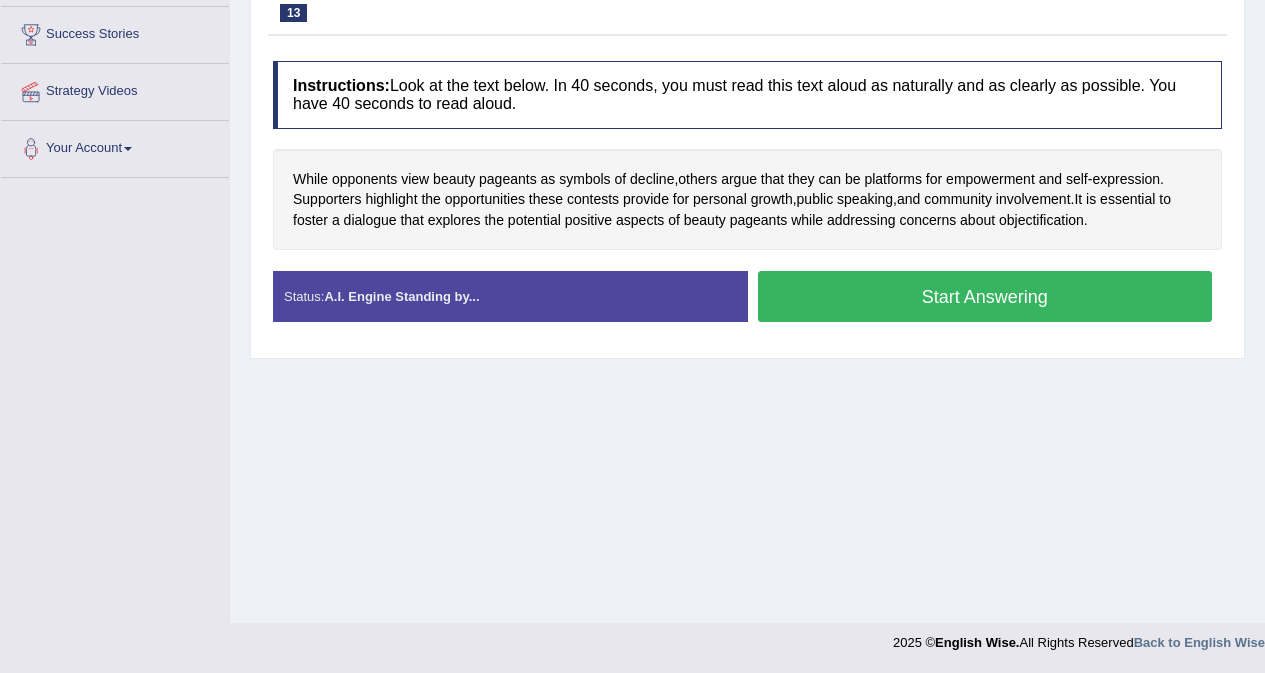 scroll, scrollTop: 377, scrollLeft: 0, axis: vertical 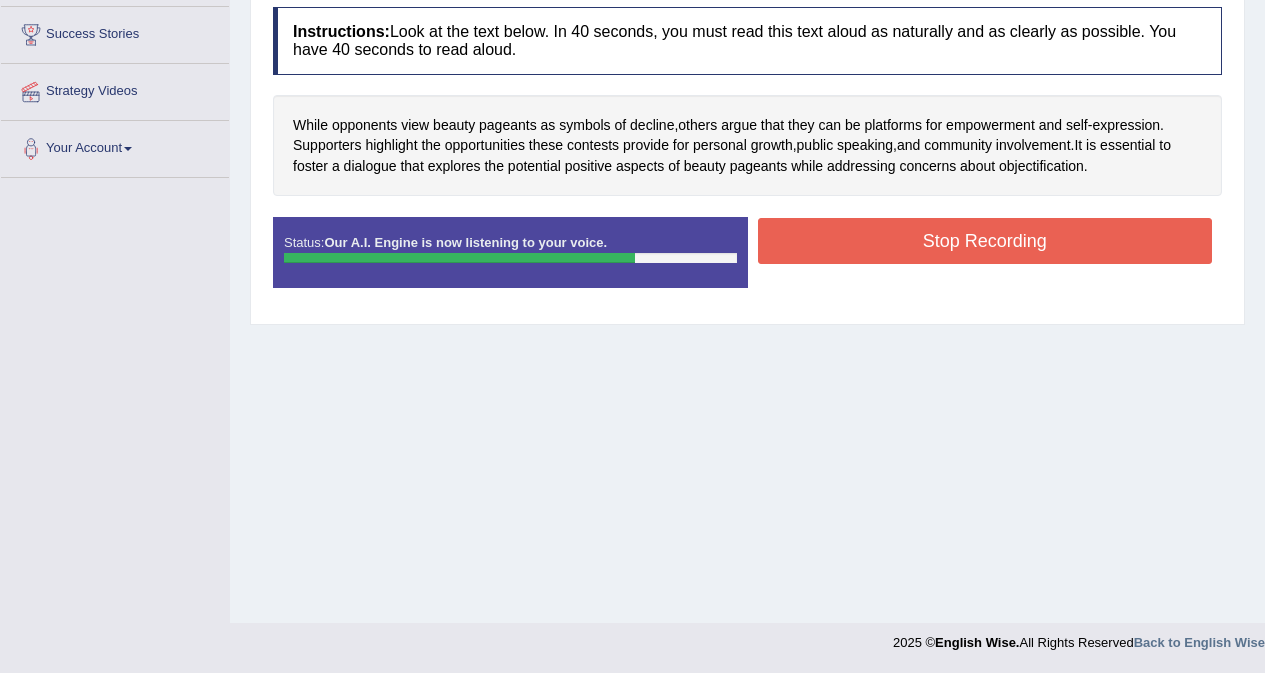 click on "Stop Recording" at bounding box center (985, 241) 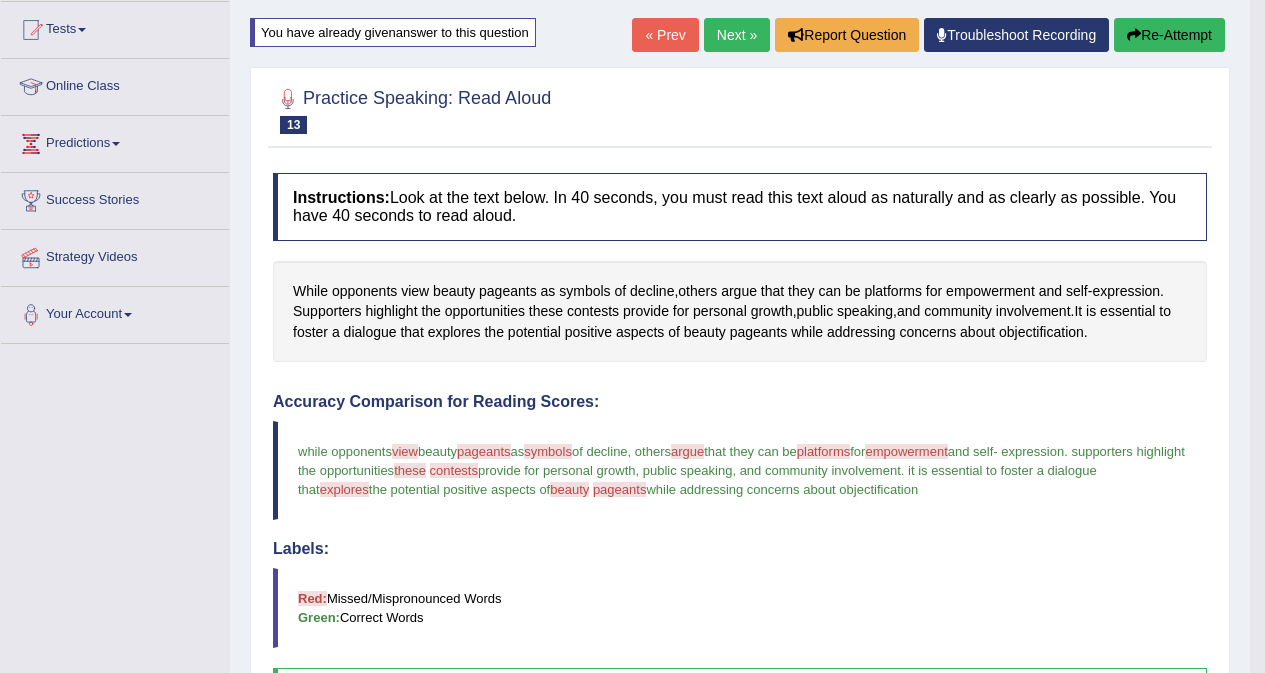 scroll, scrollTop: 122, scrollLeft: 0, axis: vertical 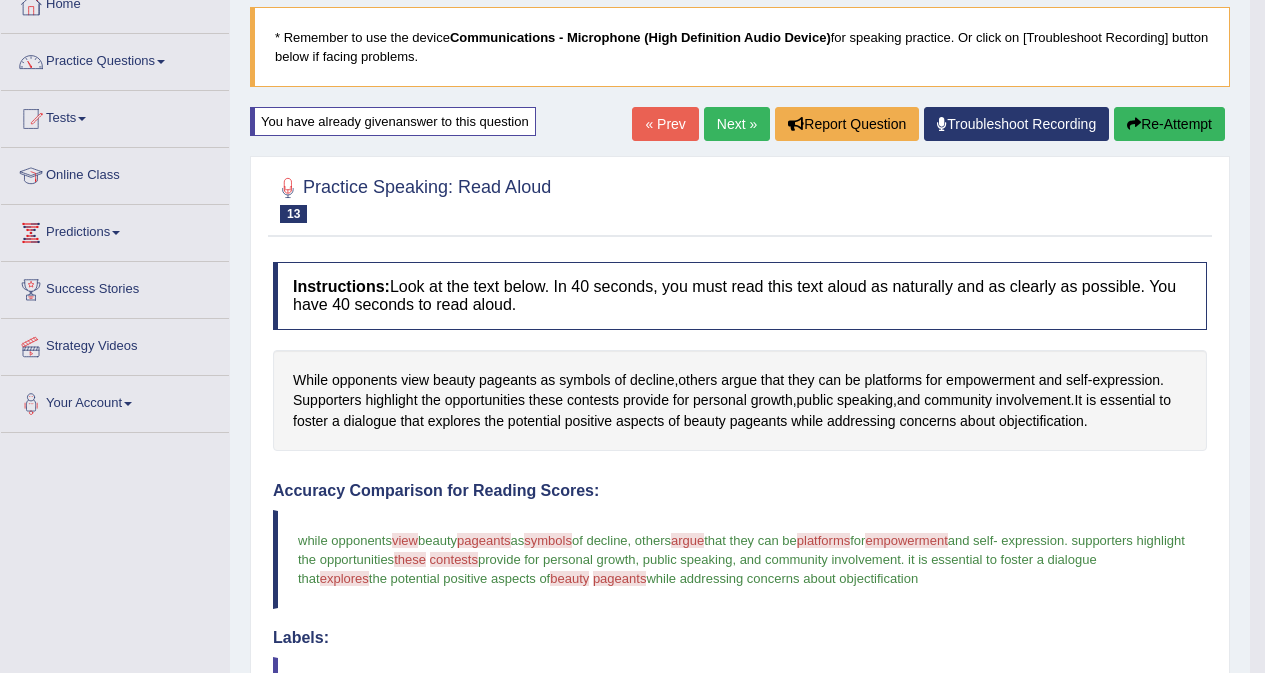 click on "Re-Attempt" at bounding box center [1169, 124] 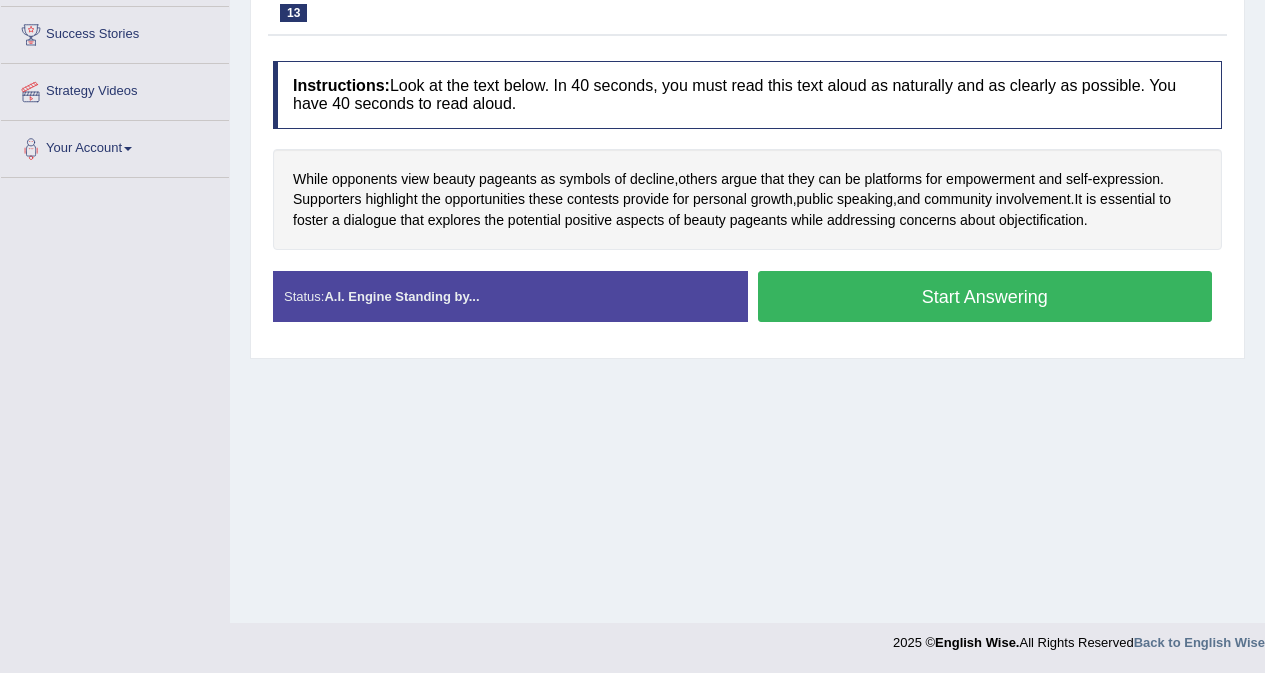 scroll, scrollTop: 377, scrollLeft: 0, axis: vertical 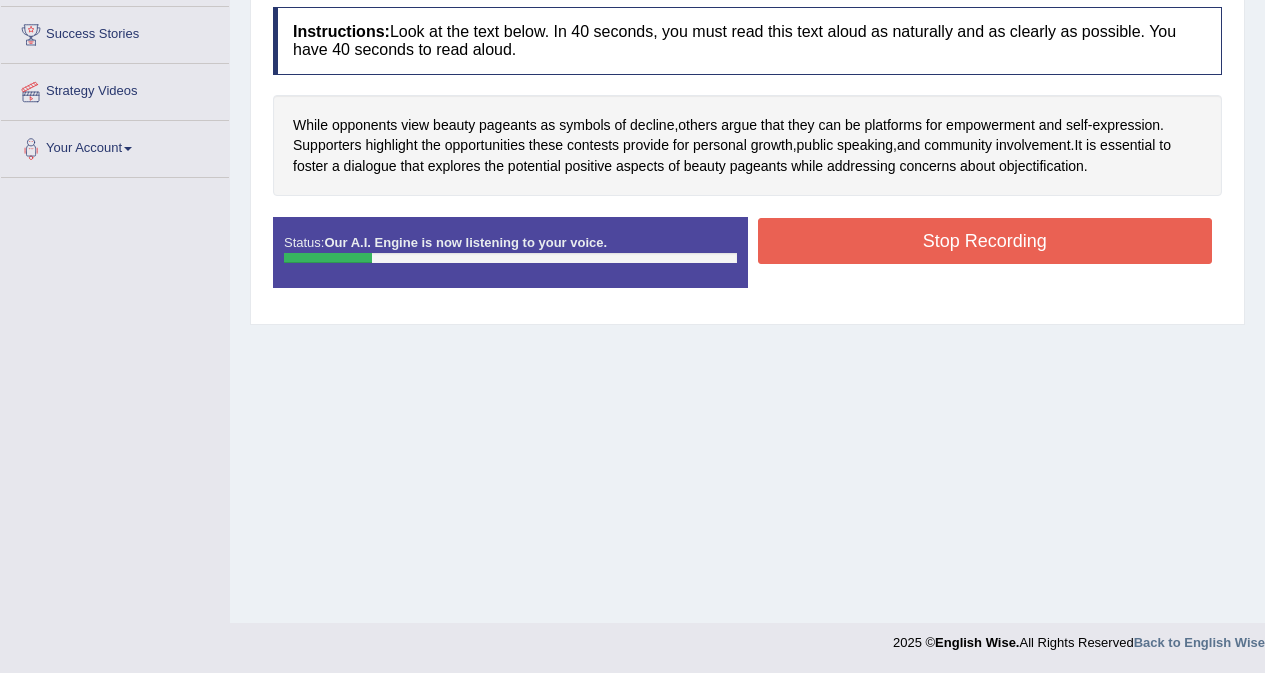 click on "Stop Recording" at bounding box center [985, 241] 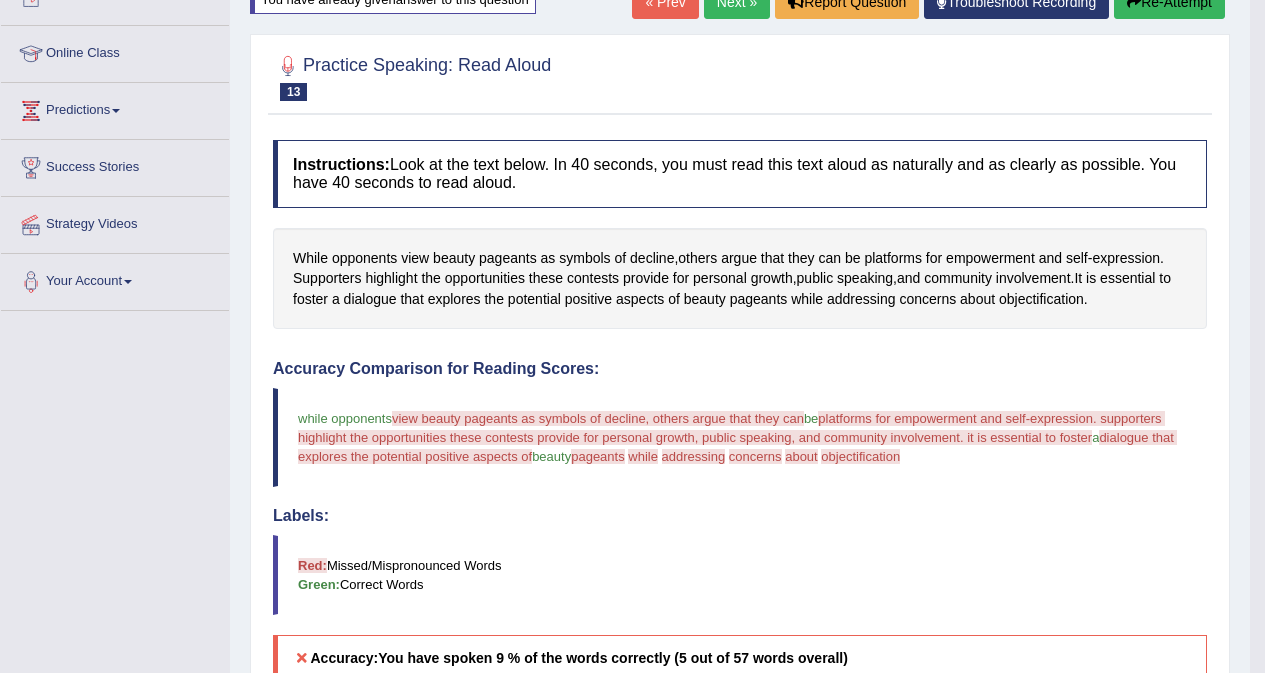 scroll, scrollTop: 222, scrollLeft: 0, axis: vertical 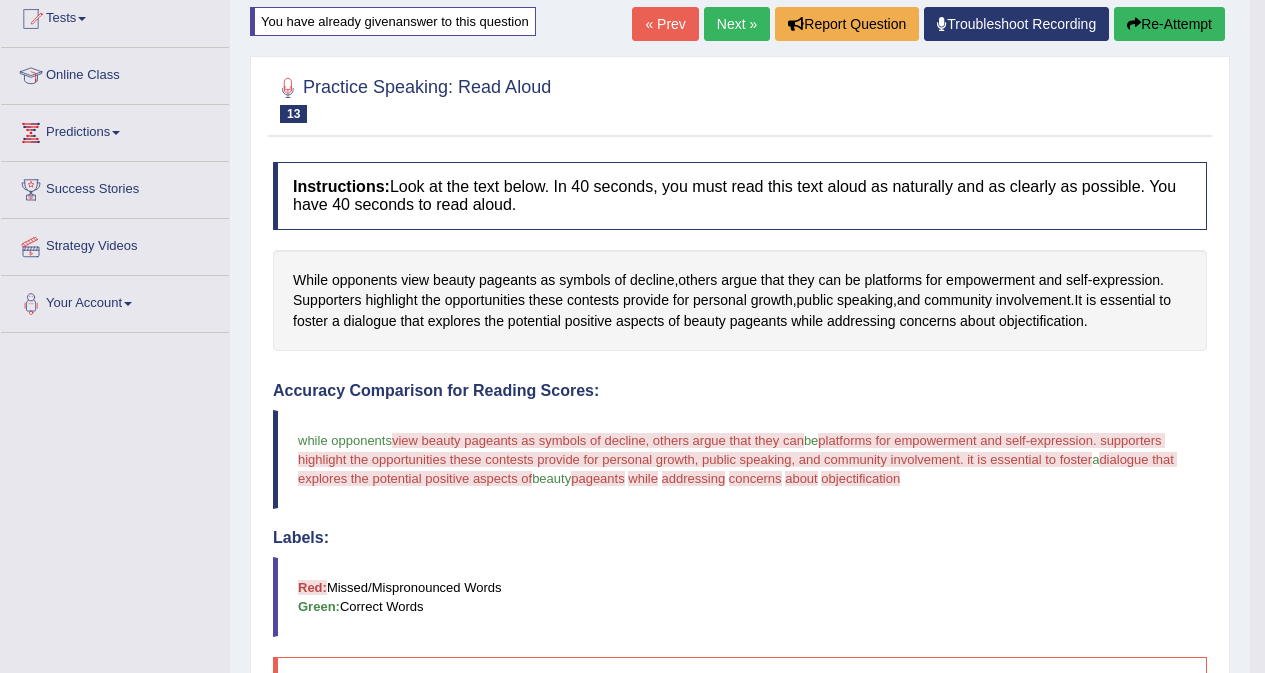 click on "Re-Attempt" at bounding box center [1169, 24] 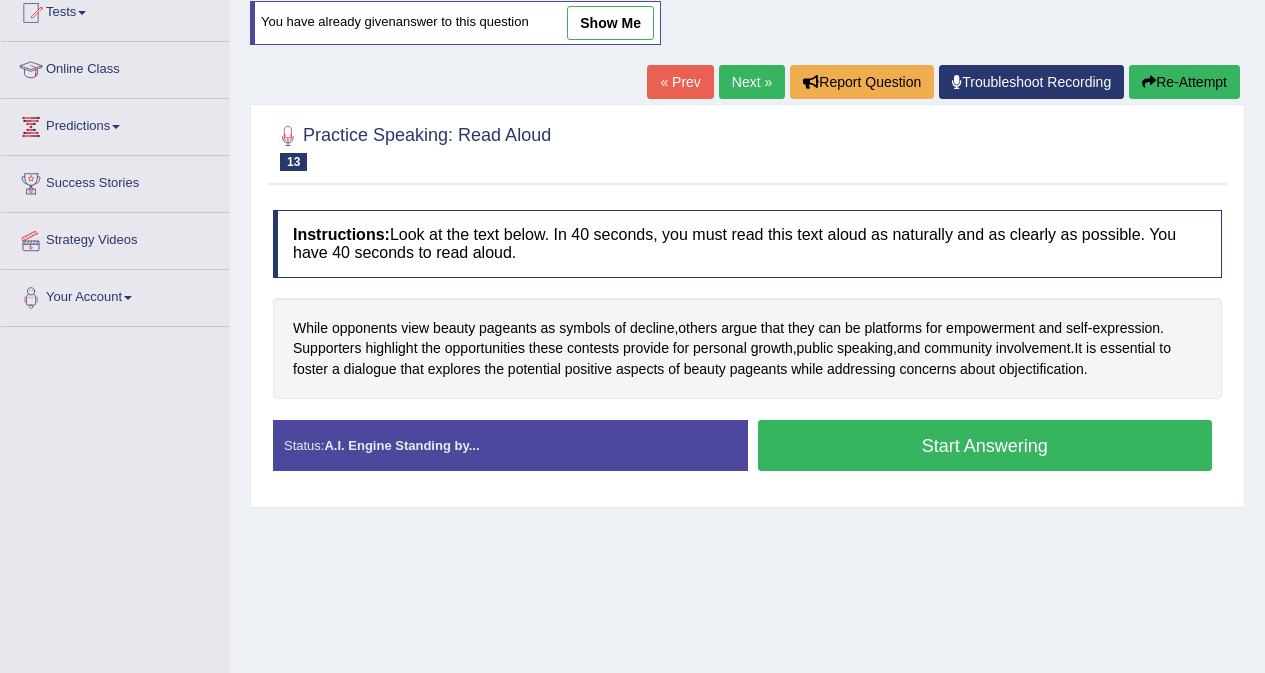 scroll, scrollTop: 228, scrollLeft: 0, axis: vertical 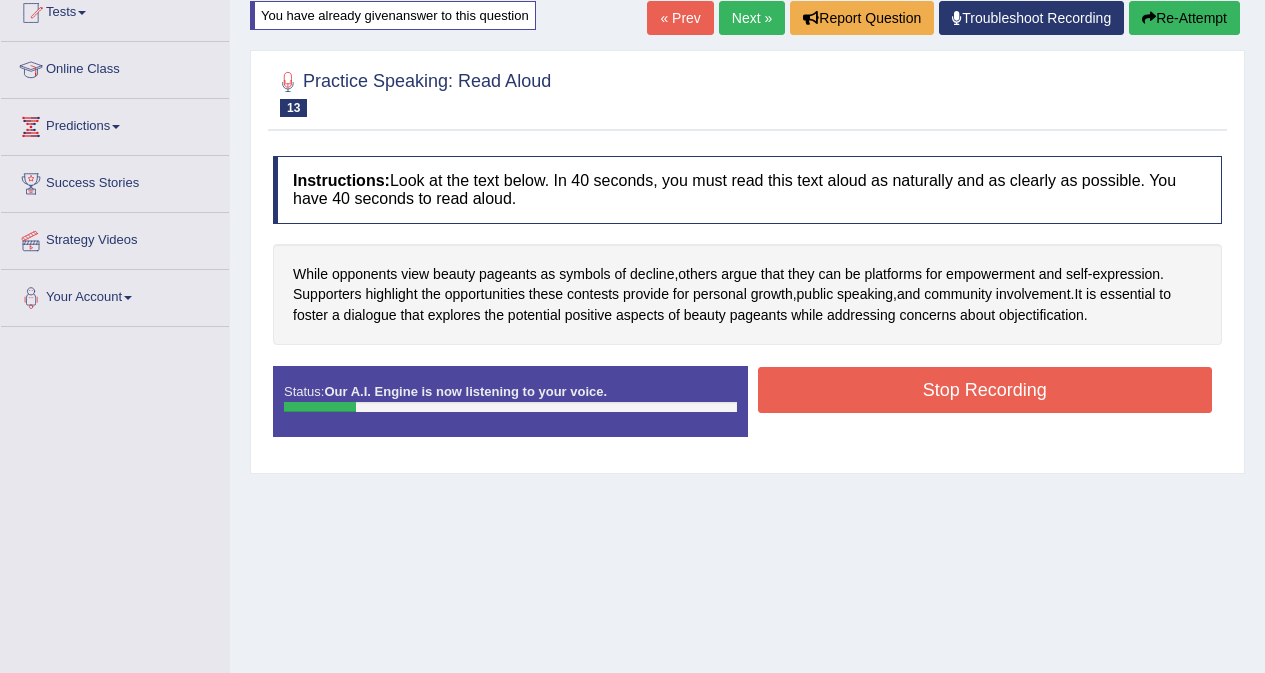 click on "Stop Recording" at bounding box center (985, 390) 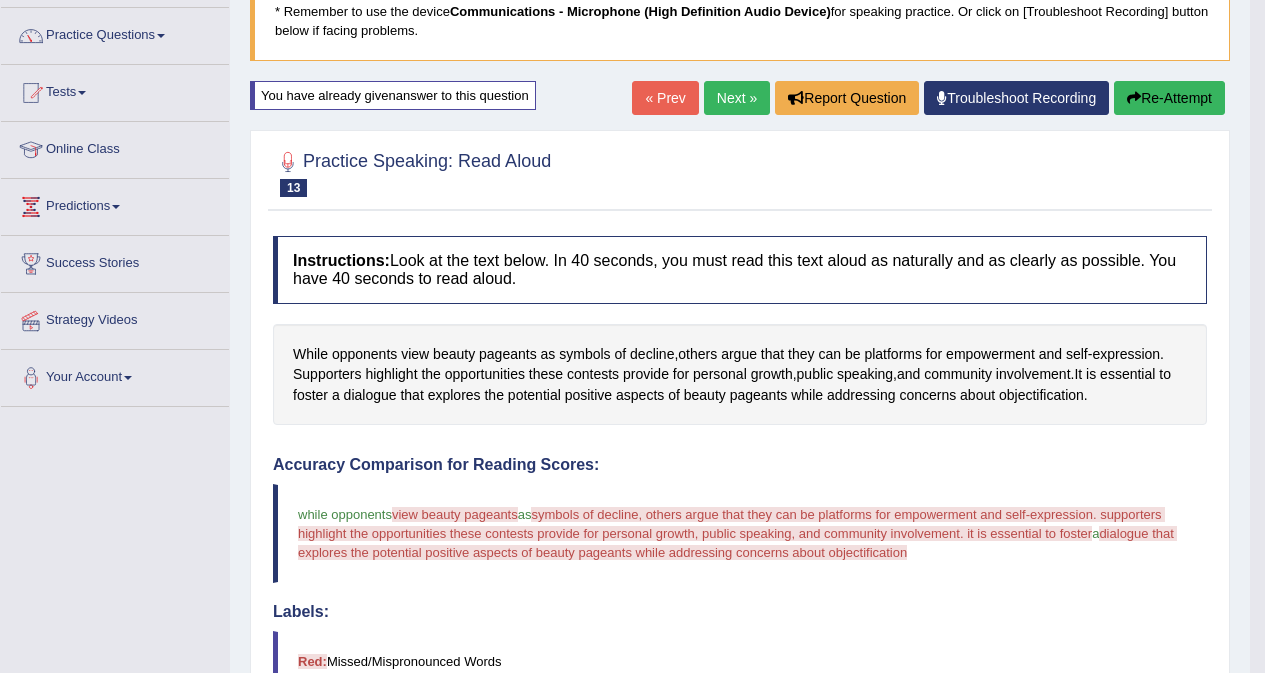 scroll, scrollTop: 28, scrollLeft: 0, axis: vertical 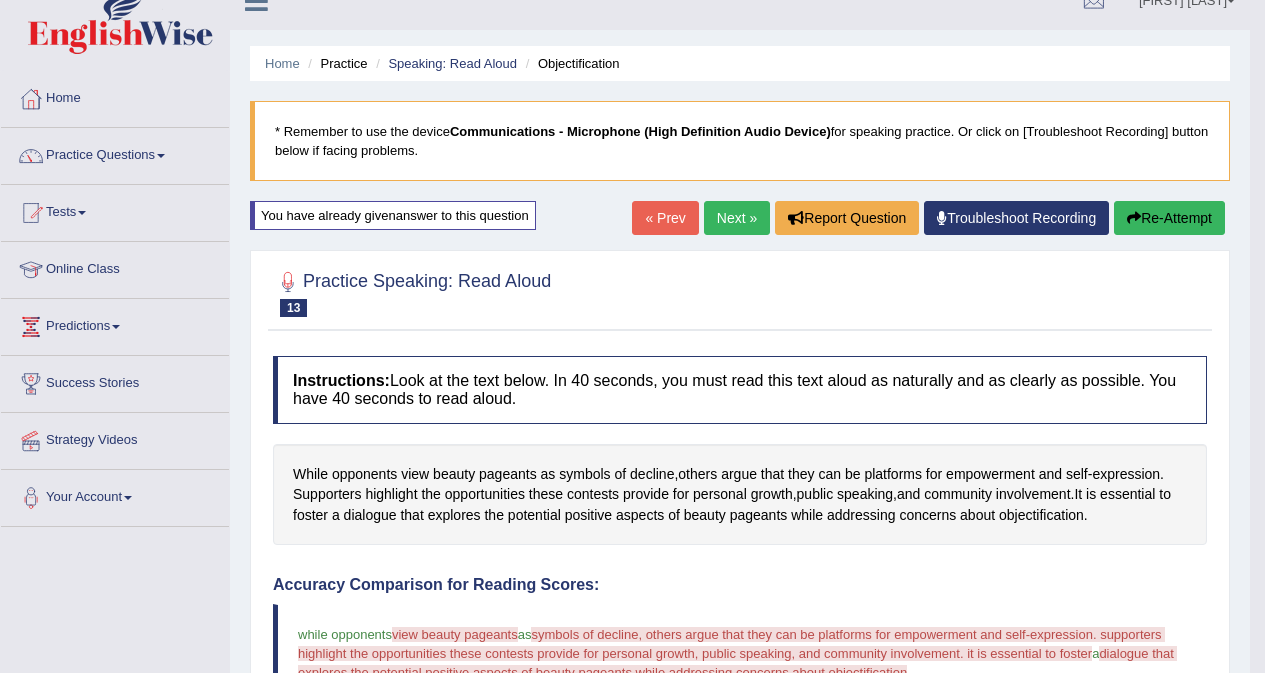 click on "Re-Attempt" at bounding box center [1169, 218] 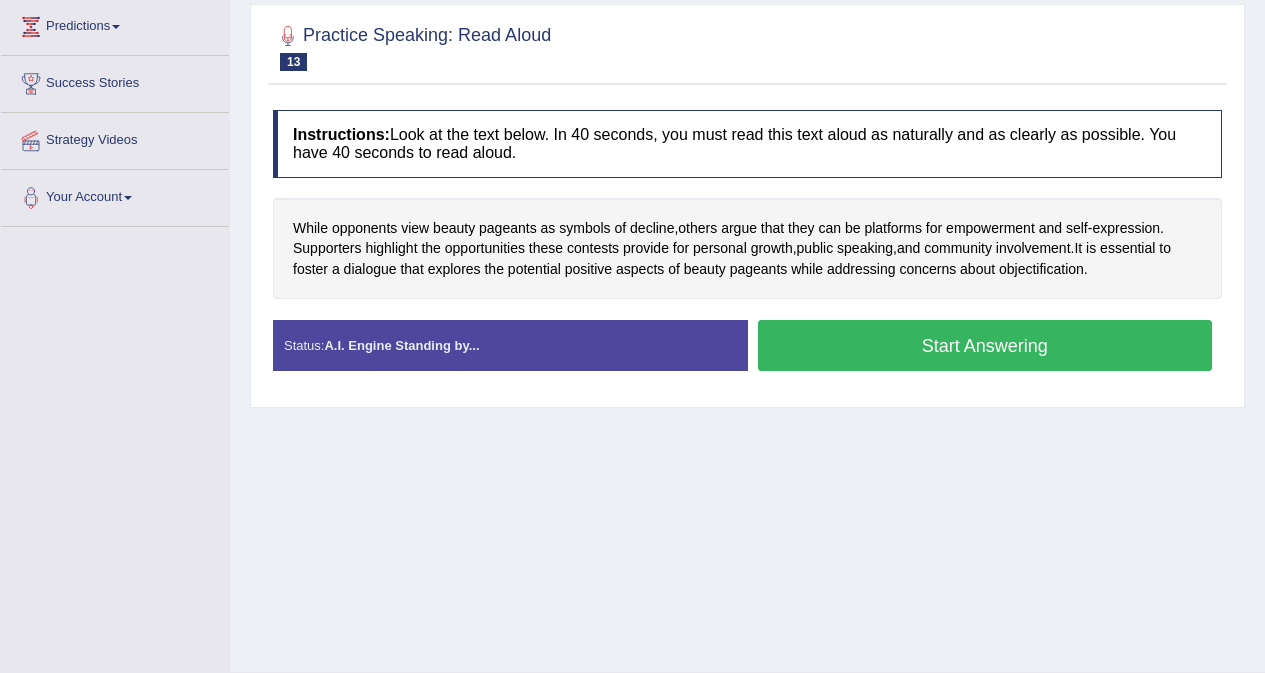 click on "Start Answering" at bounding box center [985, 345] 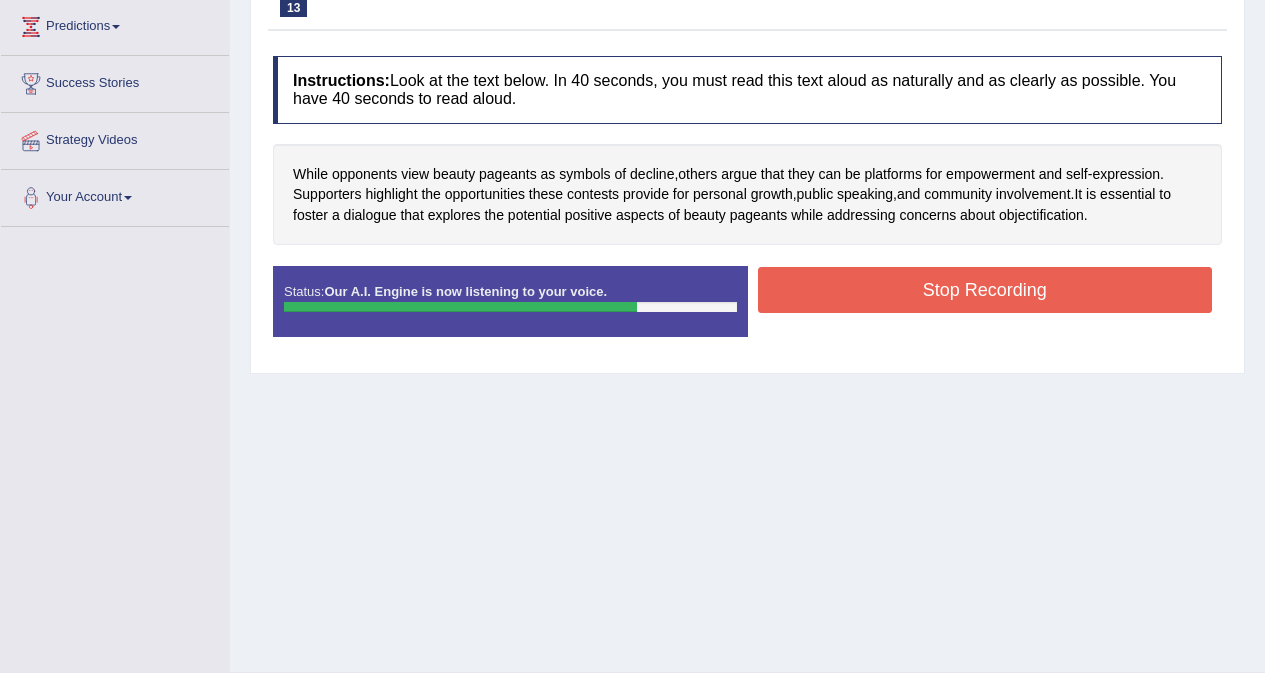 click on "Stop Recording" at bounding box center [985, 290] 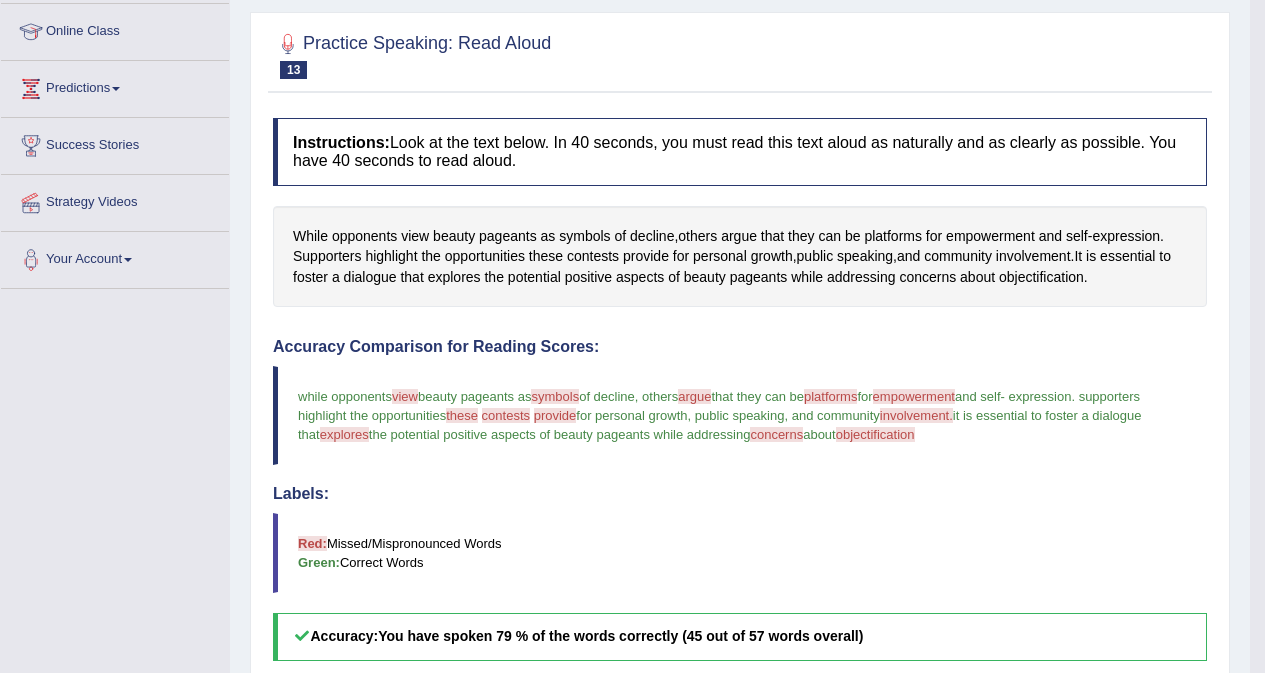 scroll, scrollTop: 222, scrollLeft: 0, axis: vertical 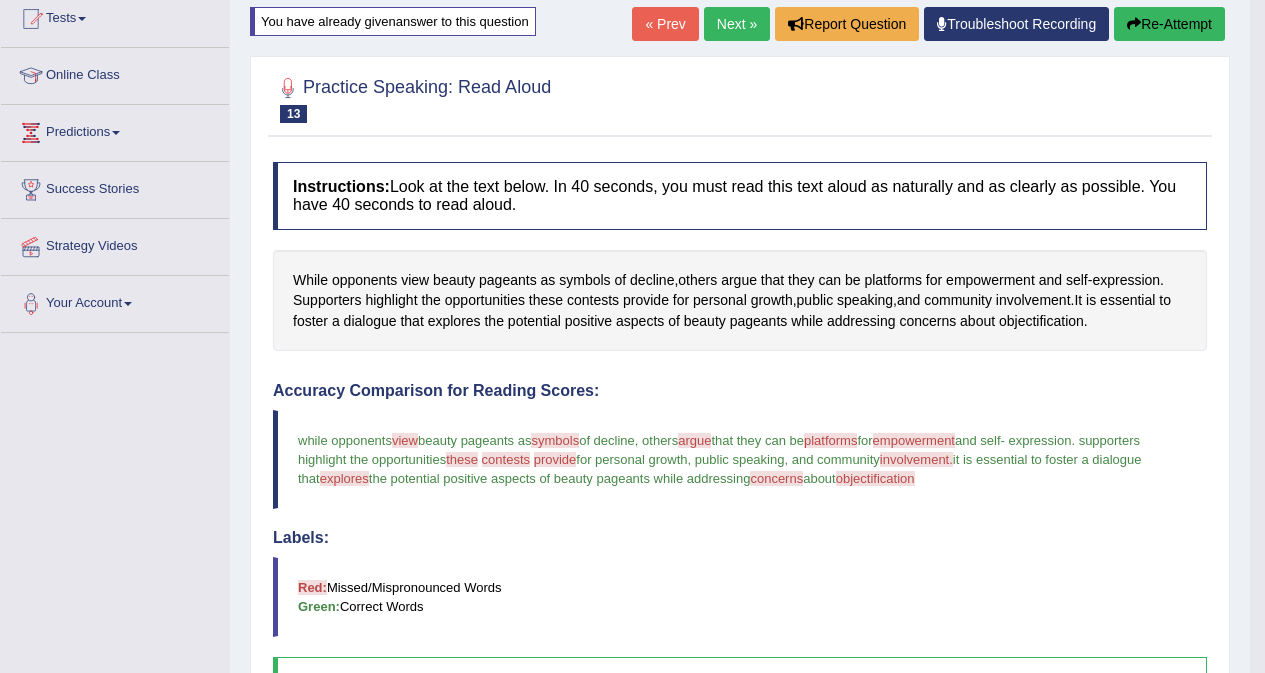 drag, startPoint x: 1170, startPoint y: 12, endPoint x: 1167, endPoint y: 27, distance: 15.297058 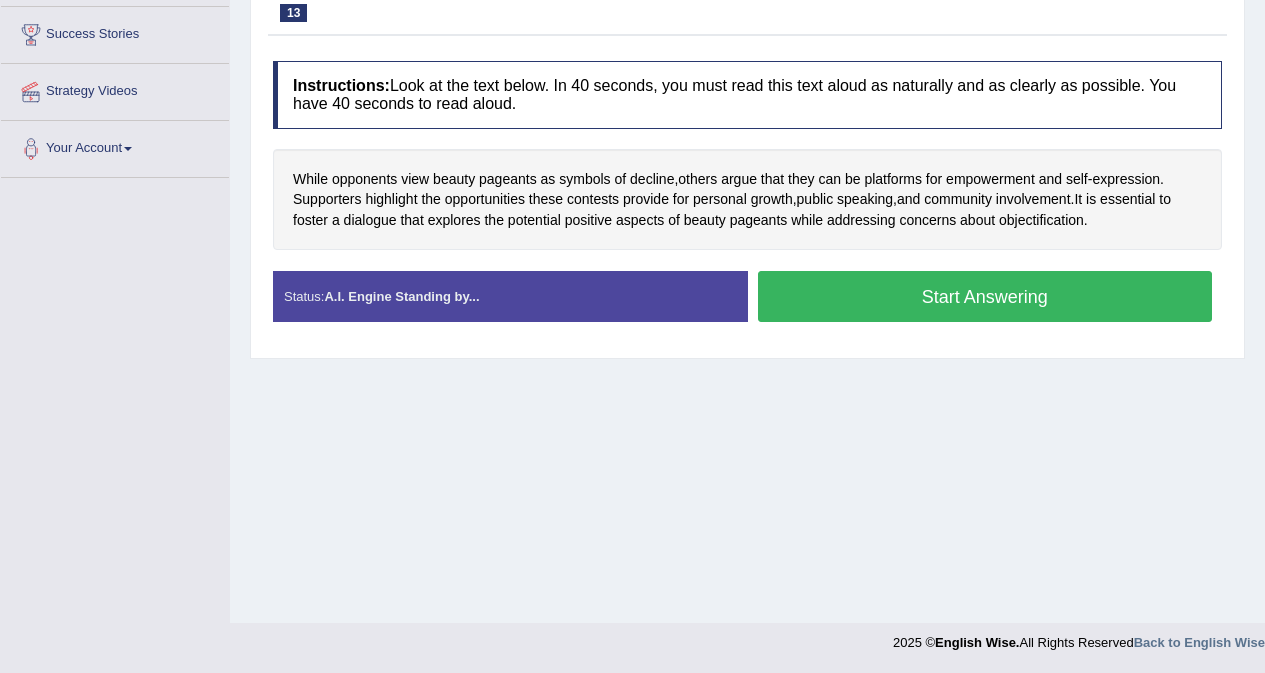 scroll, scrollTop: 377, scrollLeft: 0, axis: vertical 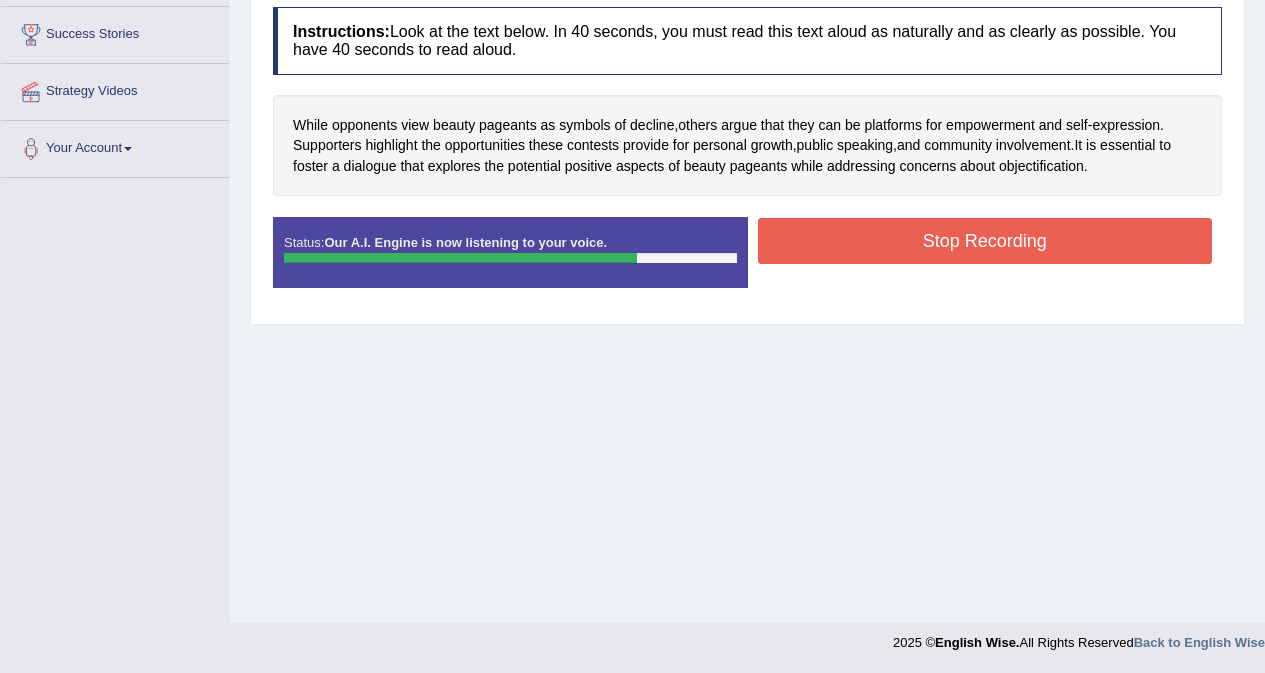 click on "Stop Recording" at bounding box center [985, 241] 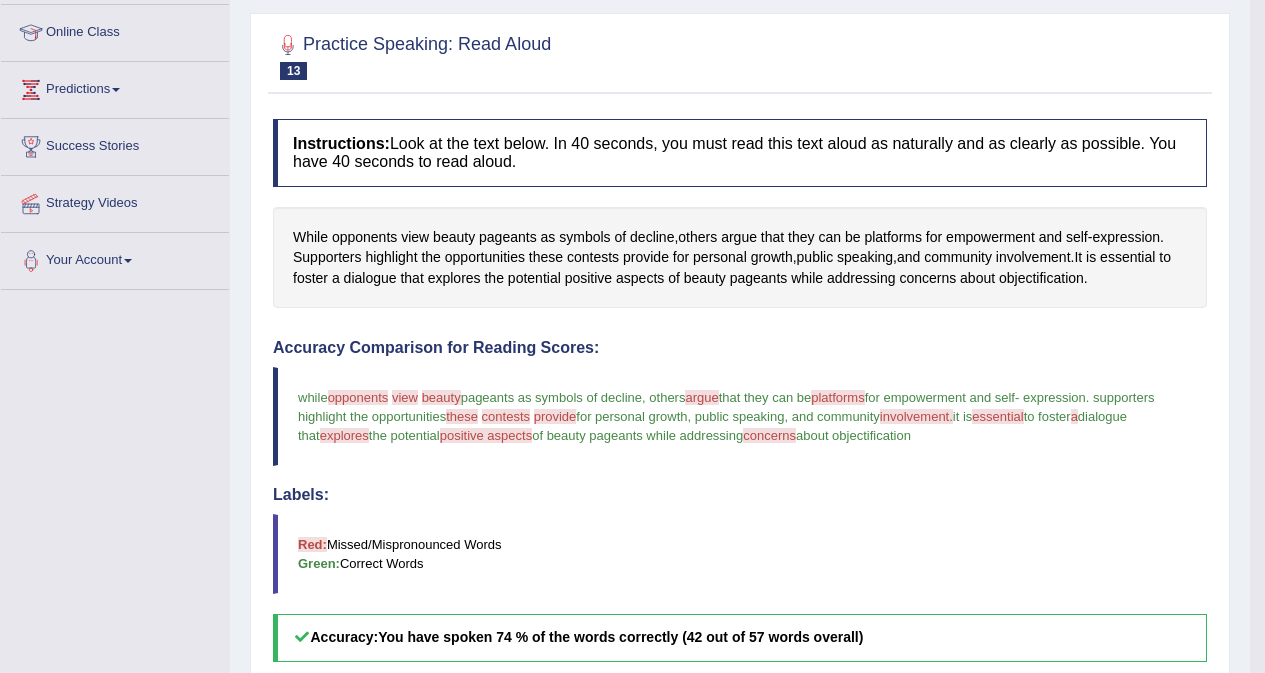 scroll, scrollTop: 222, scrollLeft: 0, axis: vertical 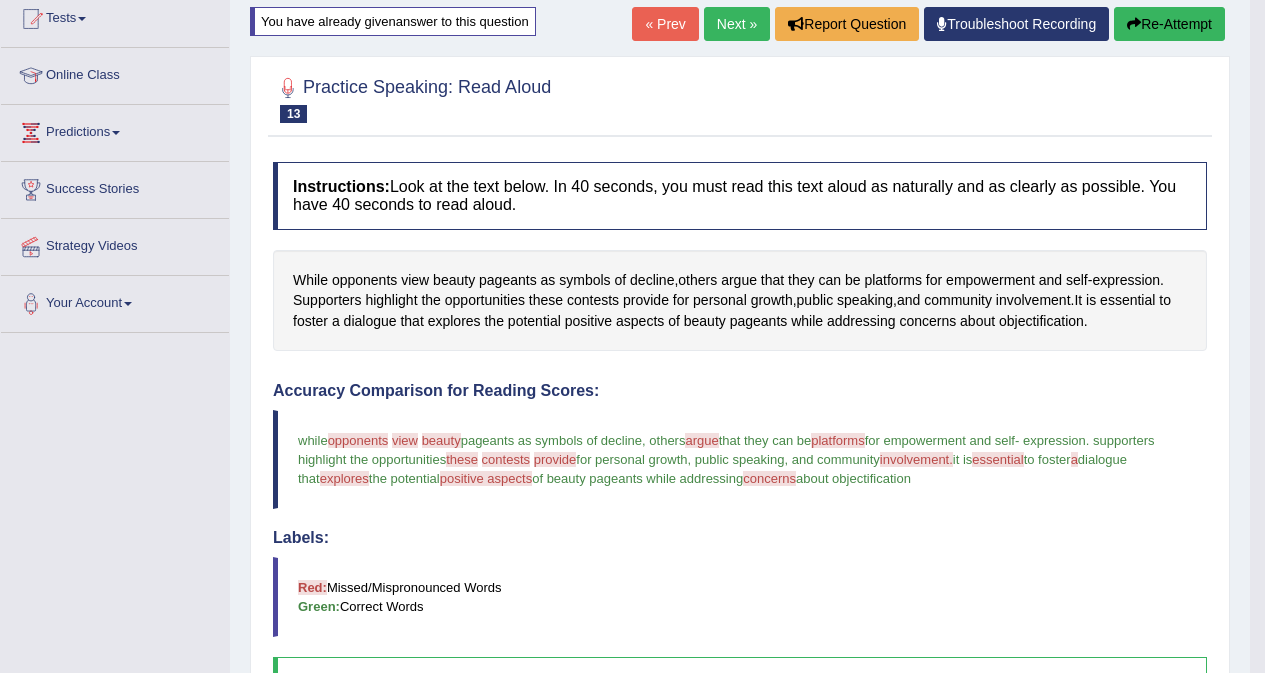 click on "Re-Attempt" at bounding box center (1169, 24) 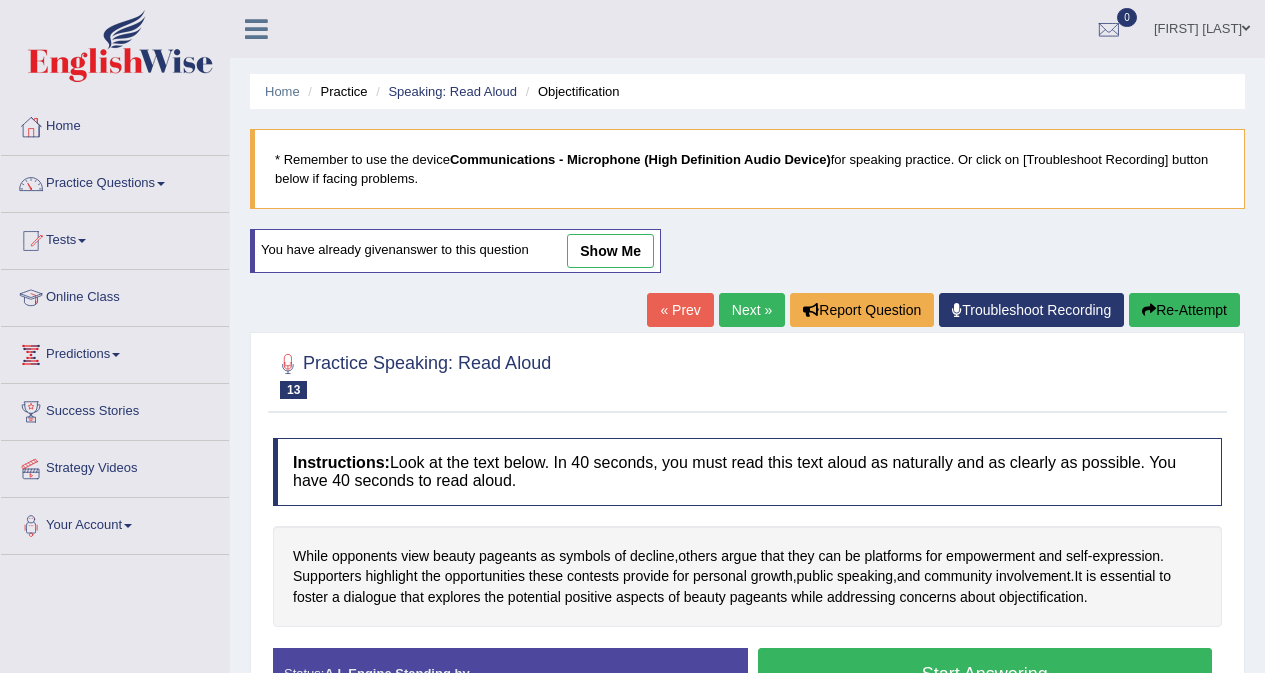 scroll, scrollTop: 228, scrollLeft: 0, axis: vertical 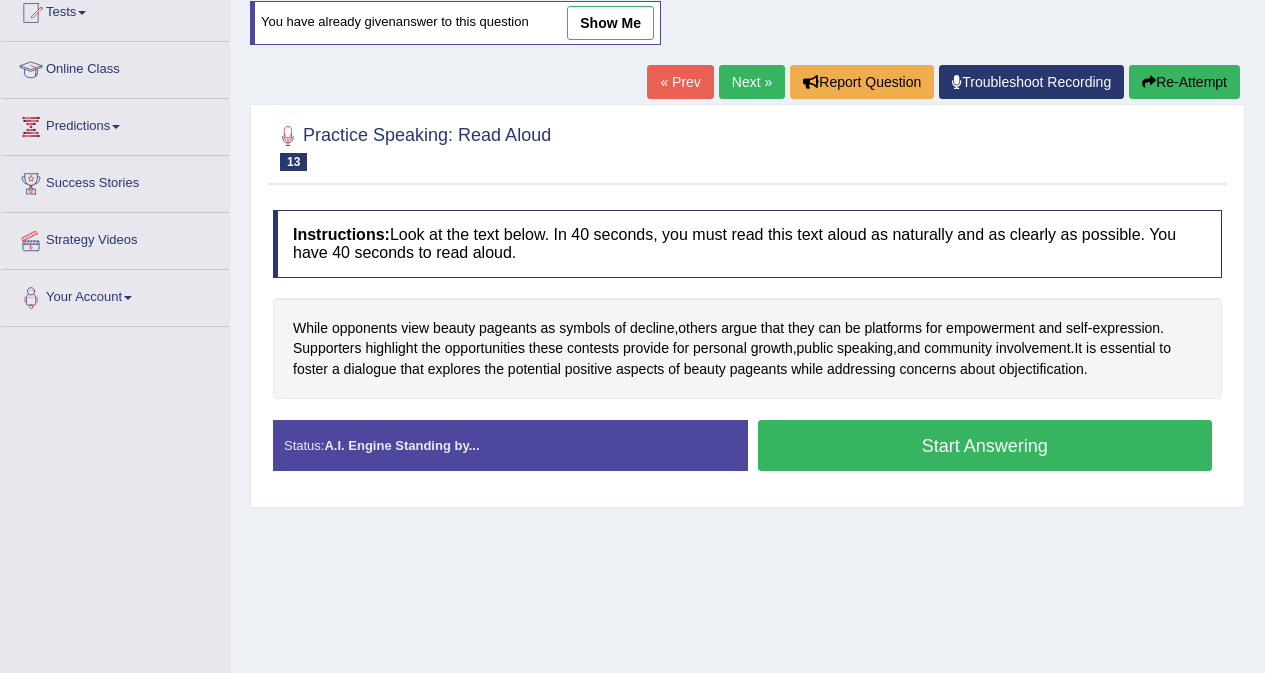 click on "Start Answering" at bounding box center [985, 445] 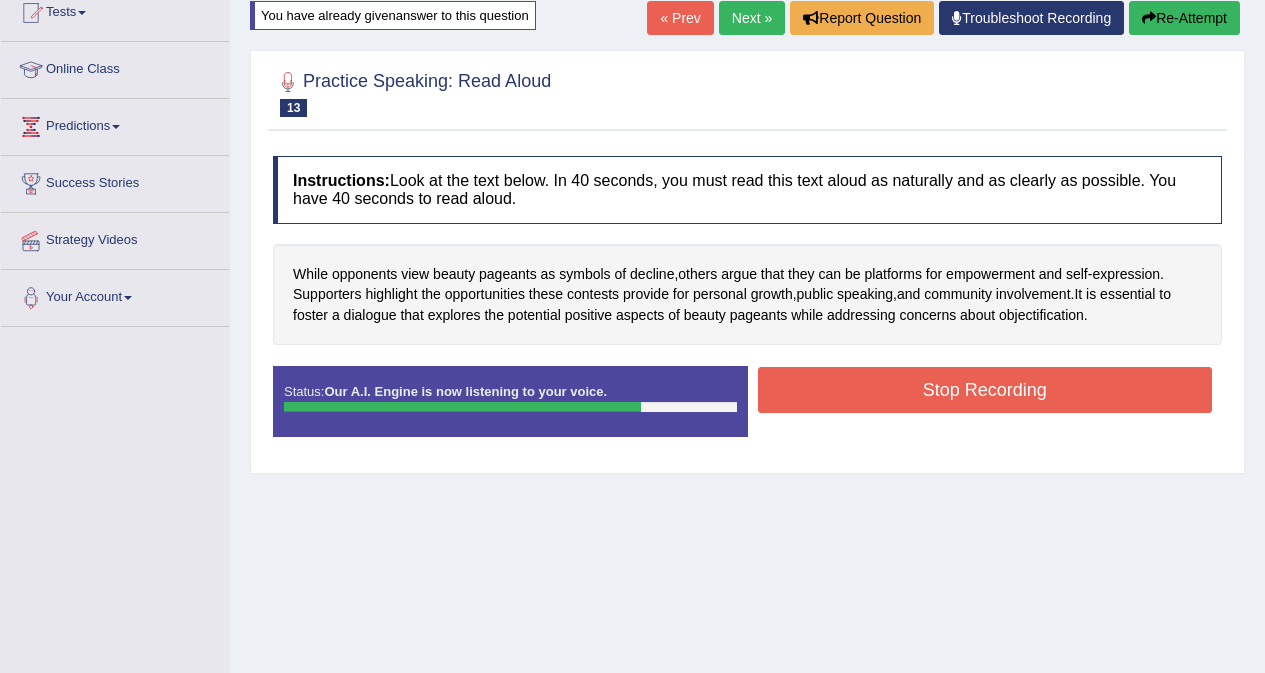 click on "Stop Recording" at bounding box center [985, 390] 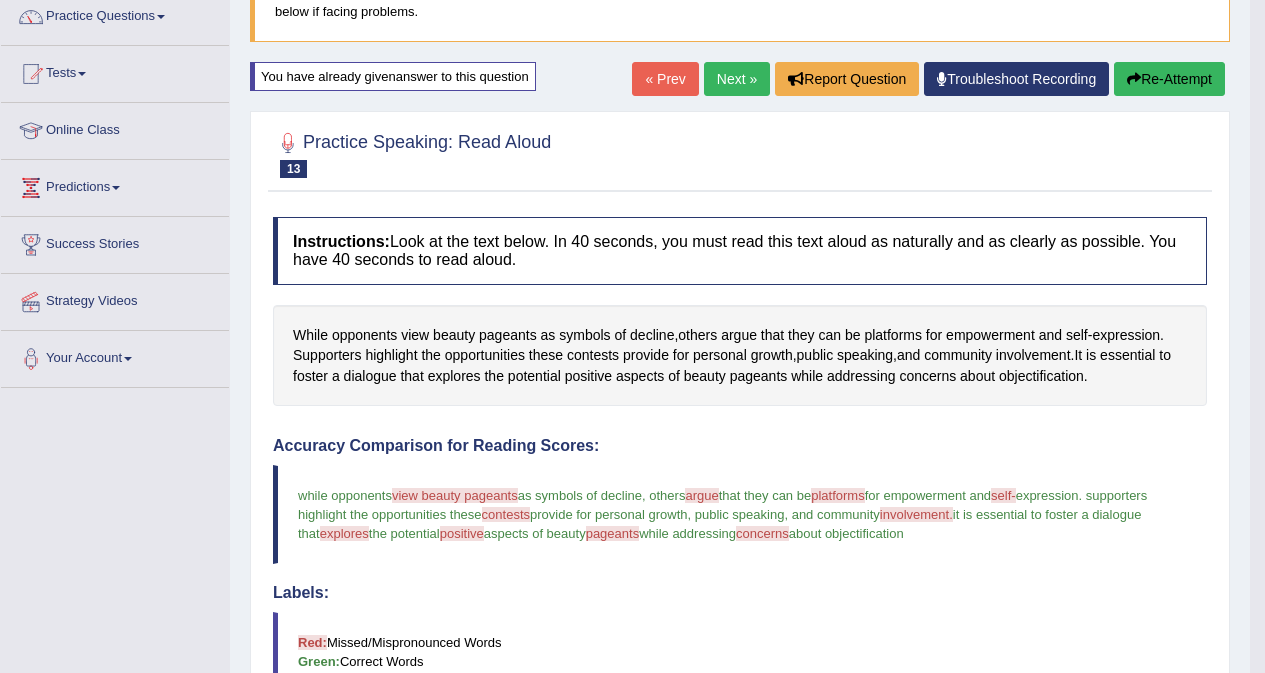 scroll, scrollTop: 128, scrollLeft: 0, axis: vertical 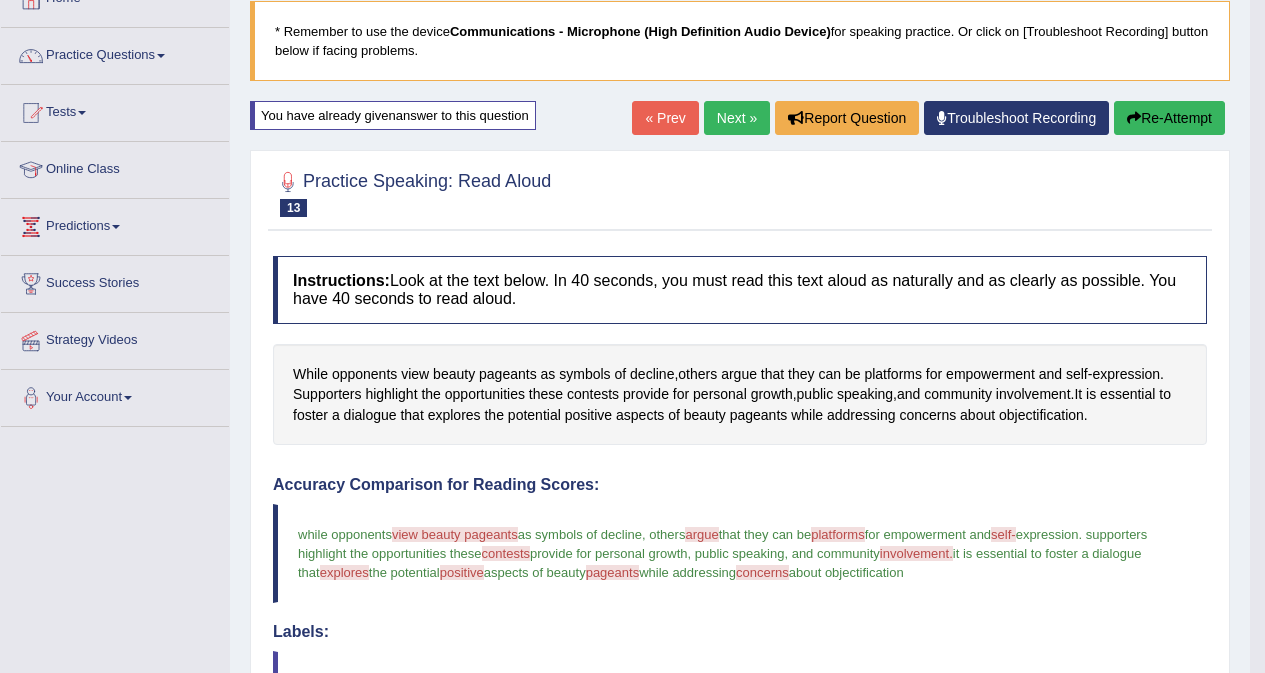click on "Re-Attempt" at bounding box center [1169, 118] 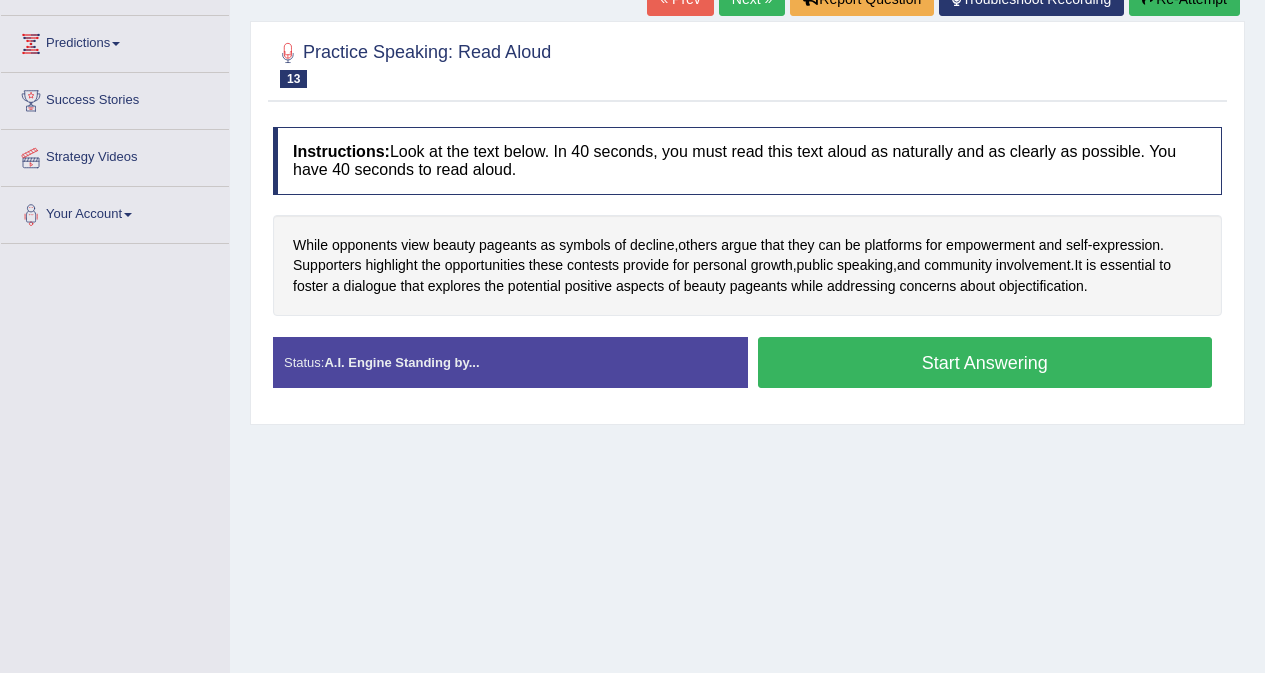 scroll, scrollTop: 332, scrollLeft: 0, axis: vertical 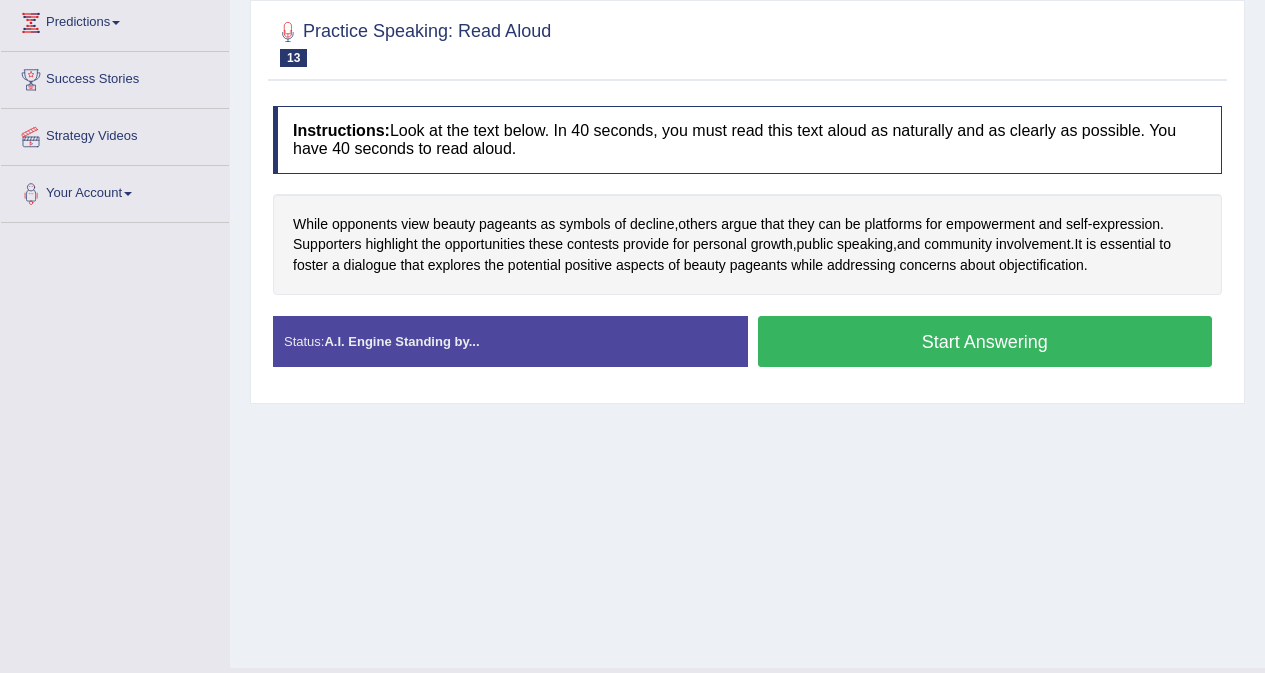 click on "Start Answering" at bounding box center [985, 341] 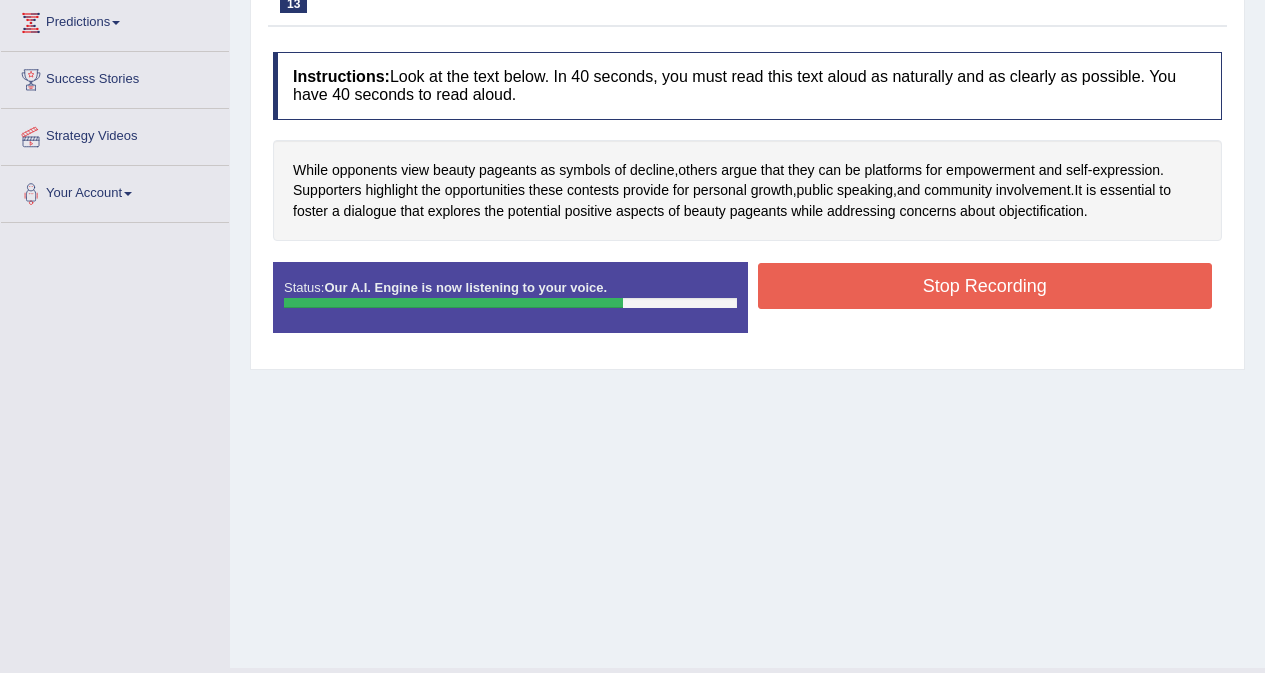 click on "Stop Recording" at bounding box center (985, 286) 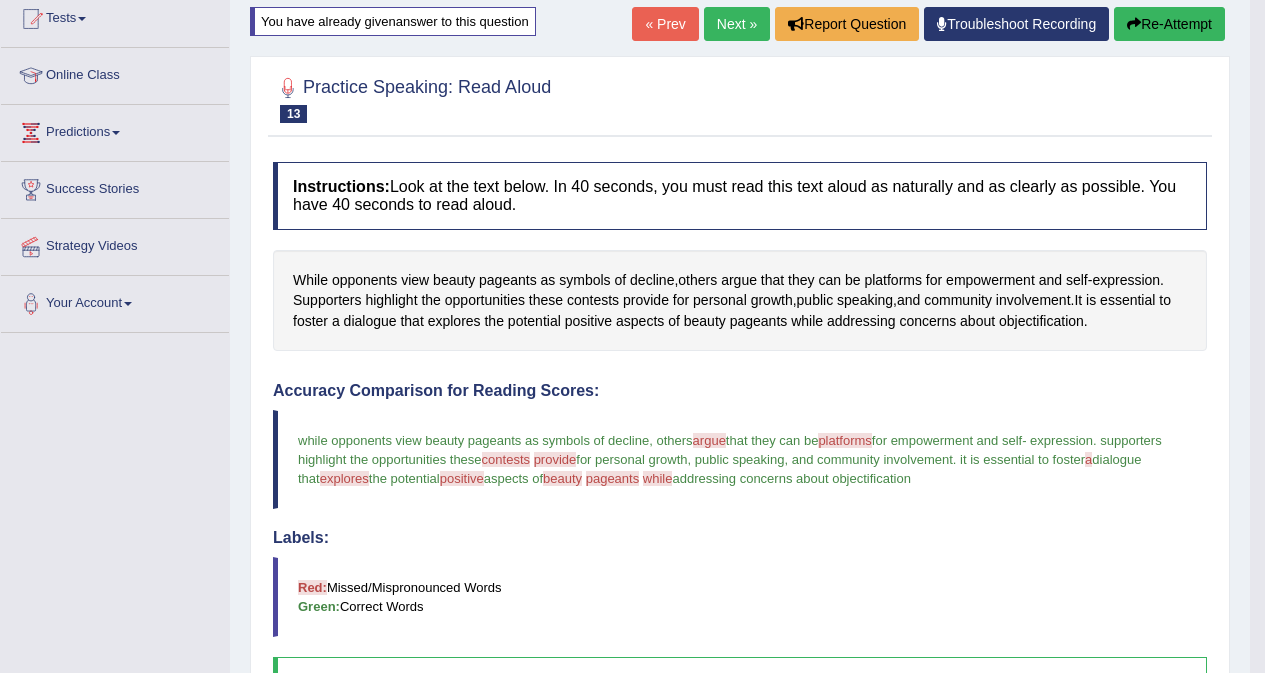 scroll, scrollTop: 122, scrollLeft: 0, axis: vertical 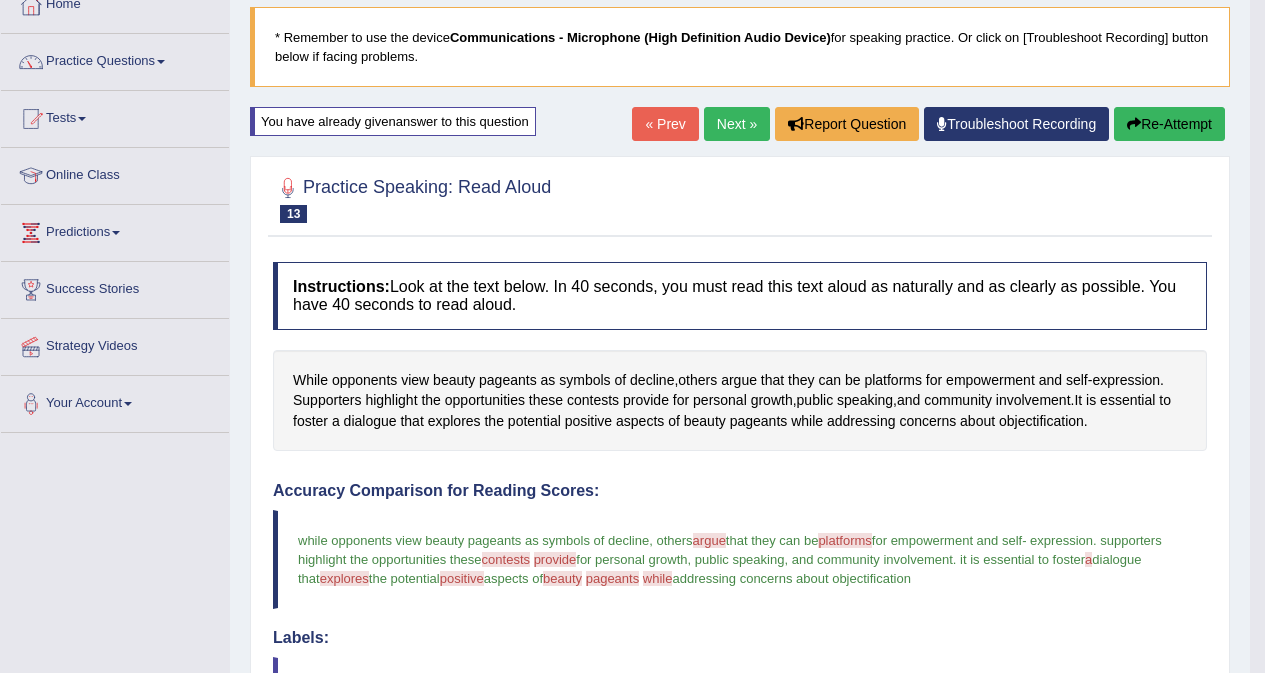click on "Re-Attempt" at bounding box center [1169, 124] 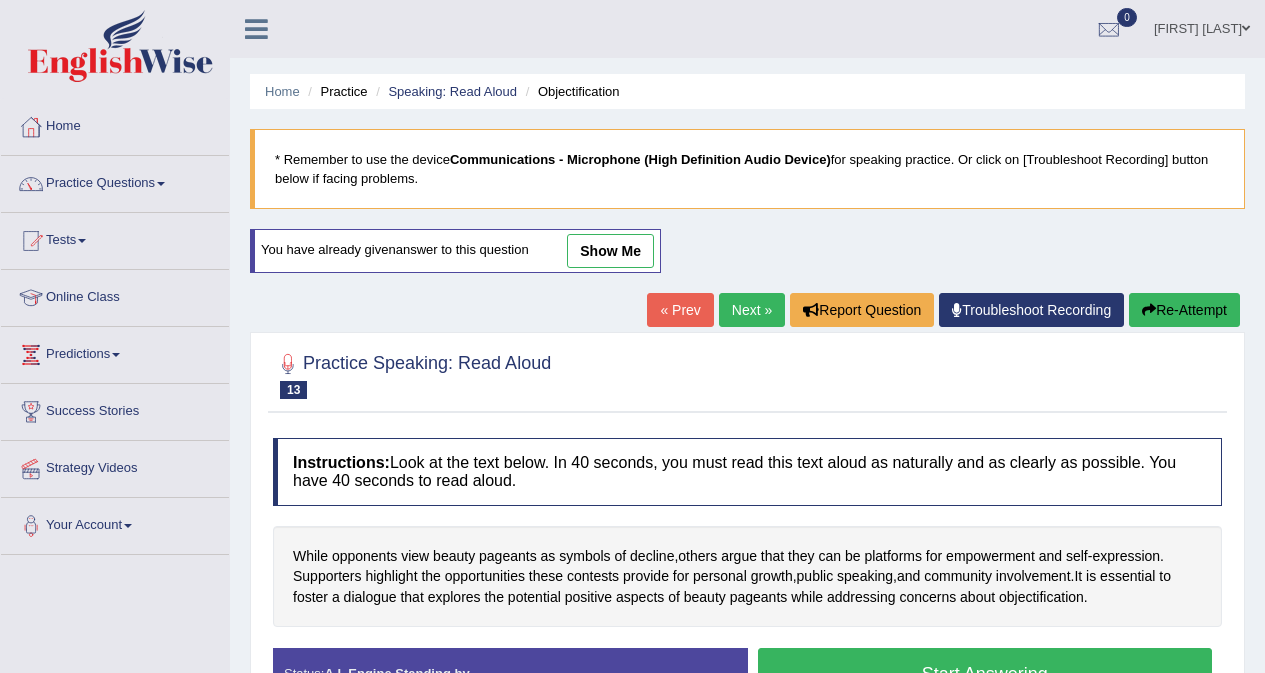 scroll, scrollTop: 126, scrollLeft: 0, axis: vertical 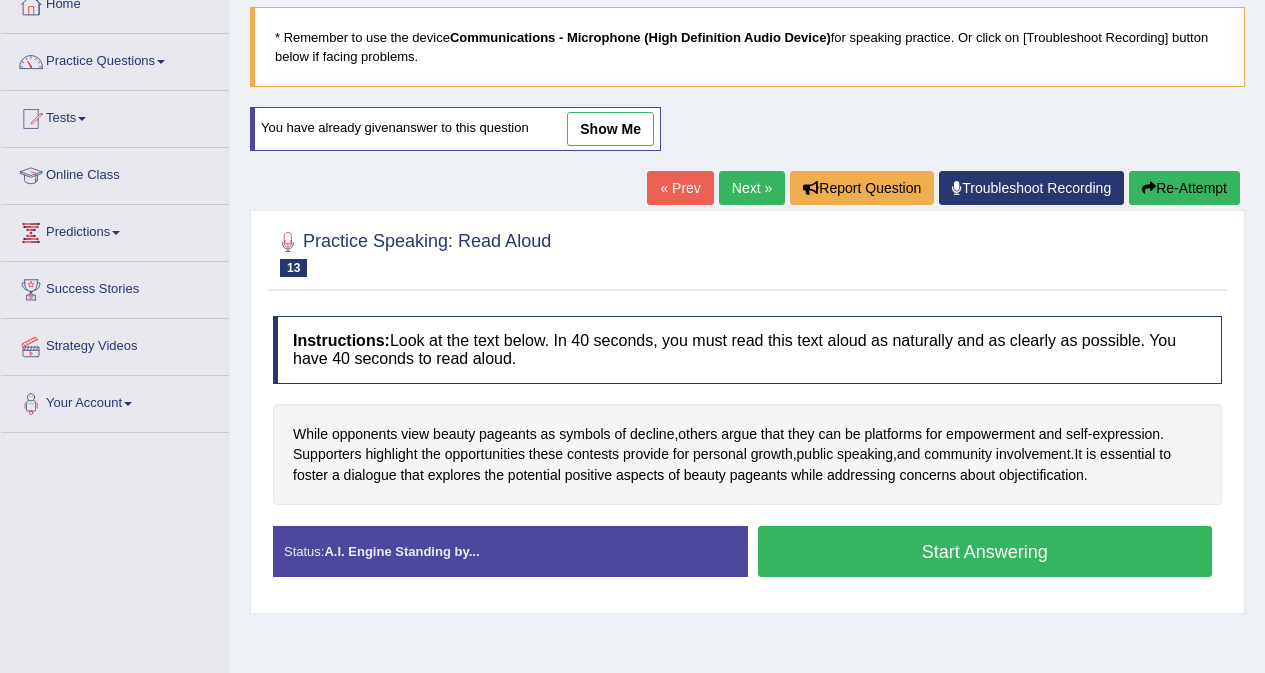 click on "Start Answering" at bounding box center (985, 551) 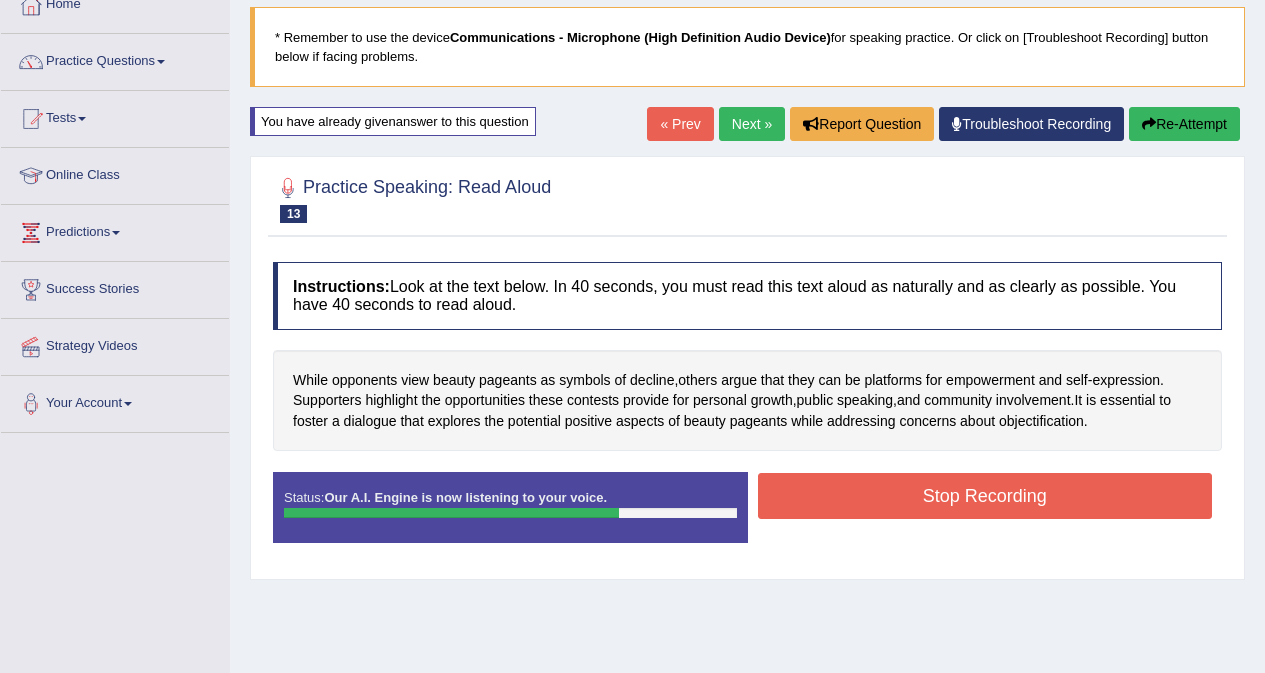click on "Stop Recording" at bounding box center (985, 496) 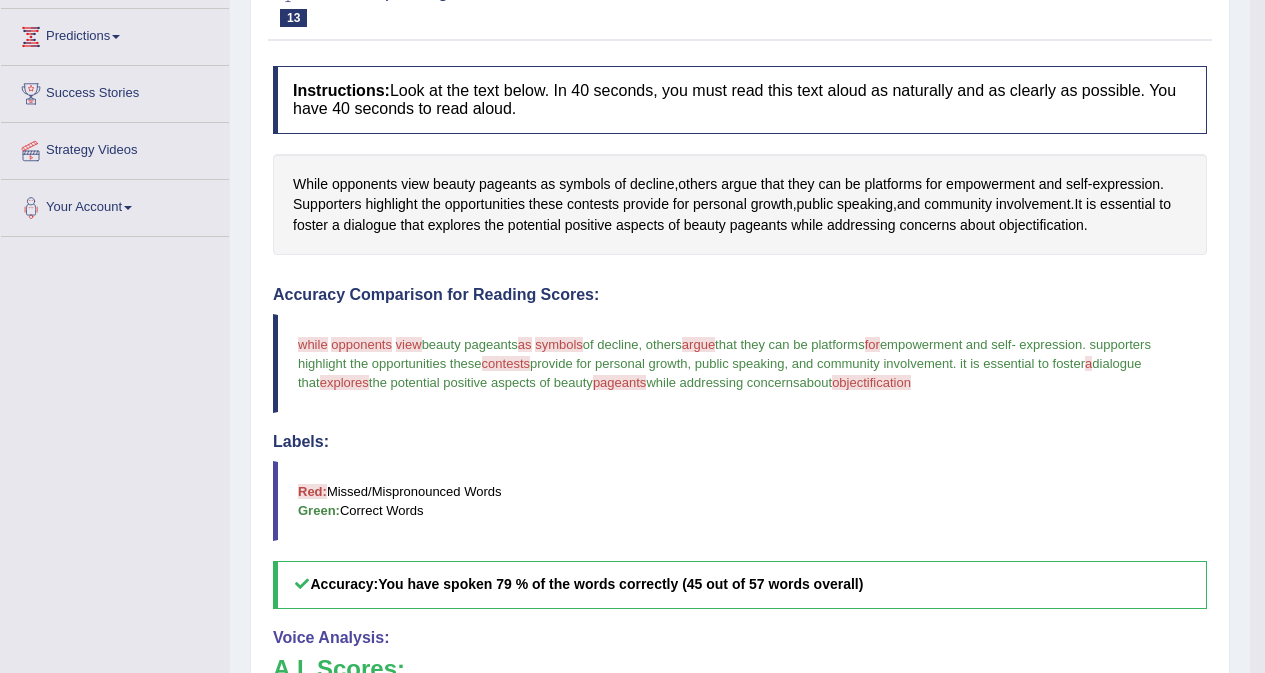 scroll, scrollTop: 0, scrollLeft: 0, axis: both 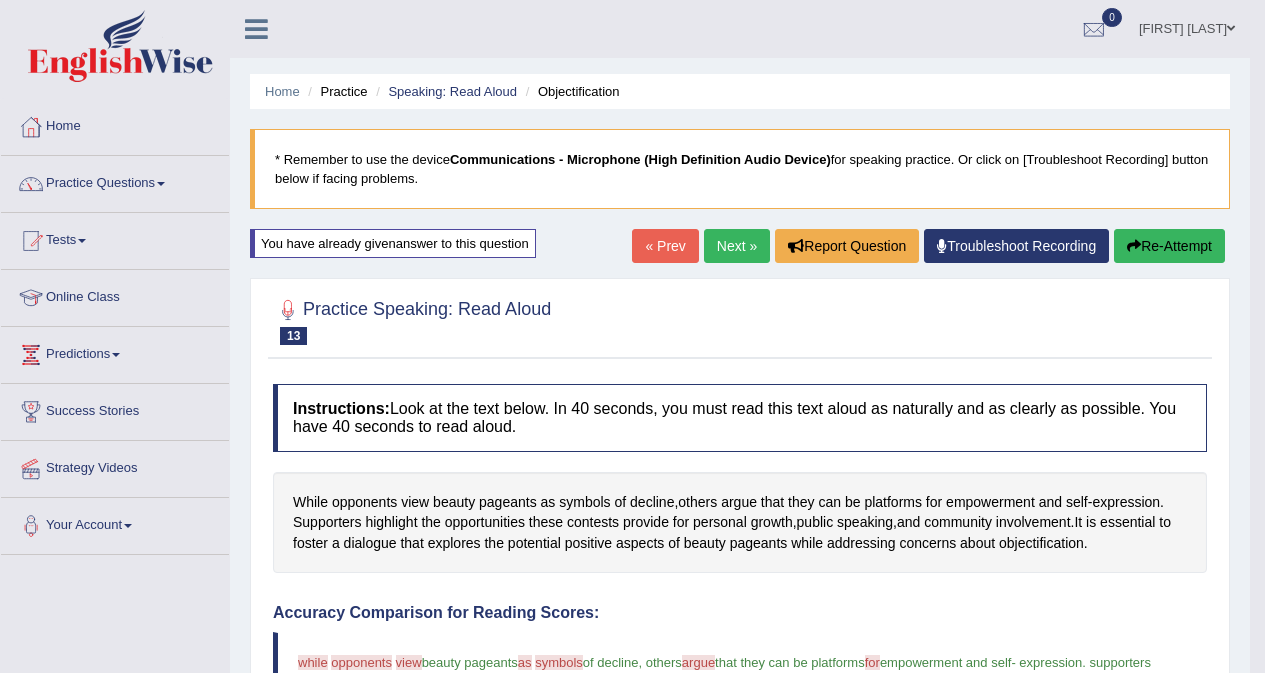 click at bounding box center (1134, 246) 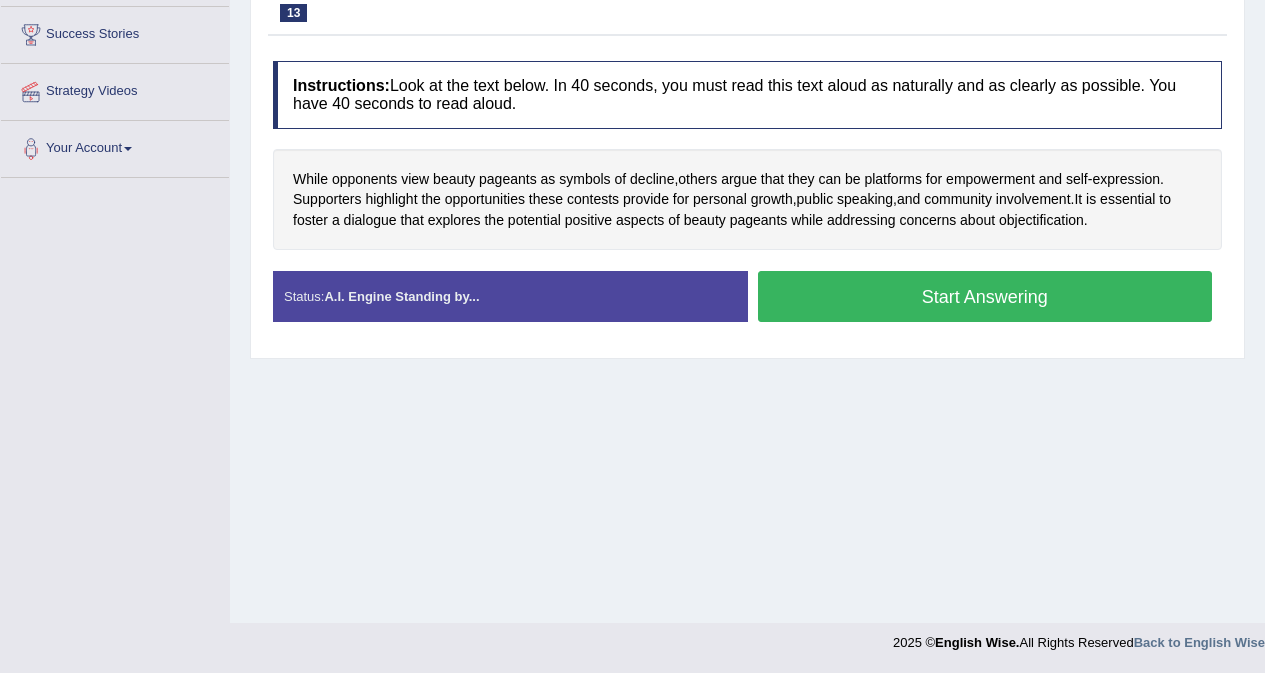 scroll, scrollTop: 0, scrollLeft: 0, axis: both 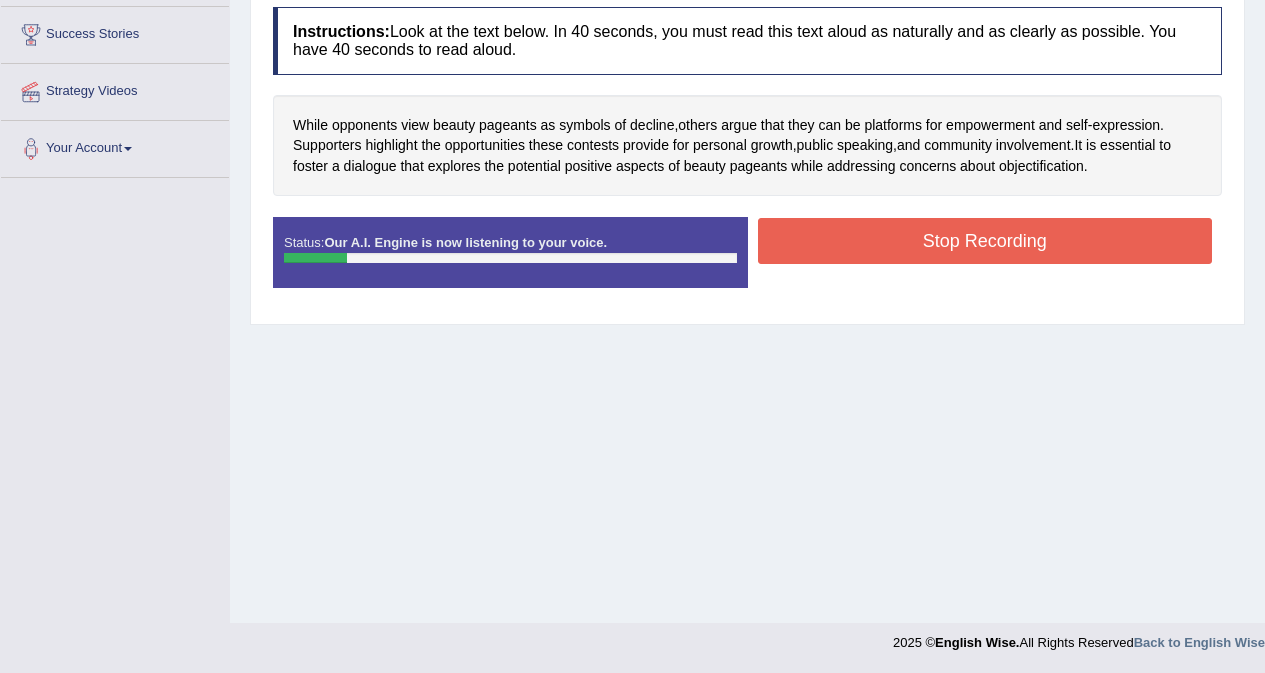 click on "Stop Recording" at bounding box center [985, 241] 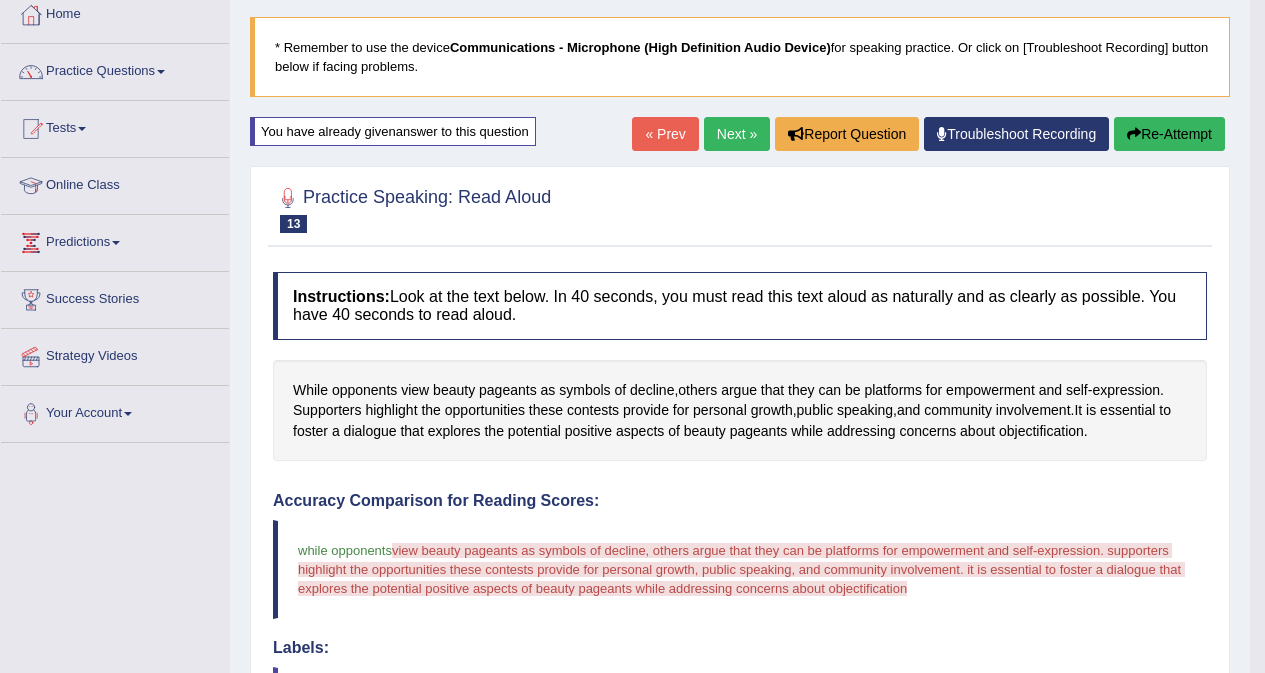 scroll, scrollTop: 77, scrollLeft: 0, axis: vertical 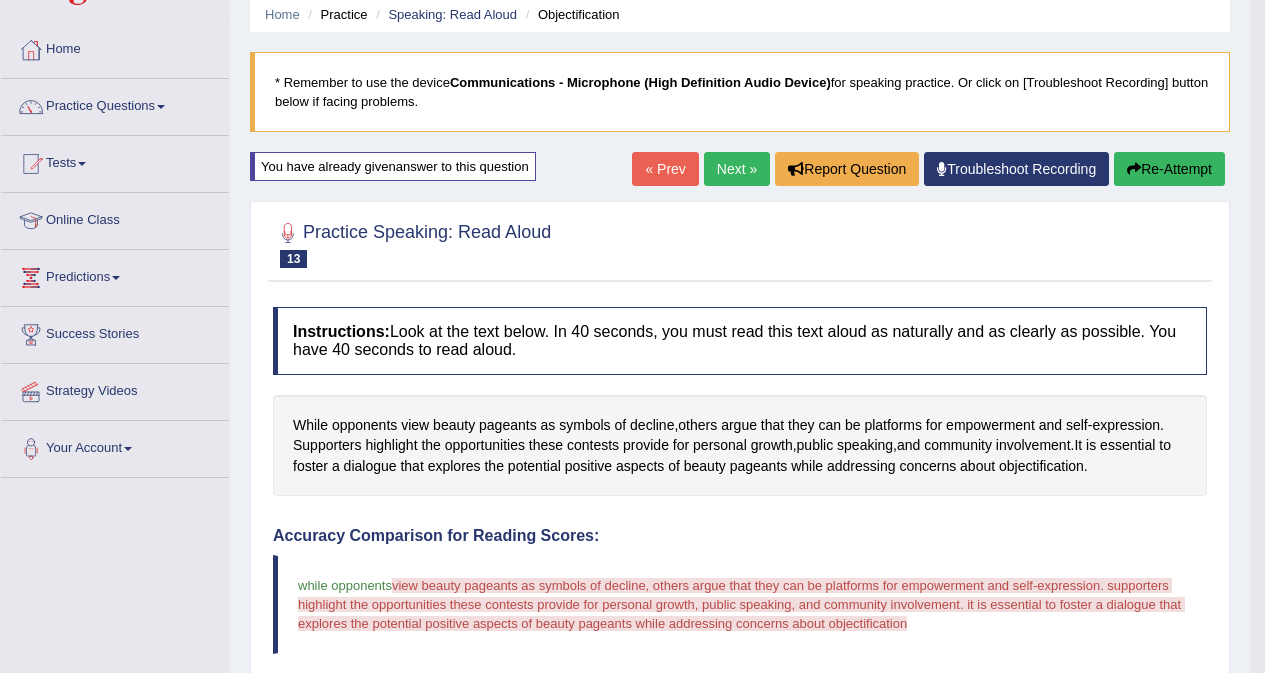 click on "Re-Attempt" at bounding box center (1169, 169) 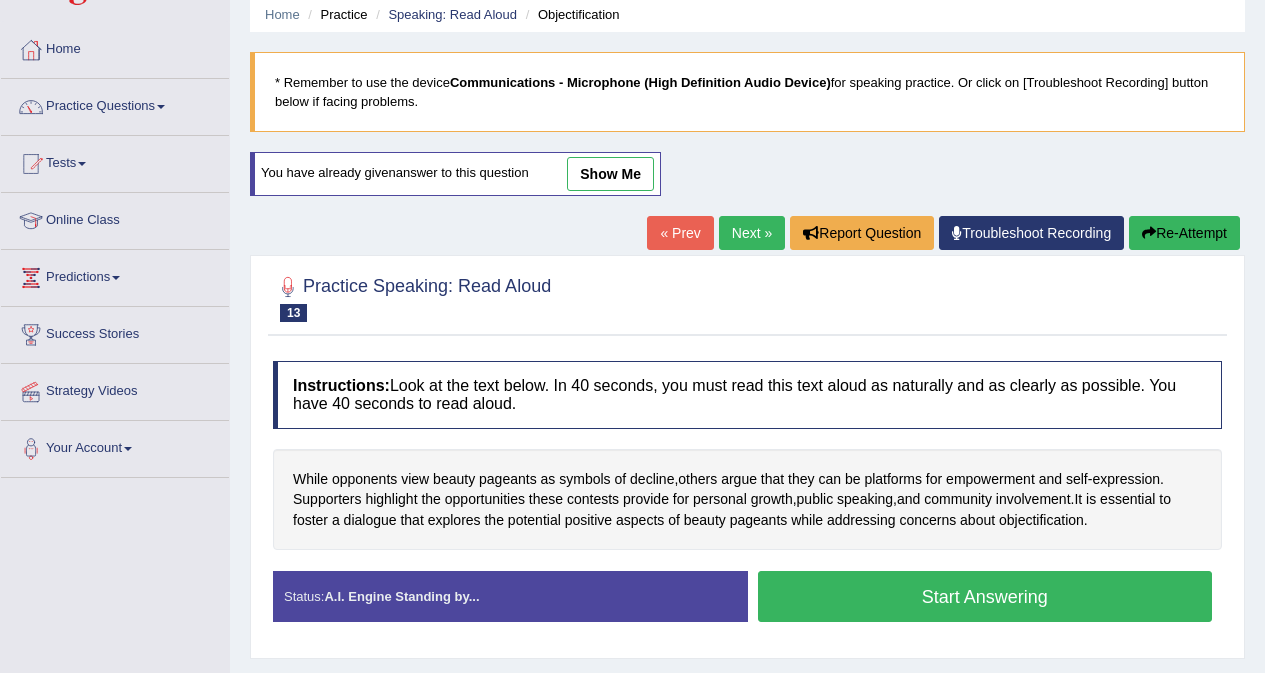 scroll, scrollTop: 77, scrollLeft: 0, axis: vertical 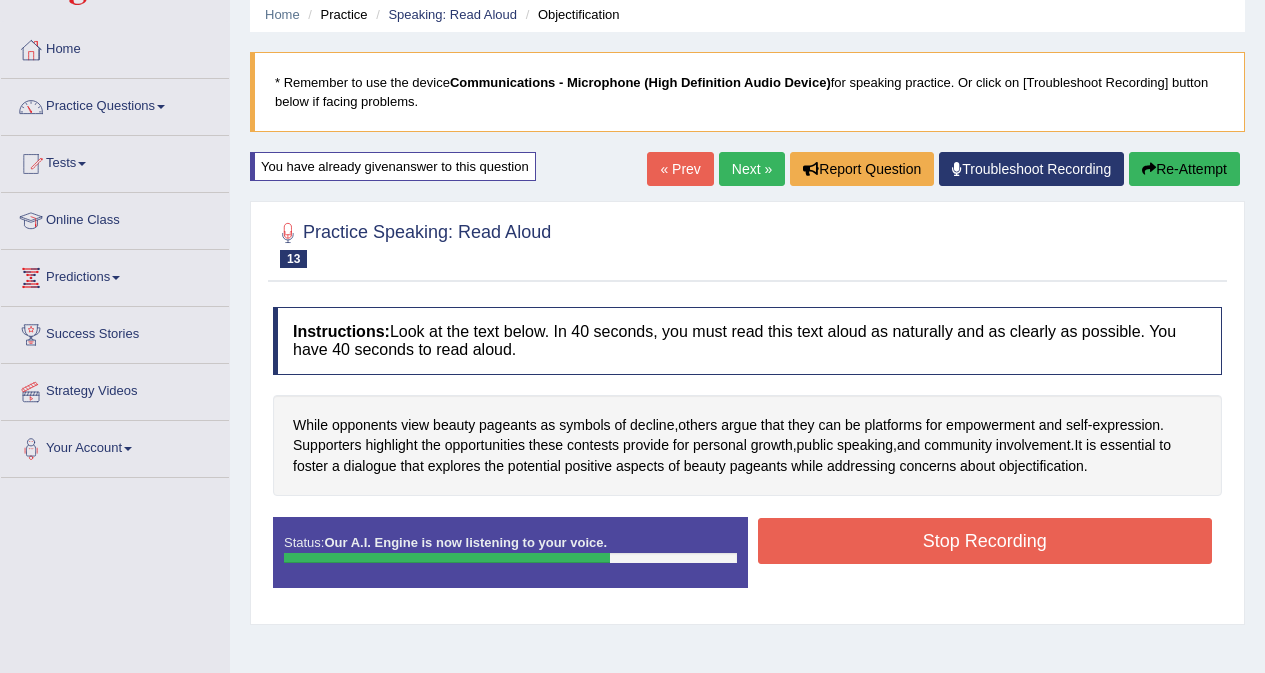 click on "Stop Recording" at bounding box center [985, 541] 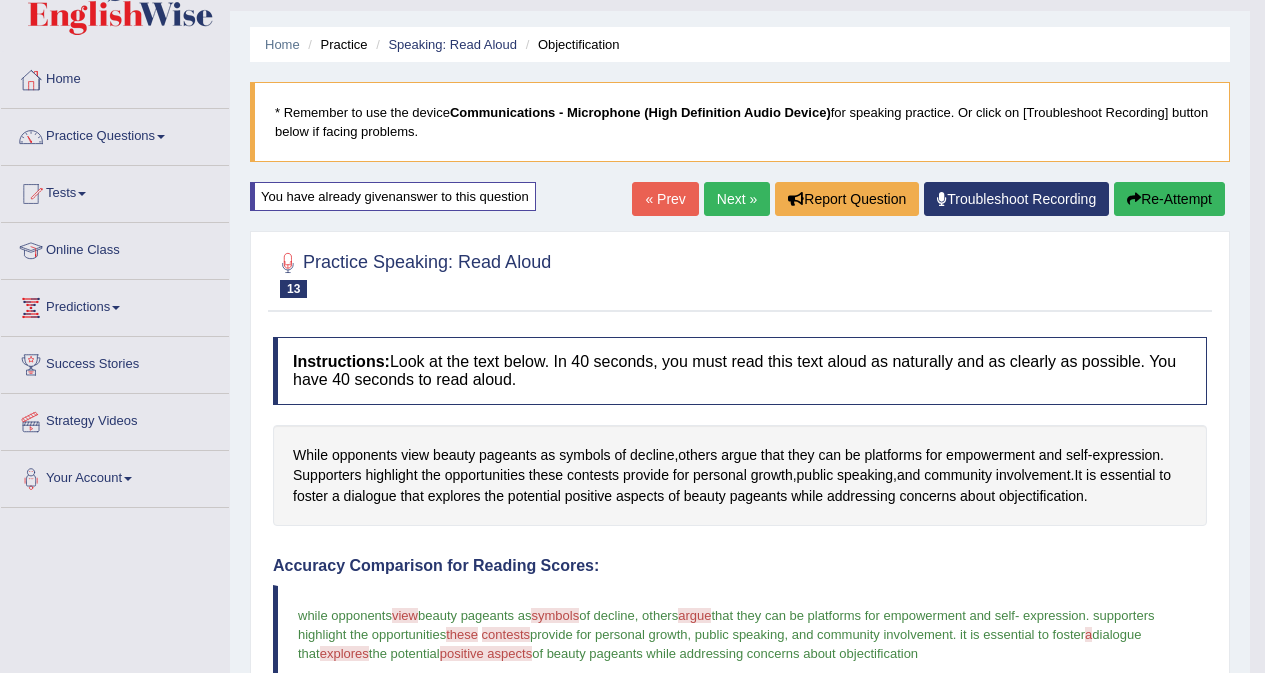 scroll, scrollTop: 22, scrollLeft: 0, axis: vertical 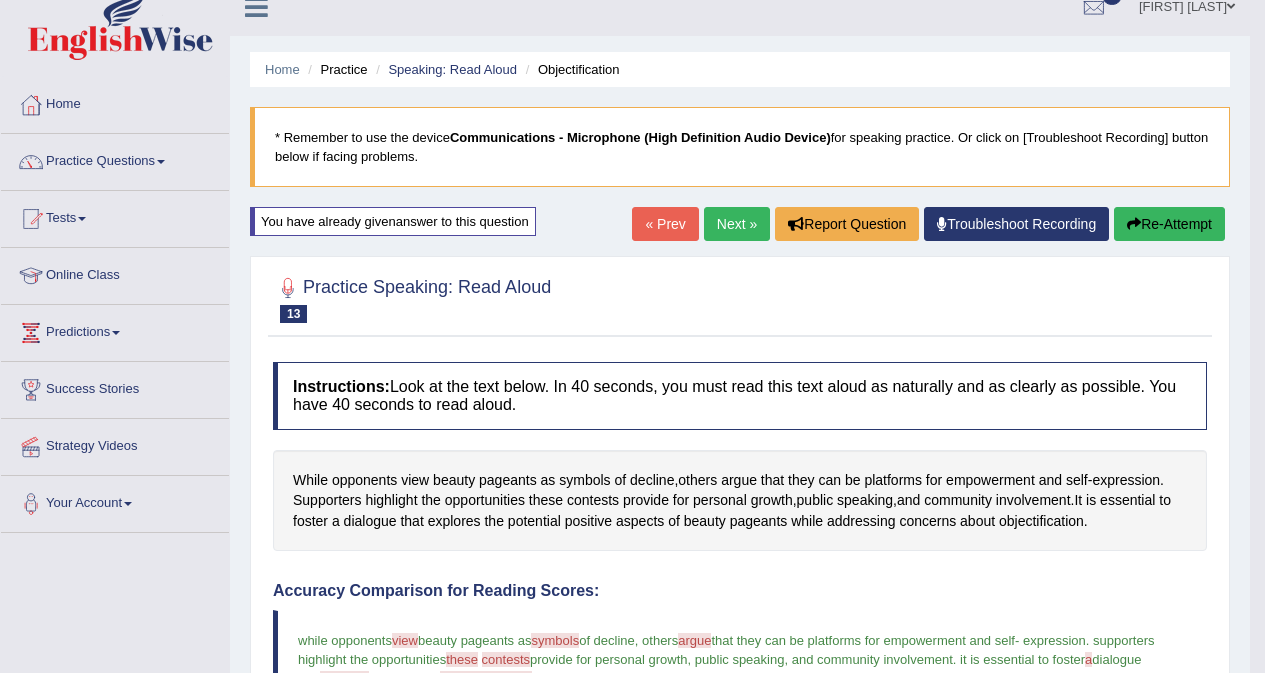 click on "Re-Attempt" at bounding box center (1169, 224) 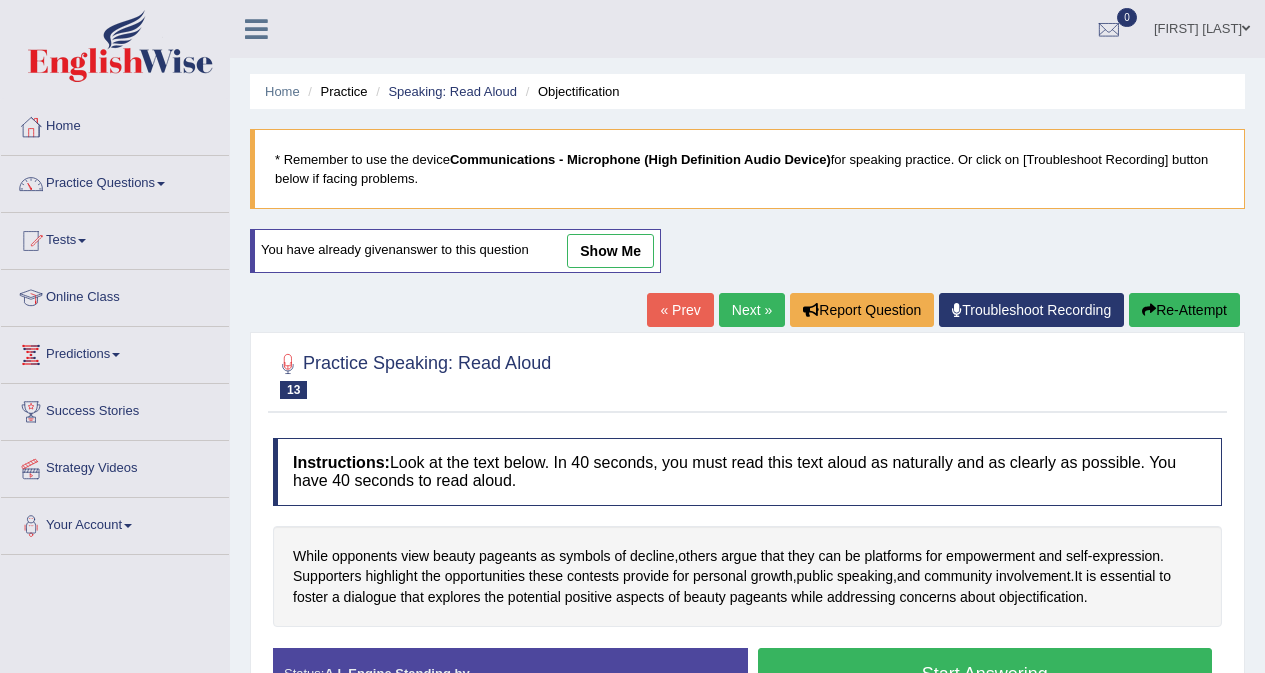 scroll, scrollTop: 377, scrollLeft: 0, axis: vertical 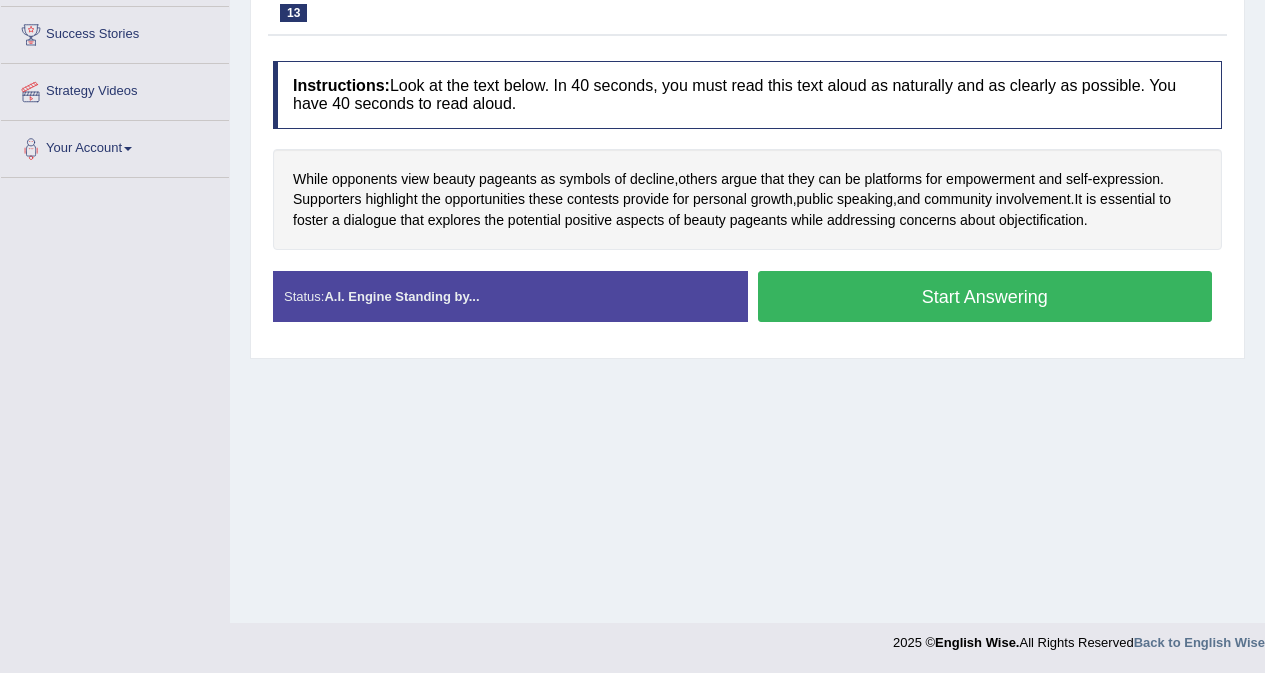 click on "Start Answering" at bounding box center [985, 296] 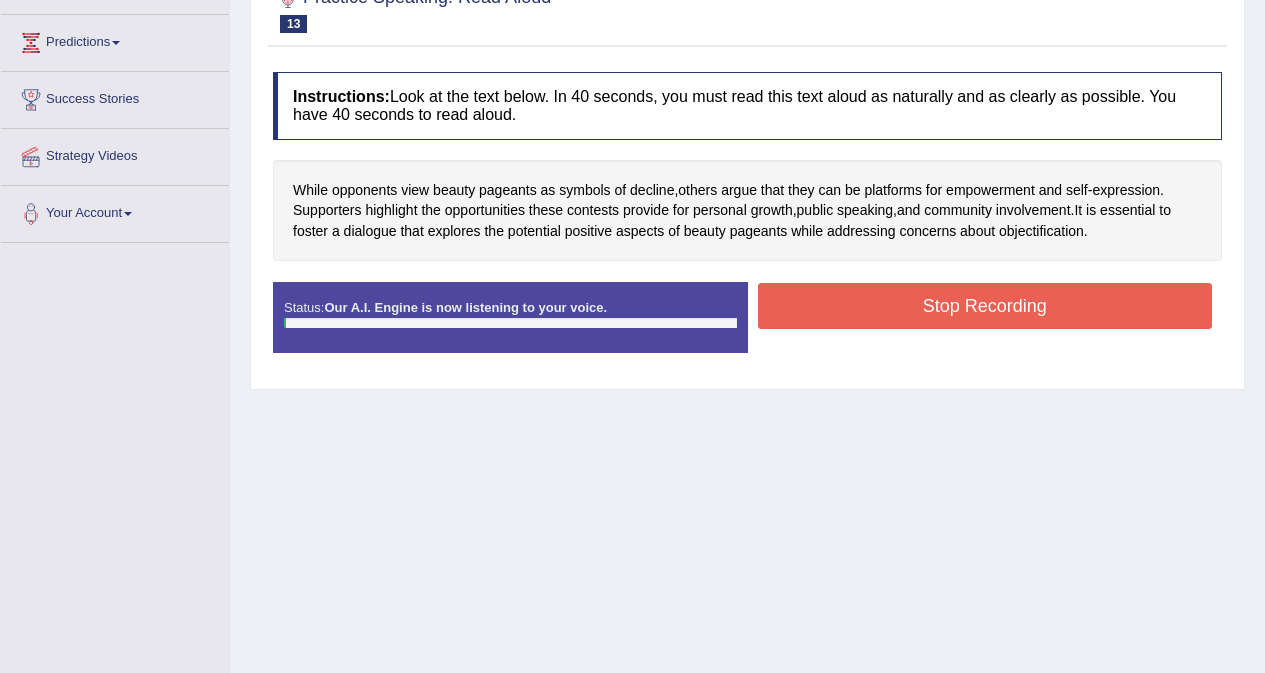 scroll, scrollTop: 277, scrollLeft: 0, axis: vertical 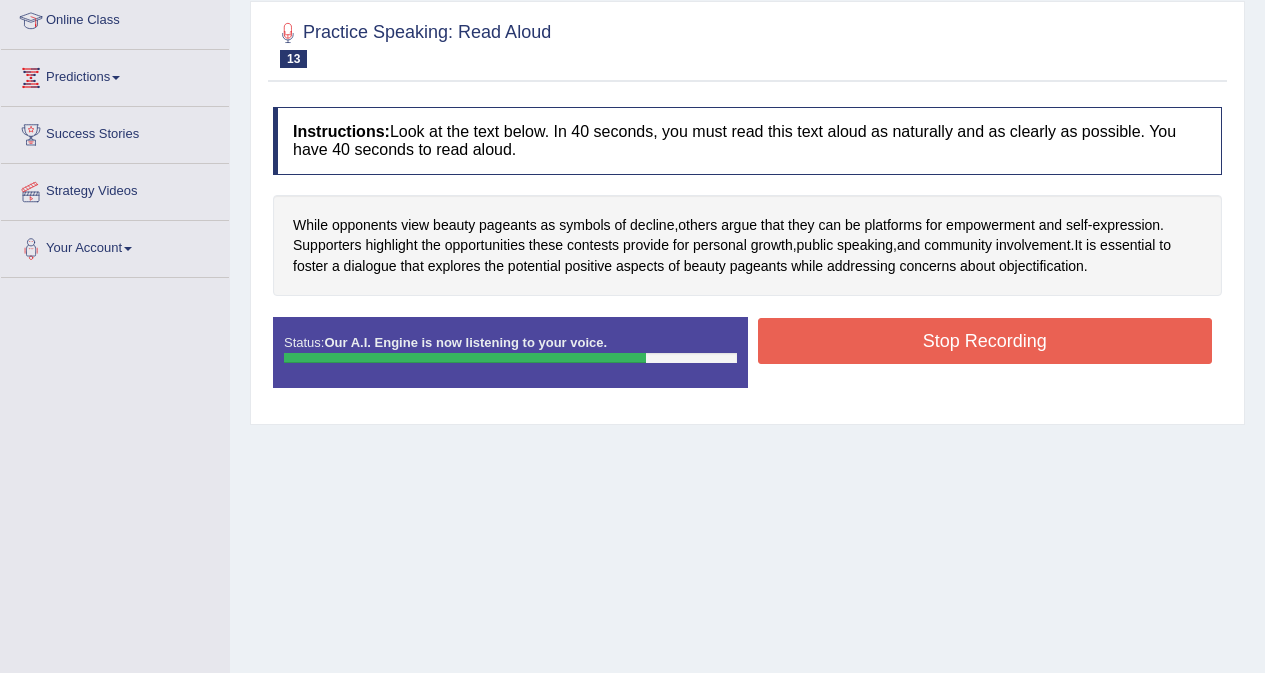 click on "Stop Recording" at bounding box center [985, 341] 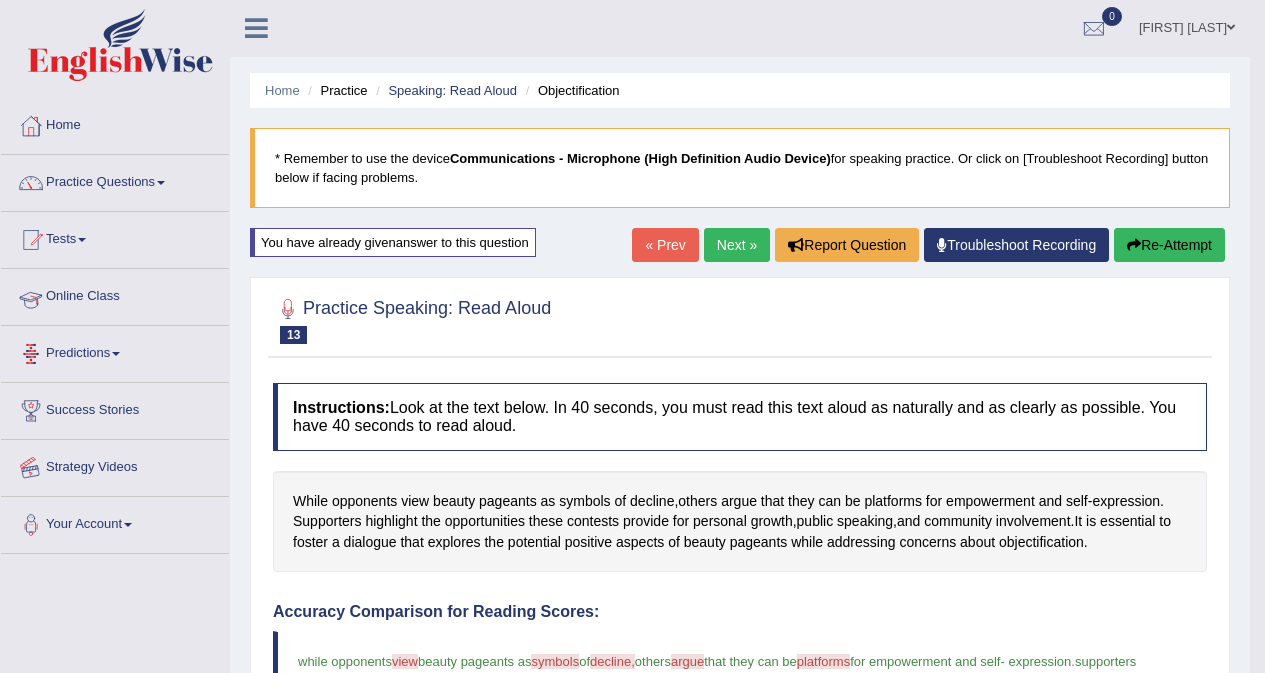 scroll, scrollTop: 0, scrollLeft: 0, axis: both 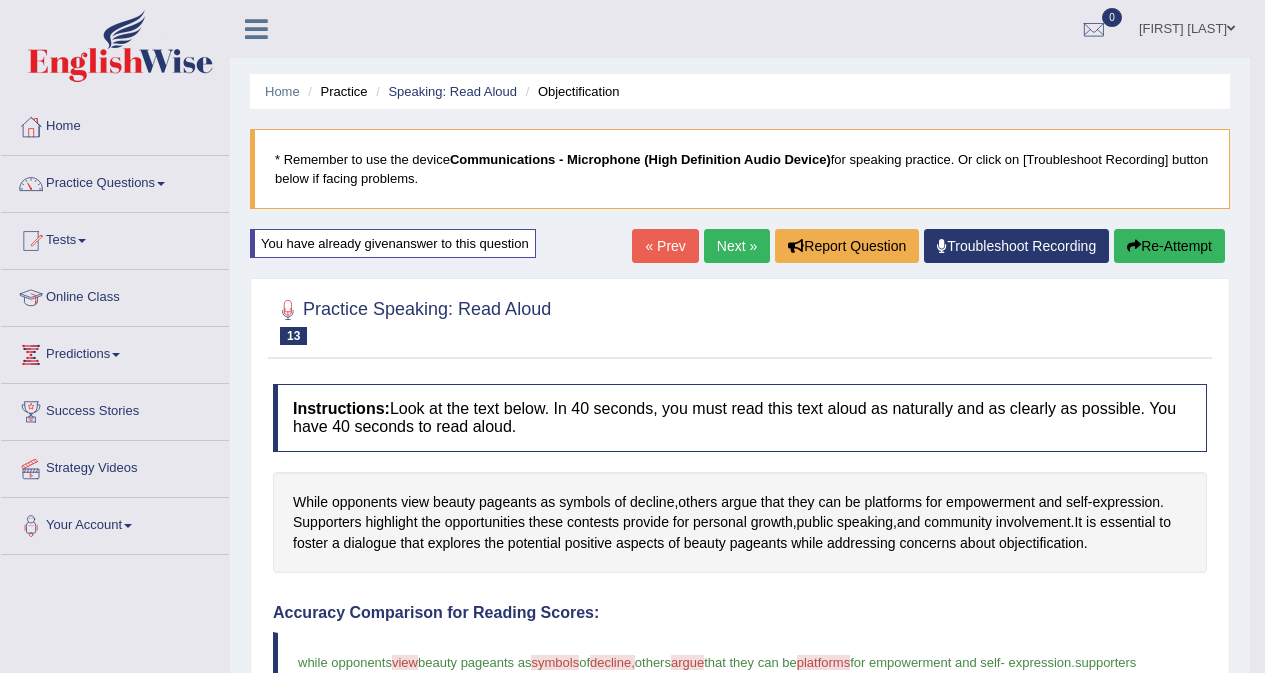 click on "Home" at bounding box center (115, 124) 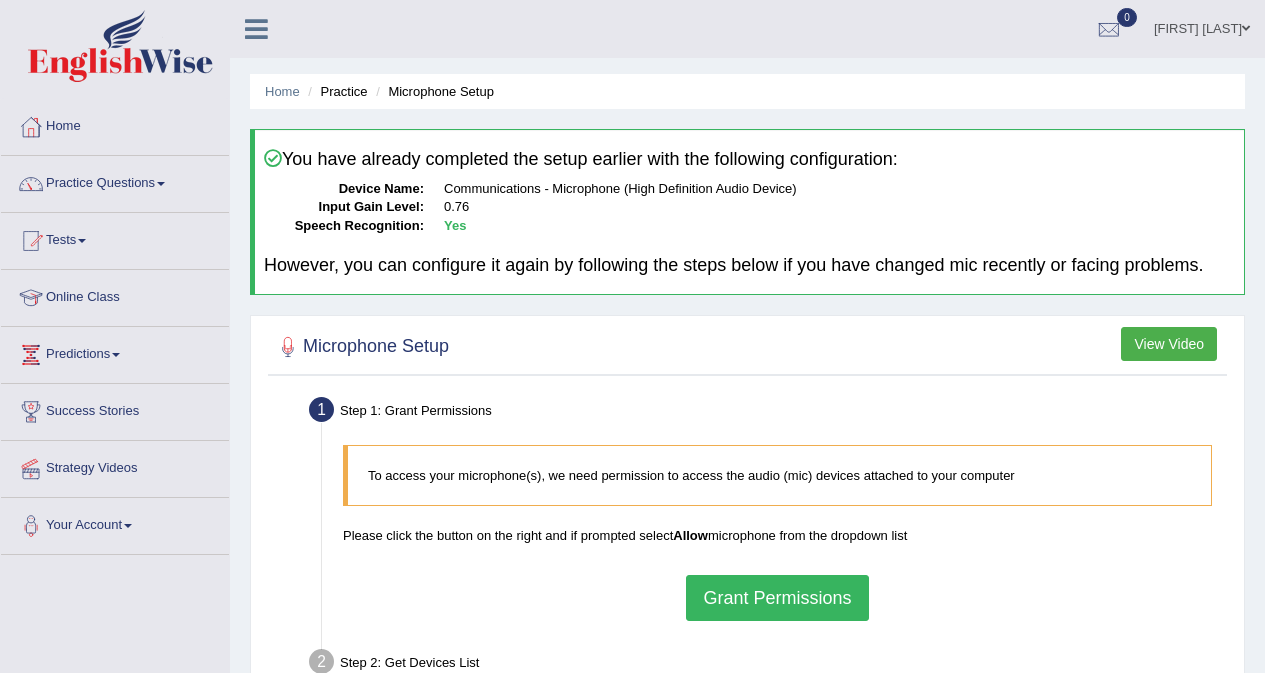 scroll, scrollTop: 0, scrollLeft: 0, axis: both 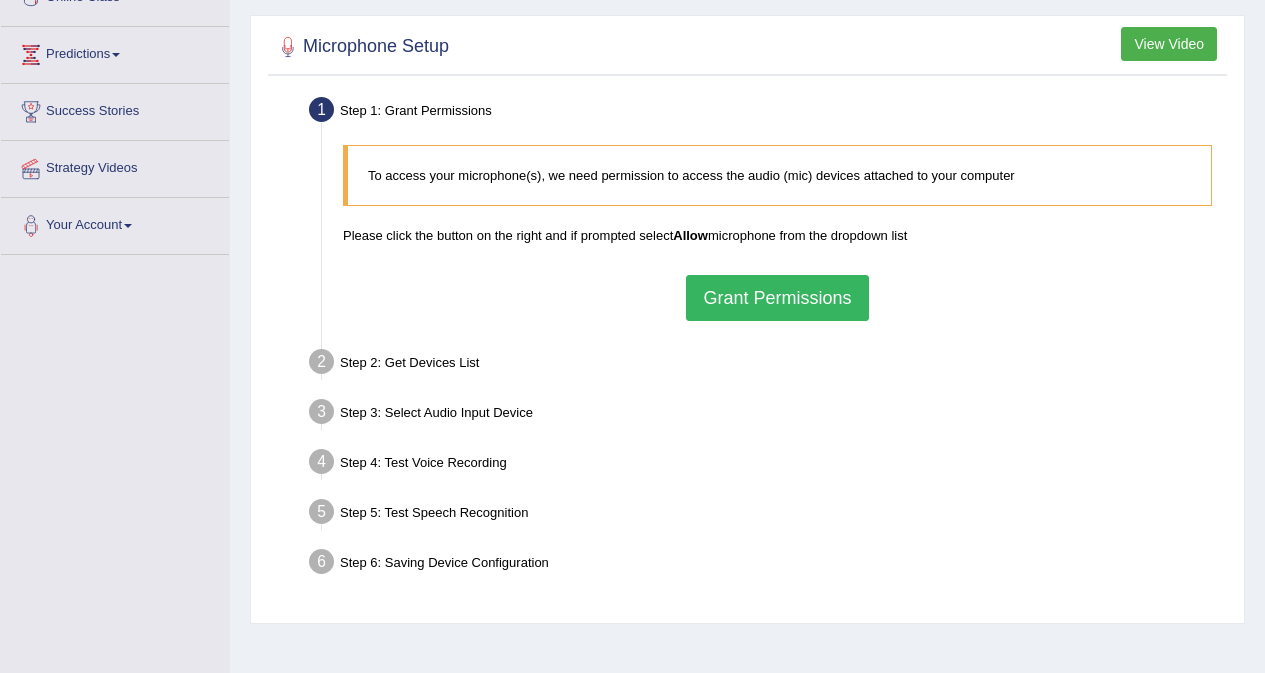 click on "Grant Permissions" at bounding box center [777, 298] 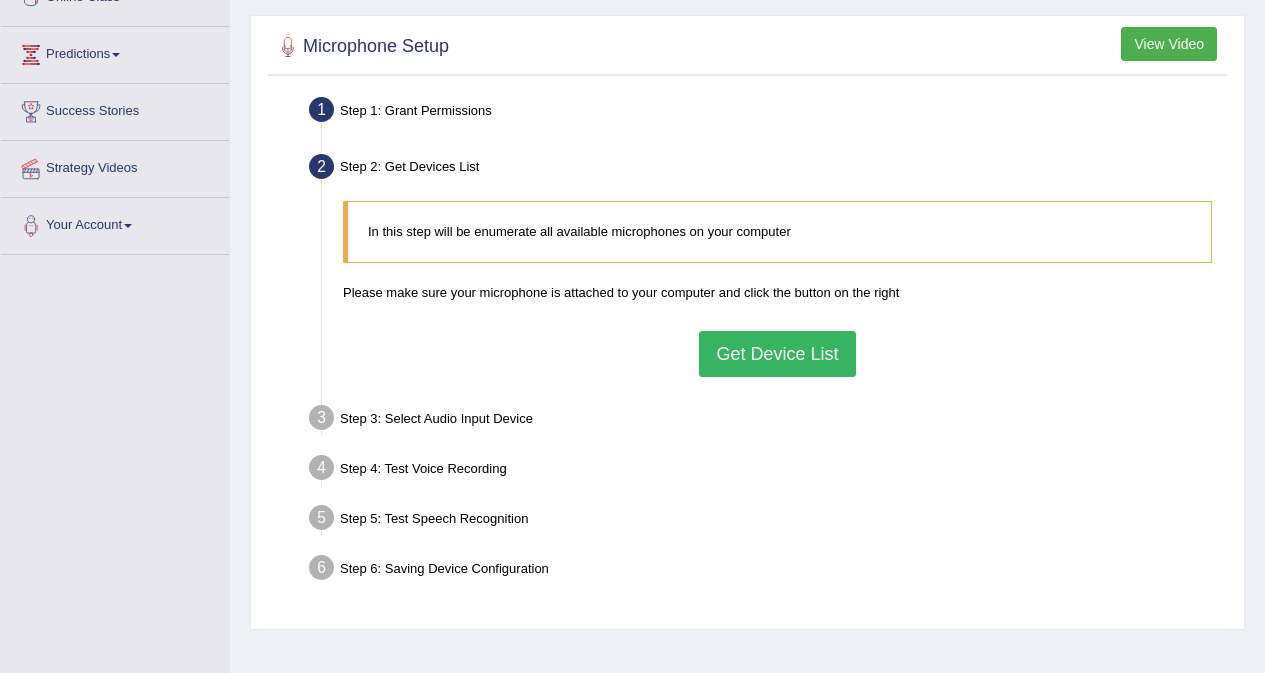 click on "Get Device List" at bounding box center (777, 354) 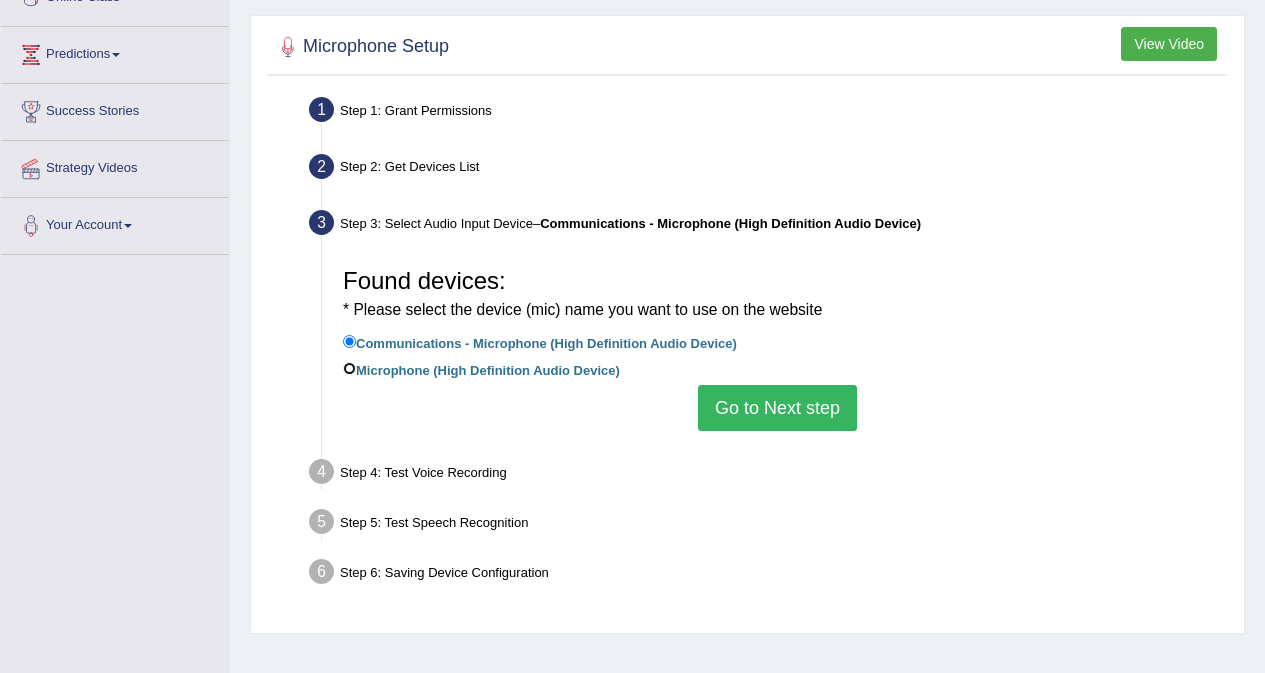 click on "Microphone (High Definition Audio Device)" at bounding box center (349, 368) 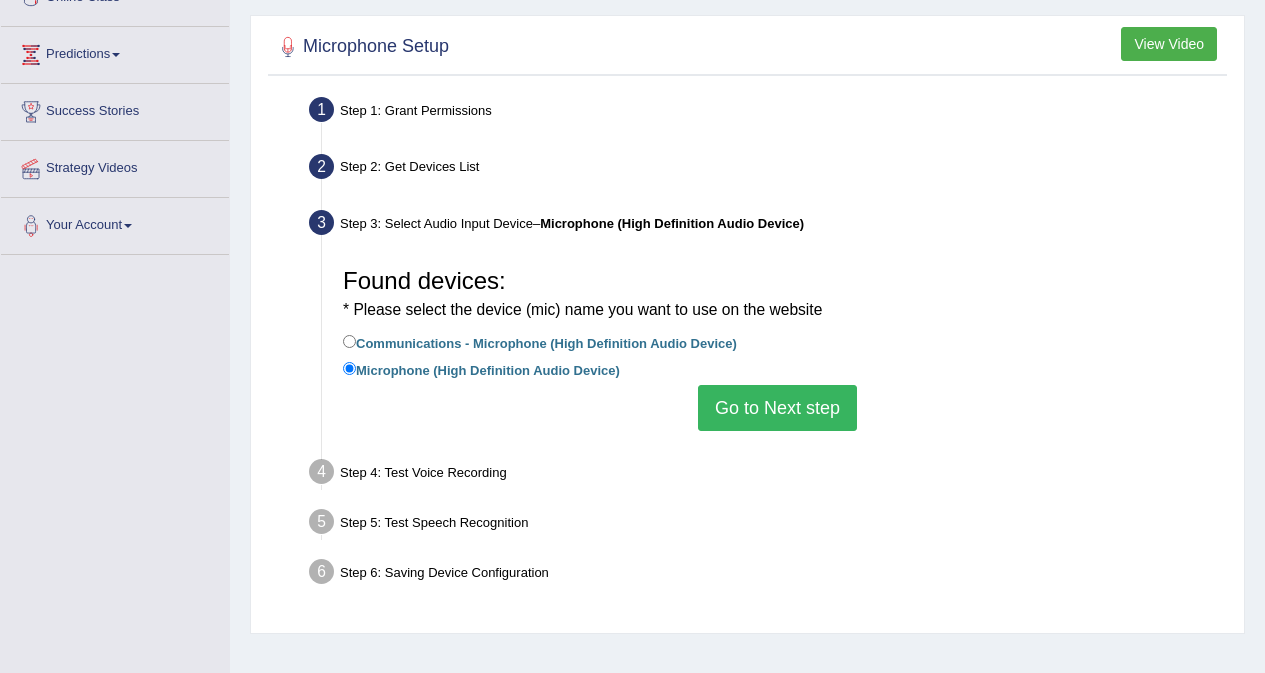 click on "Go to Next step" at bounding box center (777, 408) 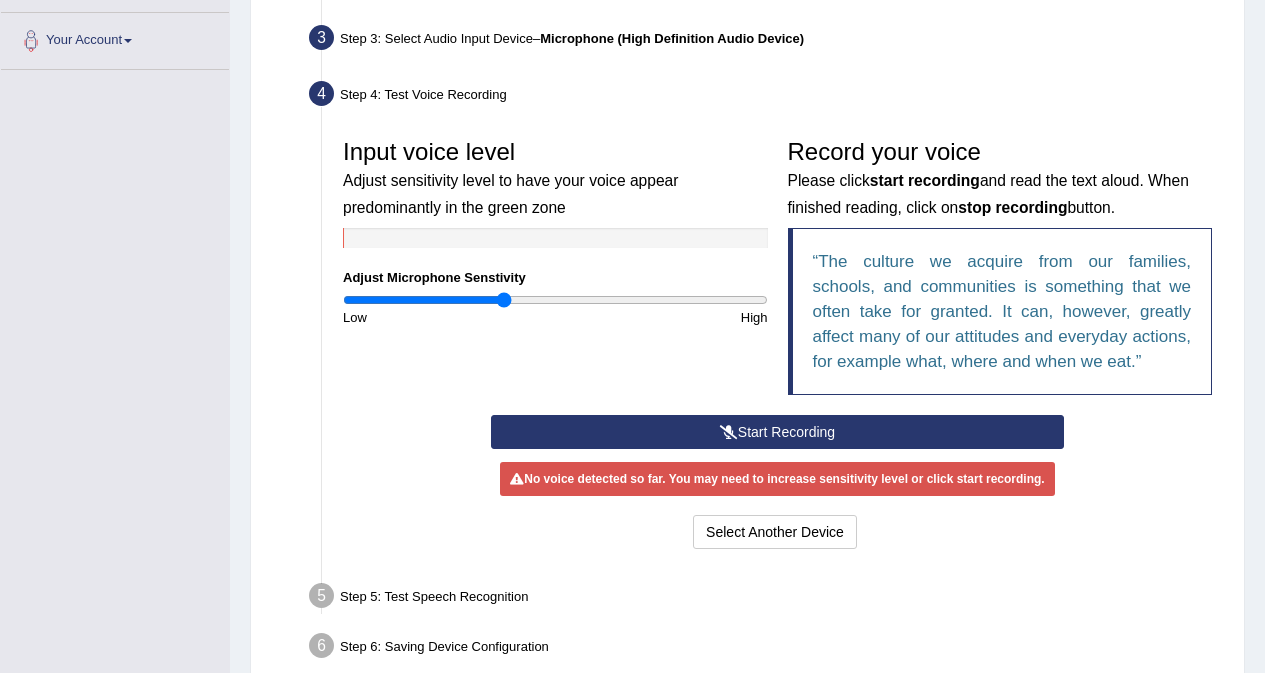 scroll, scrollTop: 500, scrollLeft: 0, axis: vertical 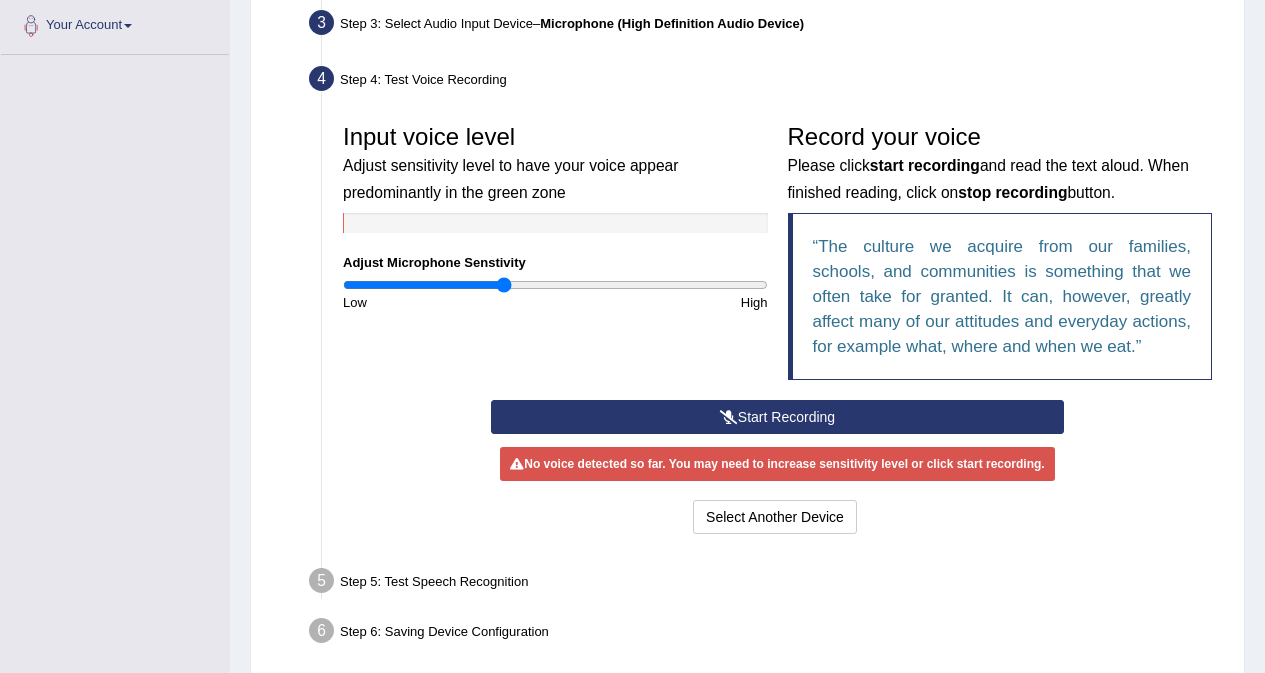 click on "Start Recording" at bounding box center (777, 417) 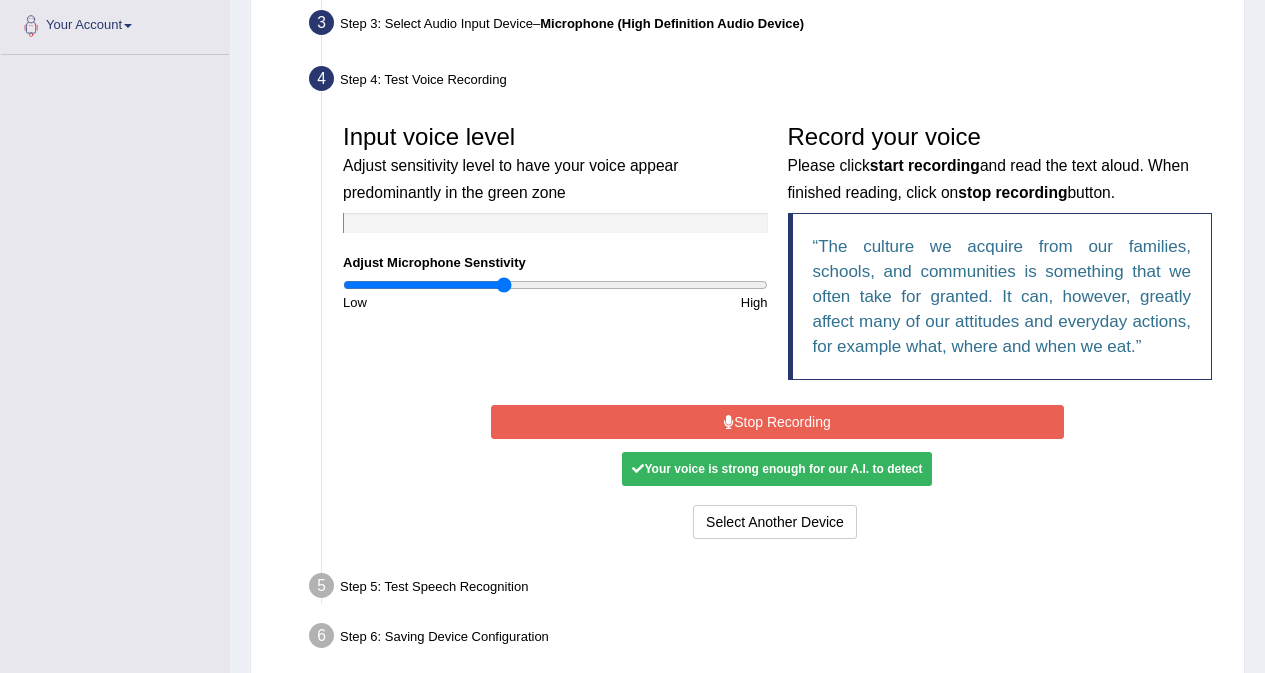 click on "Stop Recording" at bounding box center (777, 422) 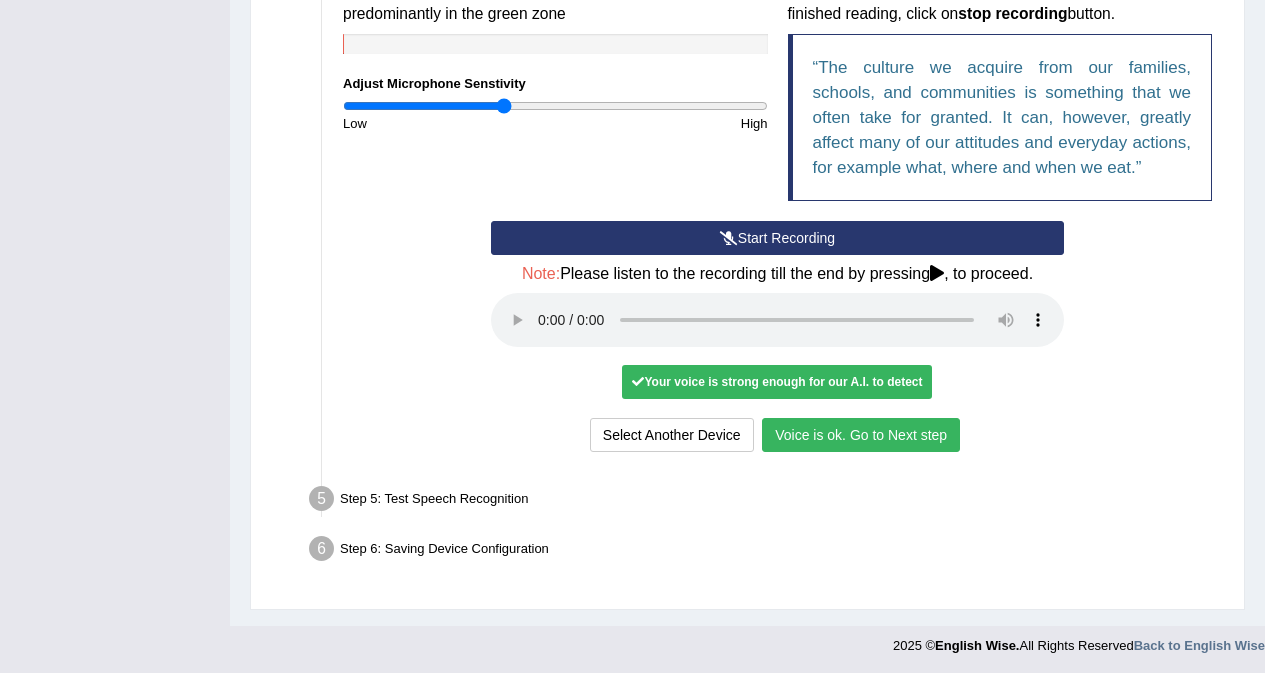 scroll, scrollTop: 682, scrollLeft: 0, axis: vertical 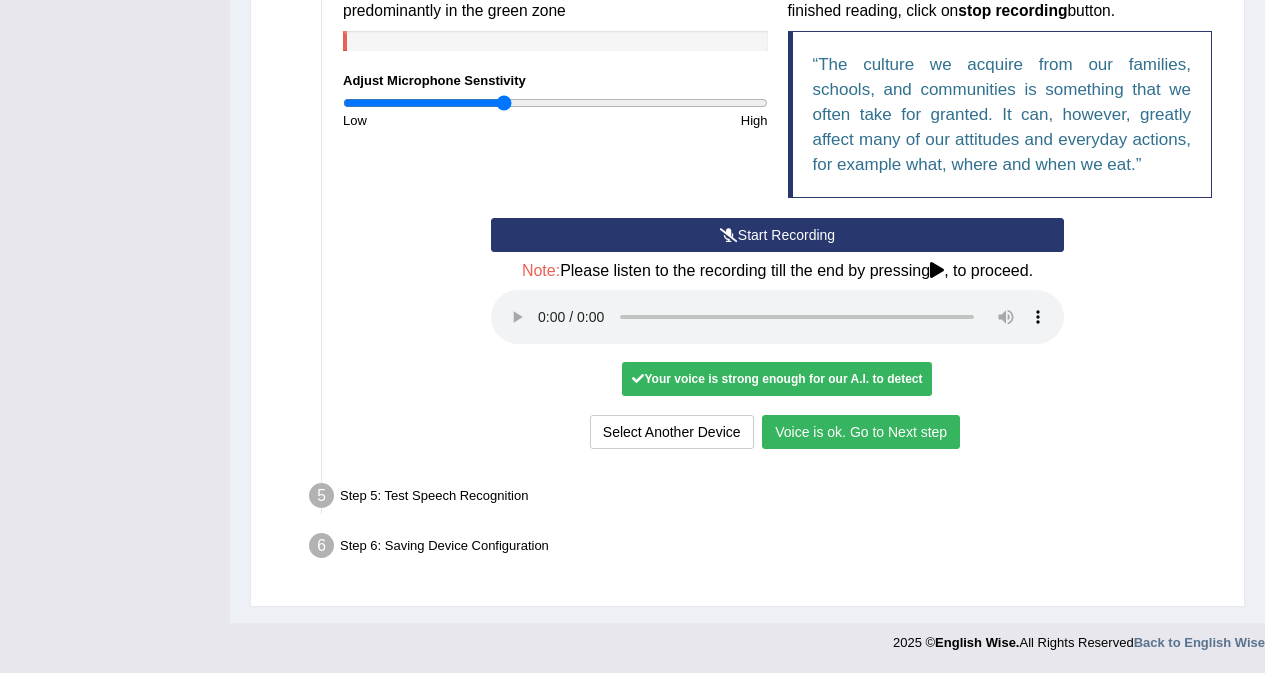 click on "Voice is ok. Go to Next step" at bounding box center [861, 432] 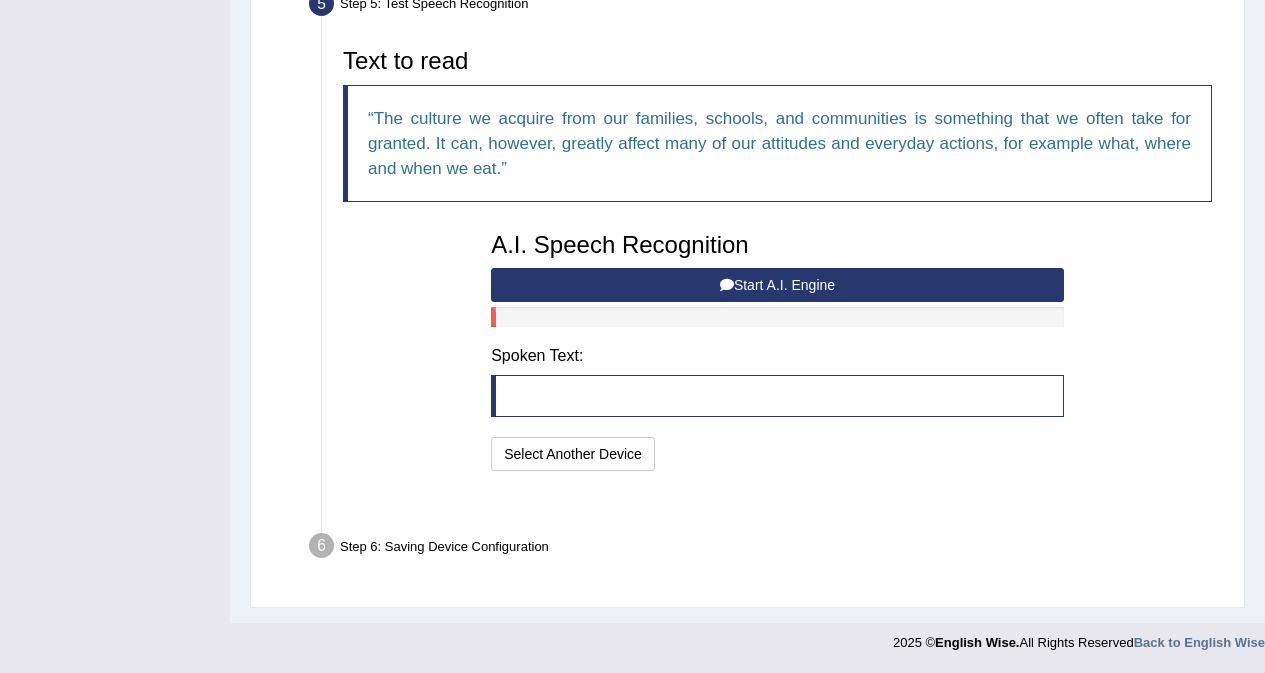 scroll, scrollTop: 603, scrollLeft: 0, axis: vertical 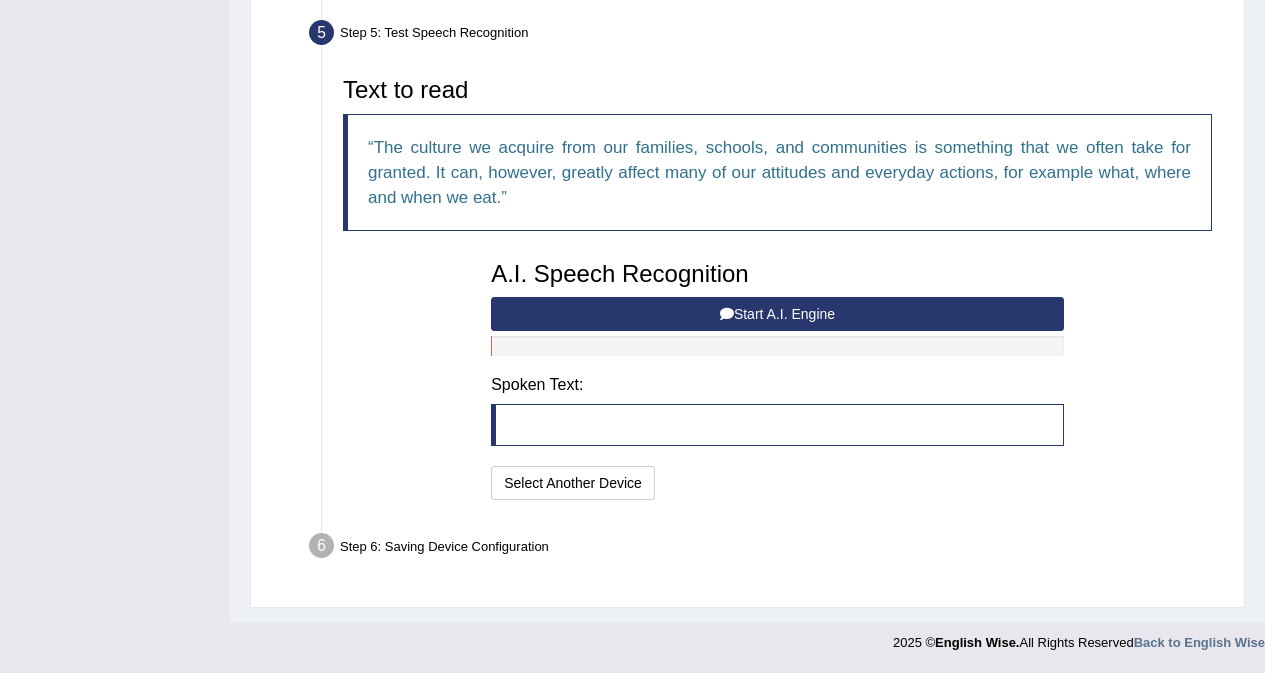 click on "Start A.I. Engine" at bounding box center [777, 314] 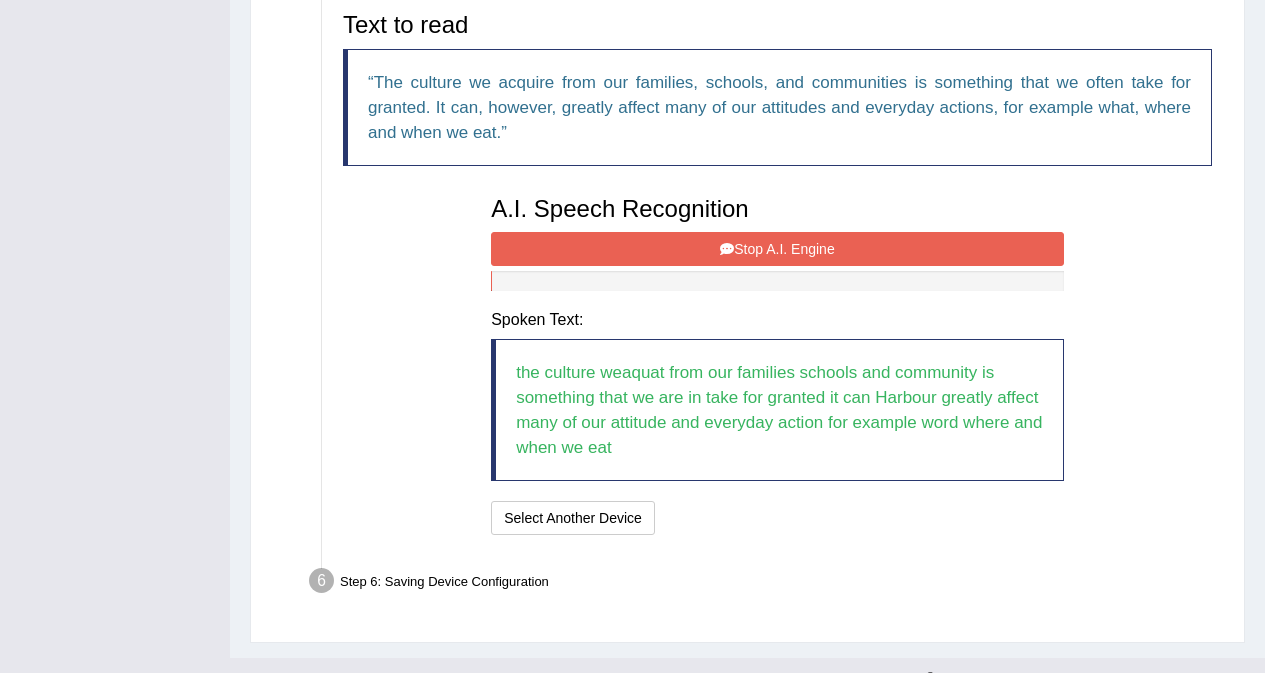 scroll, scrollTop: 703, scrollLeft: 0, axis: vertical 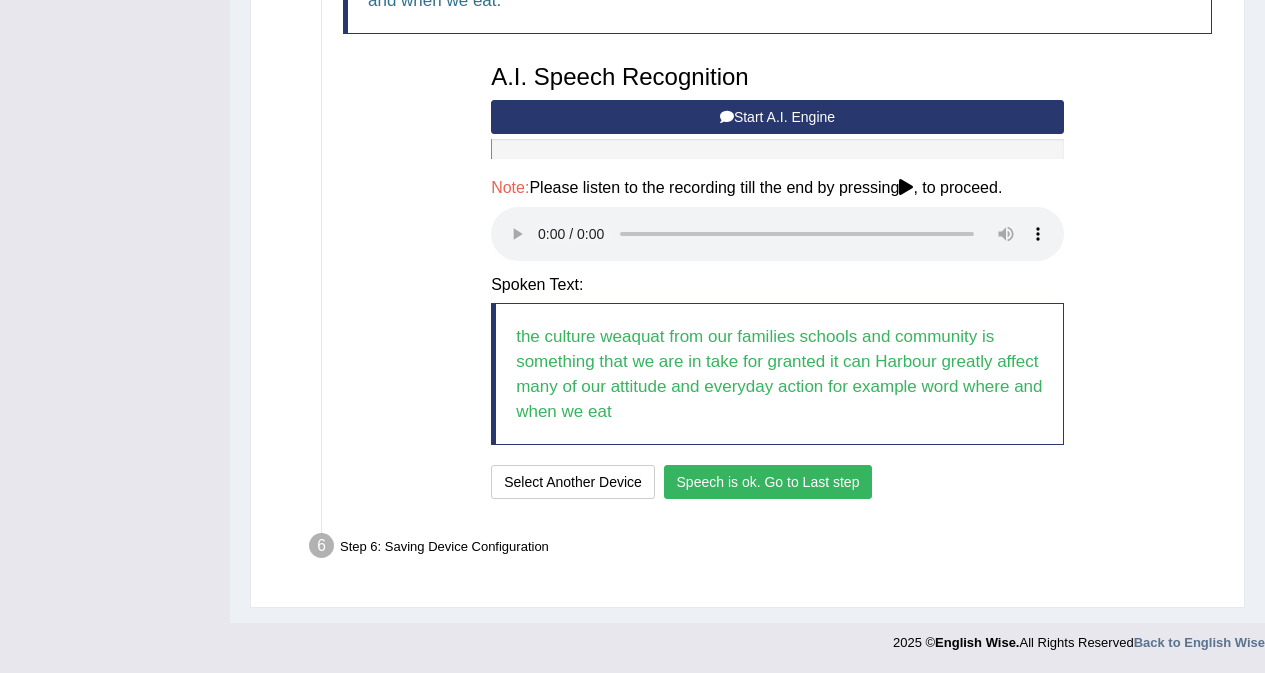 click on "Speech is ok. Go to Last step" at bounding box center [768, 482] 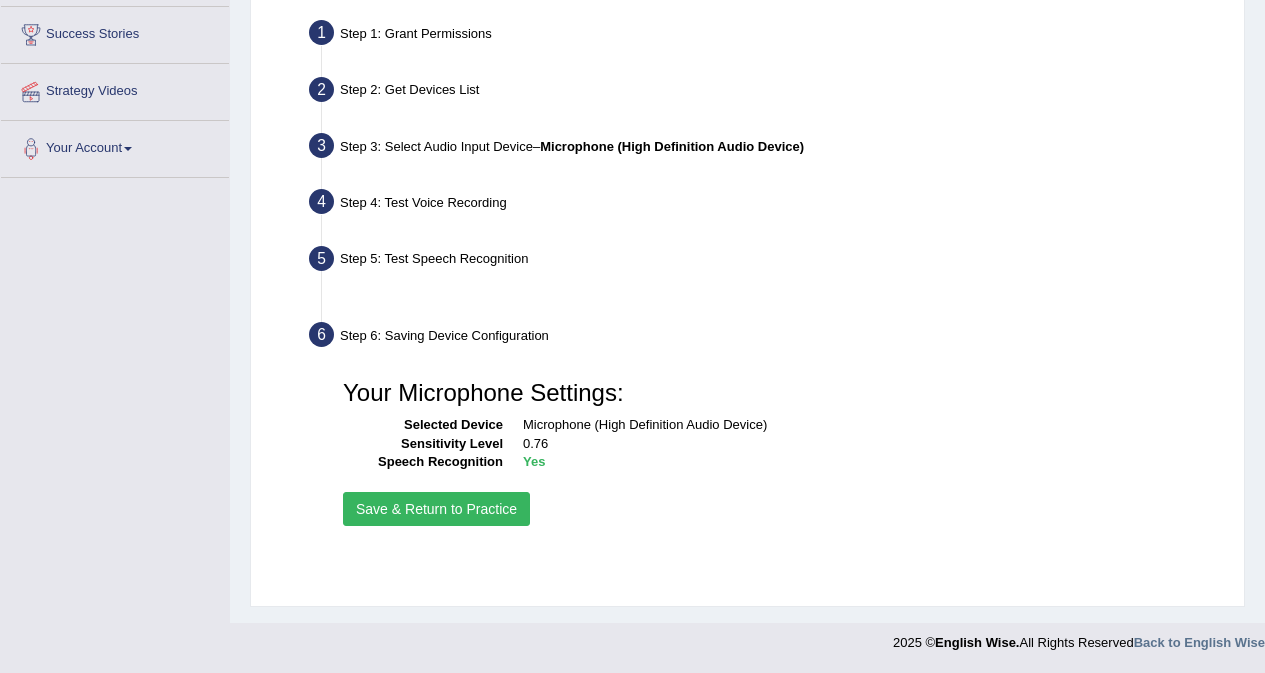 scroll, scrollTop: 377, scrollLeft: 0, axis: vertical 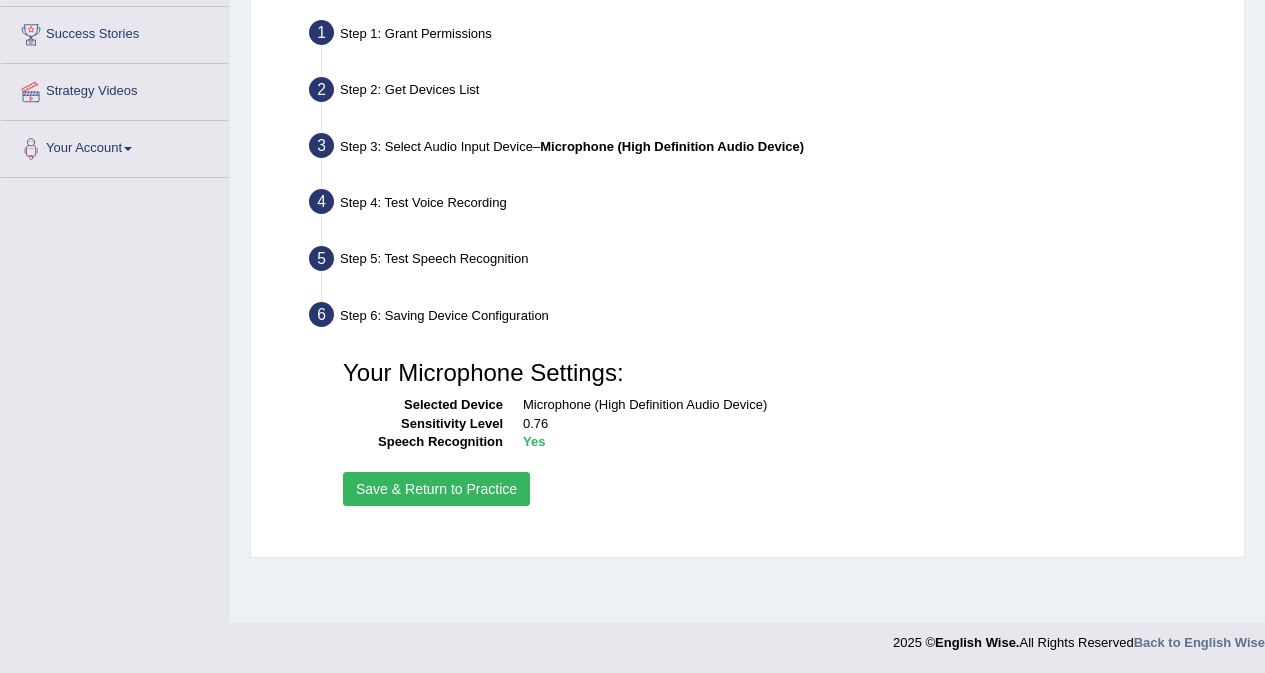 click on "Save & Return to Practice" at bounding box center (436, 489) 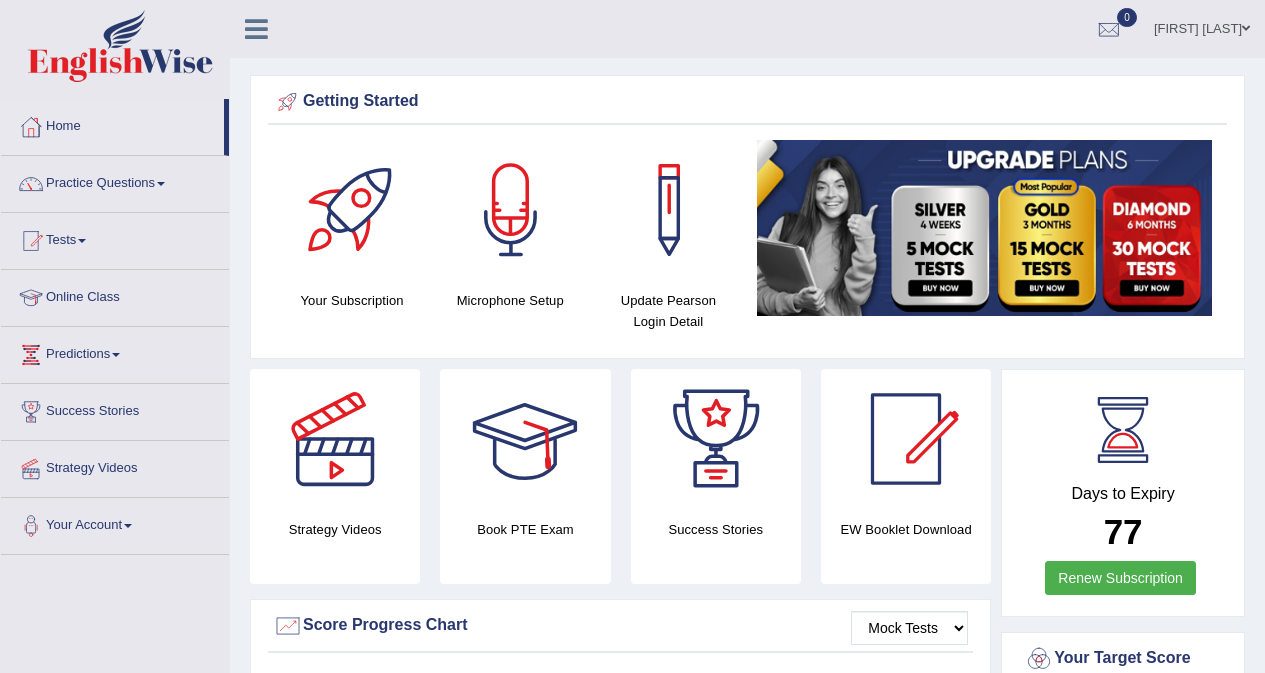 scroll, scrollTop: 0, scrollLeft: 0, axis: both 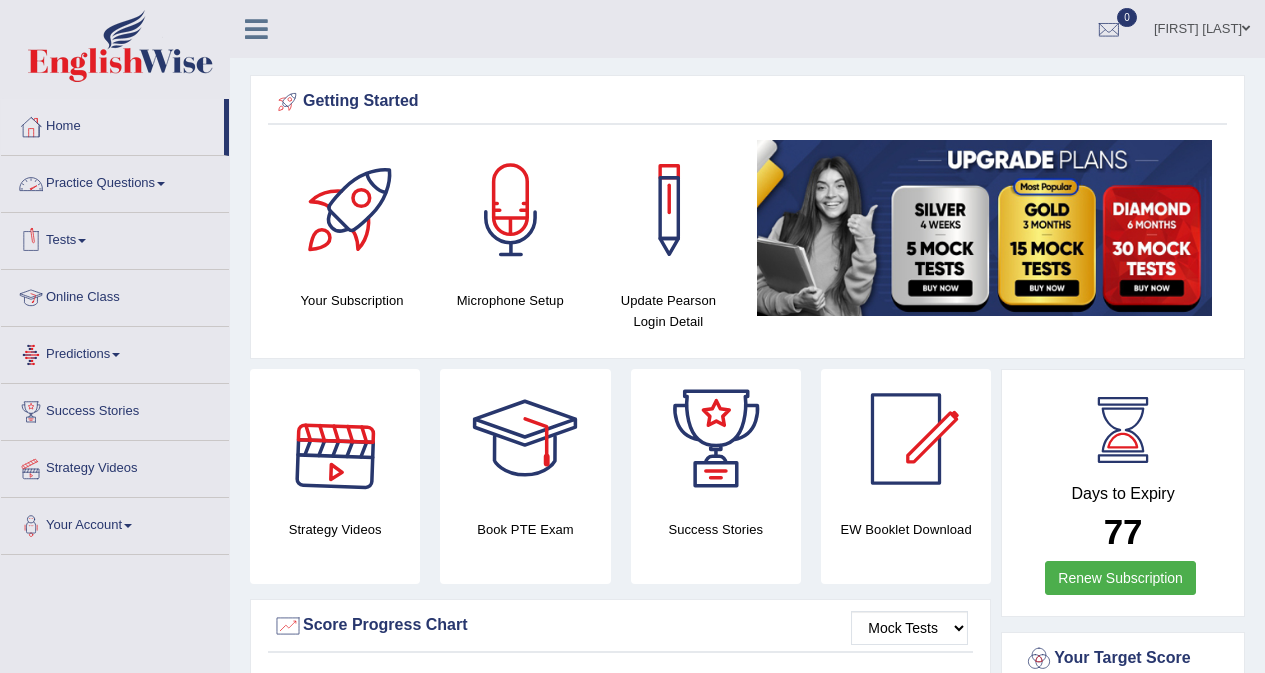 click on "Practice Questions" at bounding box center [115, 181] 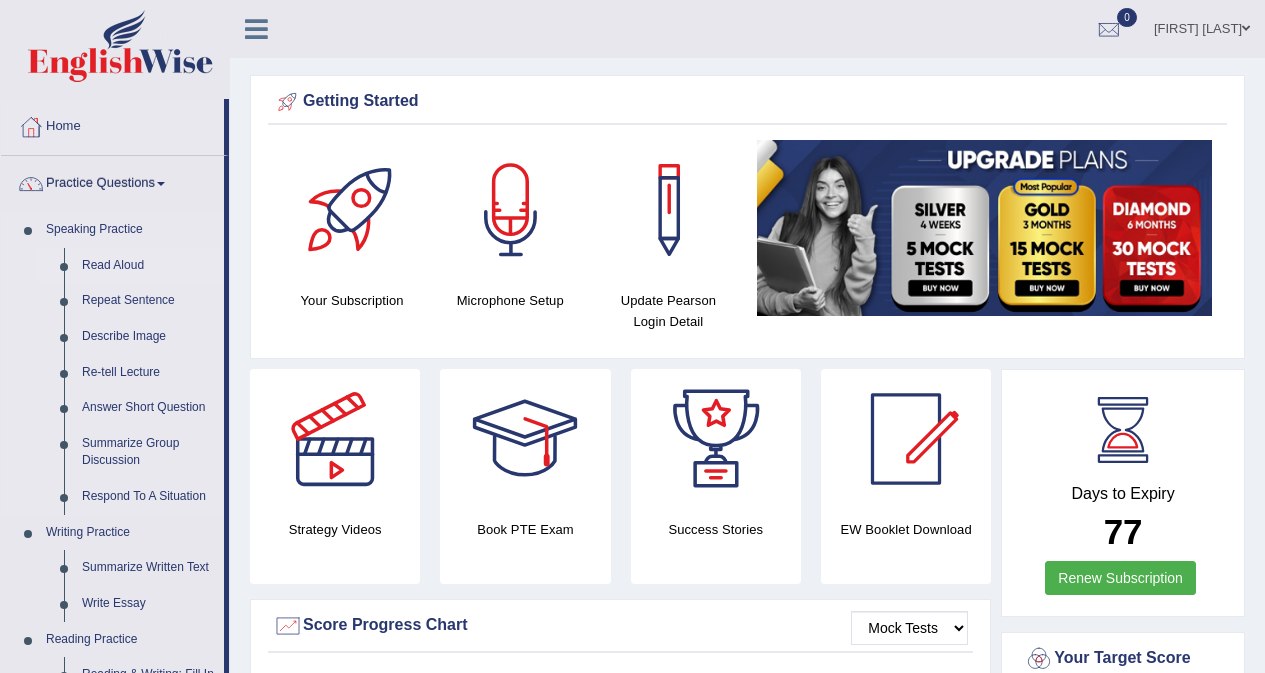 click on "Read Aloud" at bounding box center [148, 266] 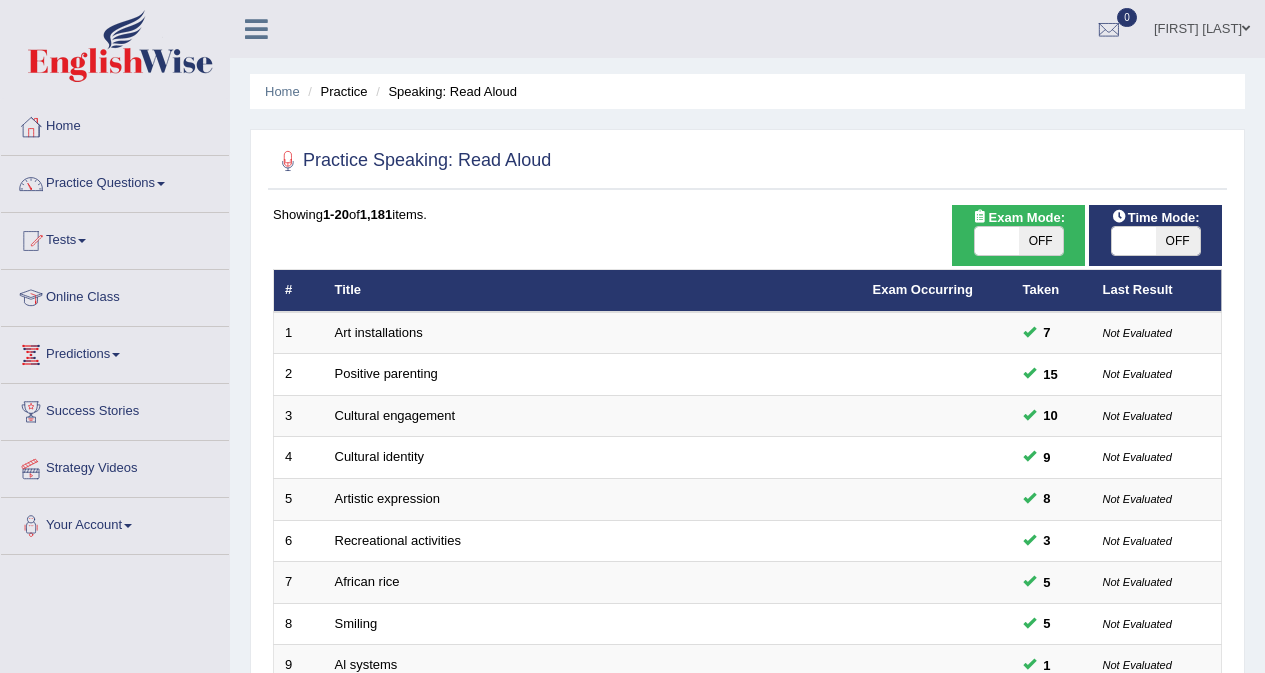scroll, scrollTop: 300, scrollLeft: 0, axis: vertical 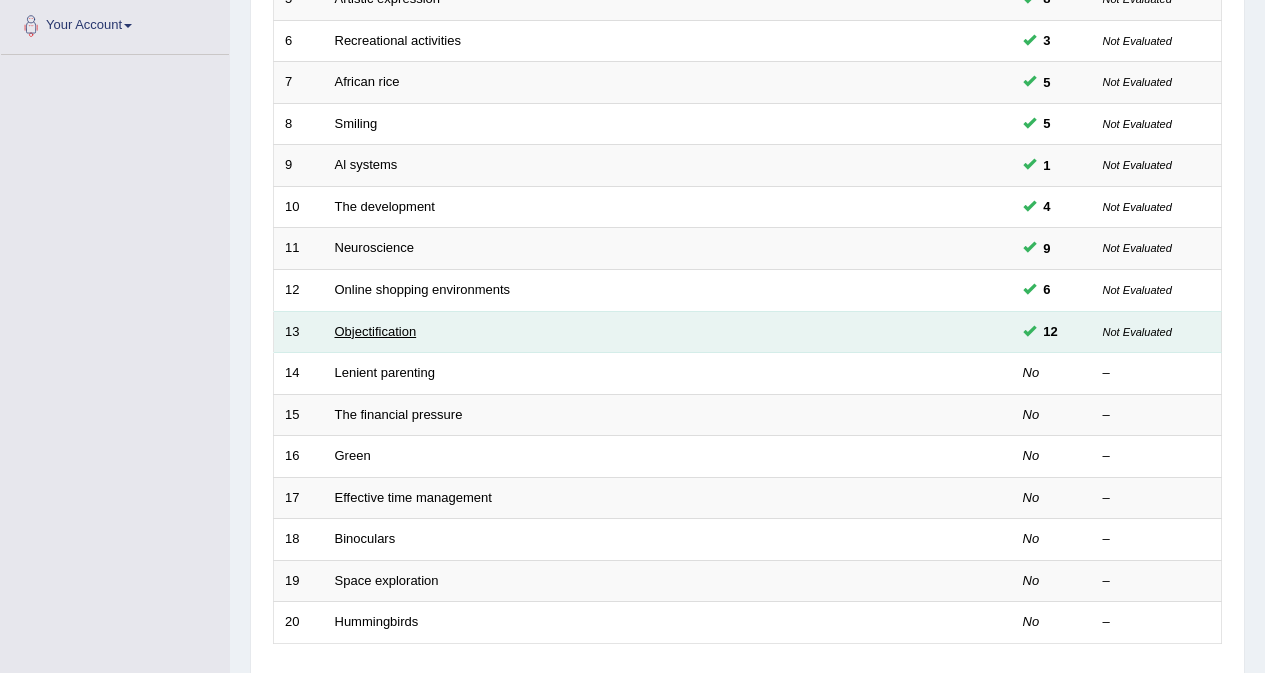 click on "Objectification" at bounding box center (376, 331) 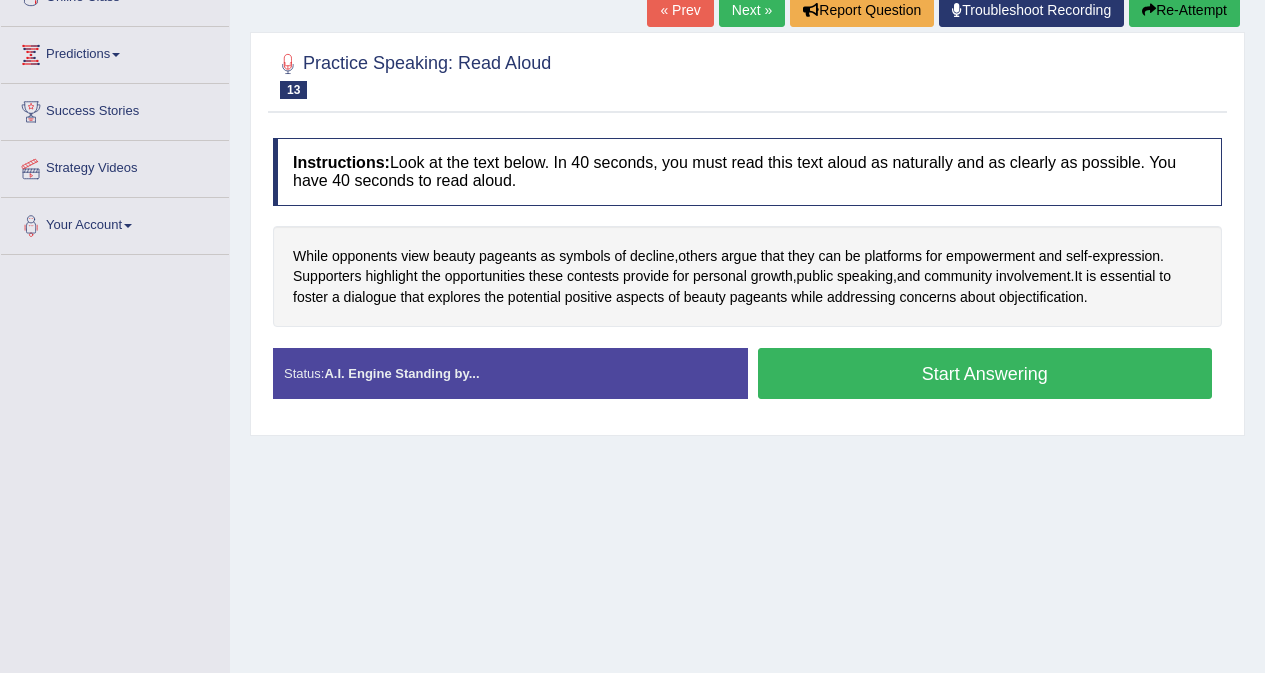 scroll, scrollTop: 300, scrollLeft: 0, axis: vertical 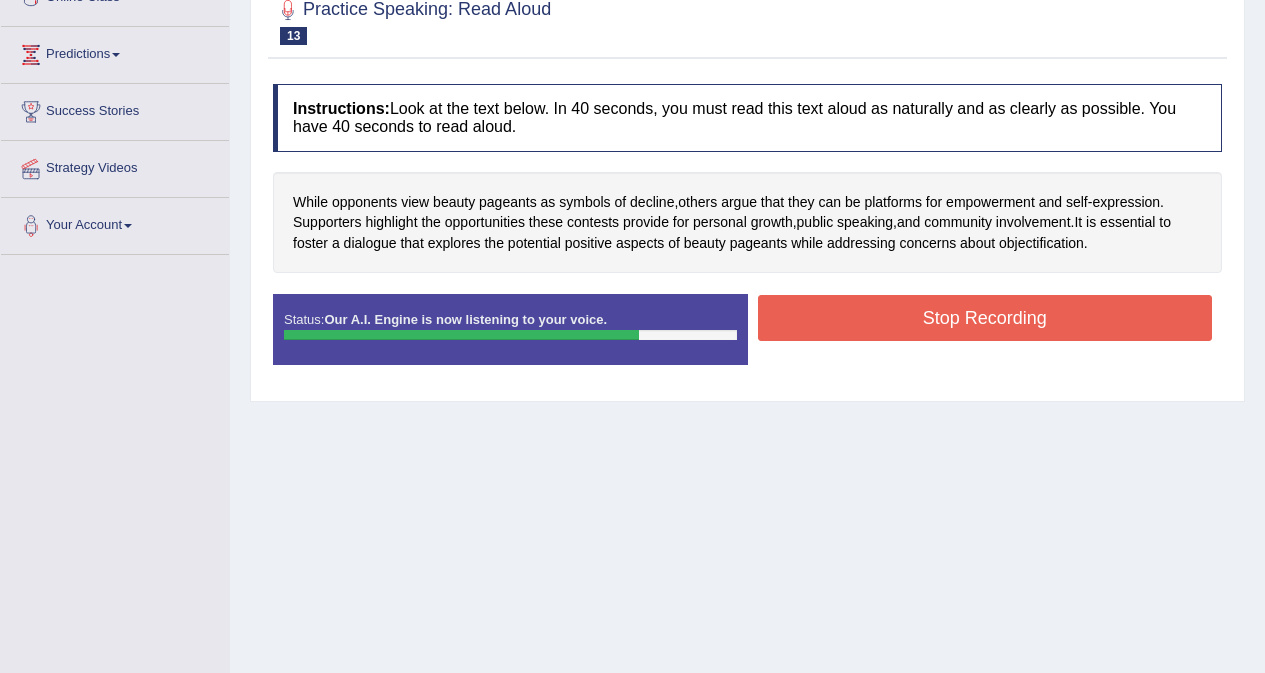 click on "Stop Recording" at bounding box center [985, 318] 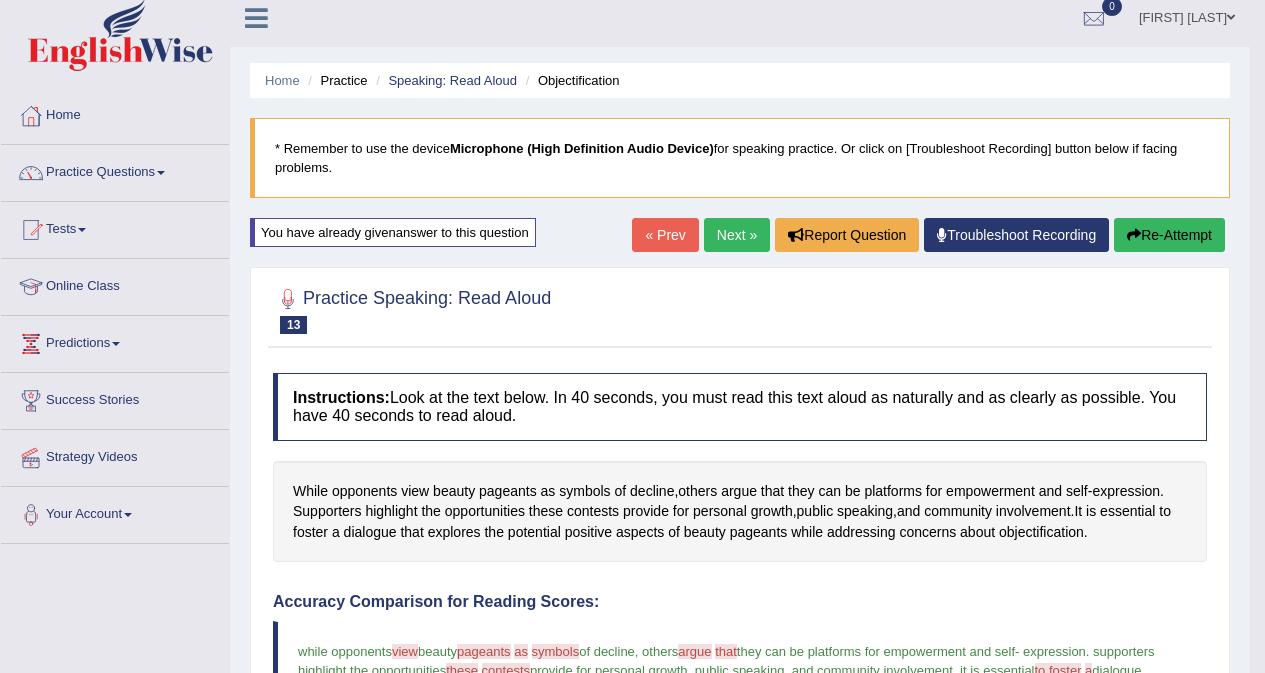 scroll, scrollTop: 0, scrollLeft: 0, axis: both 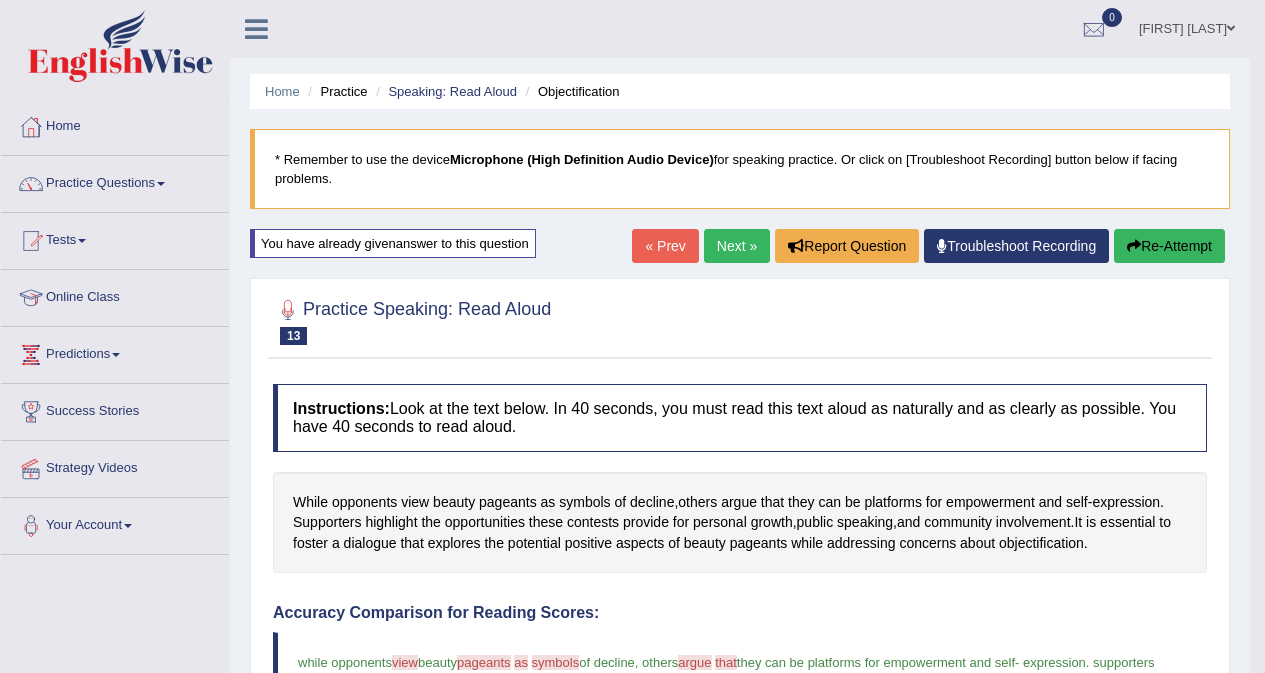 click on "Re-Attempt" at bounding box center (1169, 246) 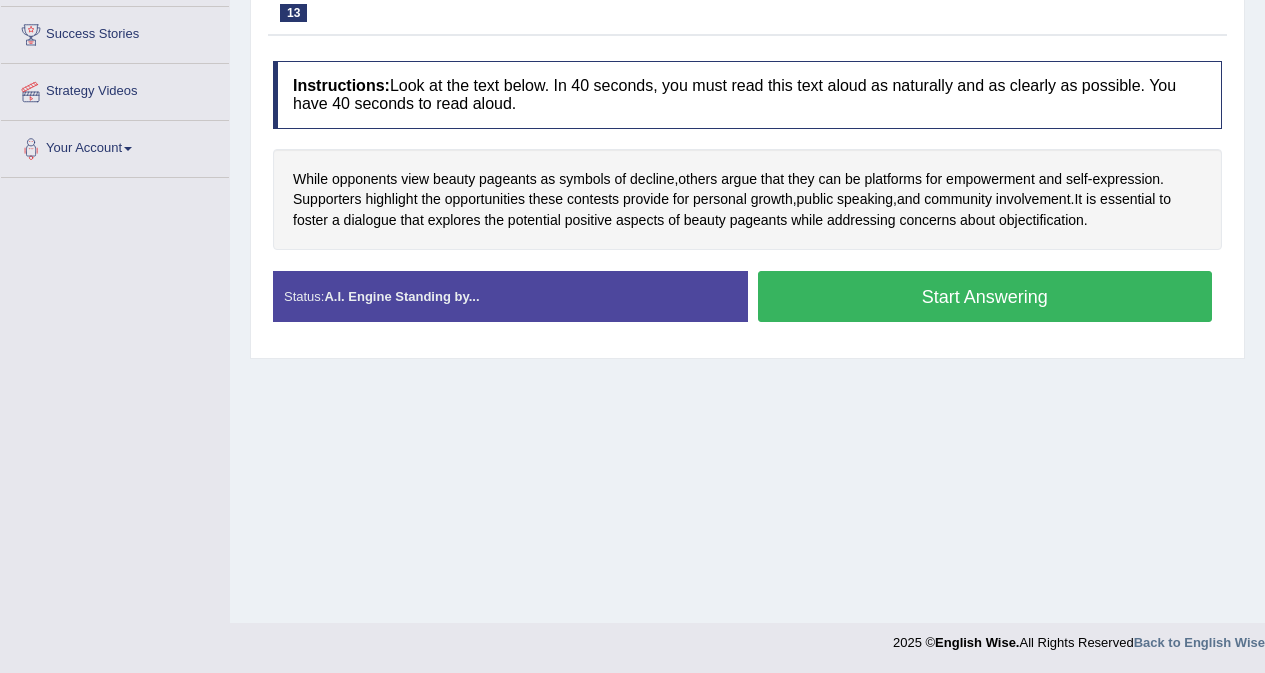 scroll, scrollTop: 377, scrollLeft: 0, axis: vertical 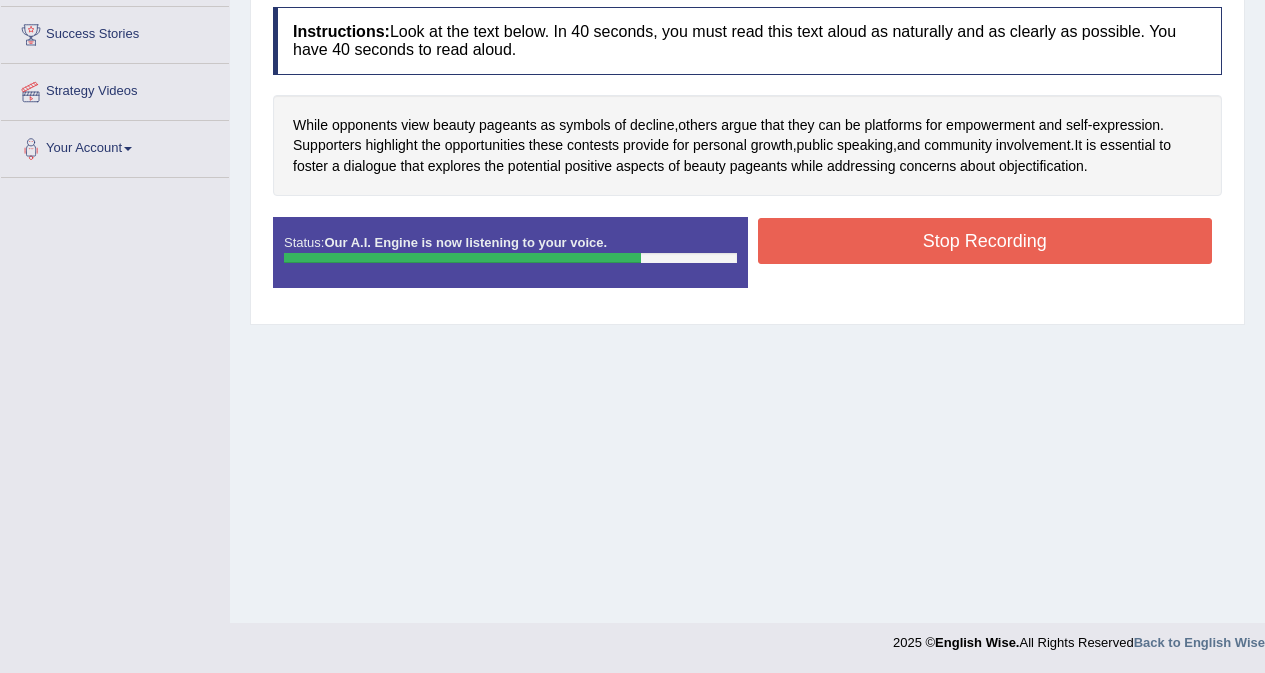 click on "Stop Recording" at bounding box center (985, 241) 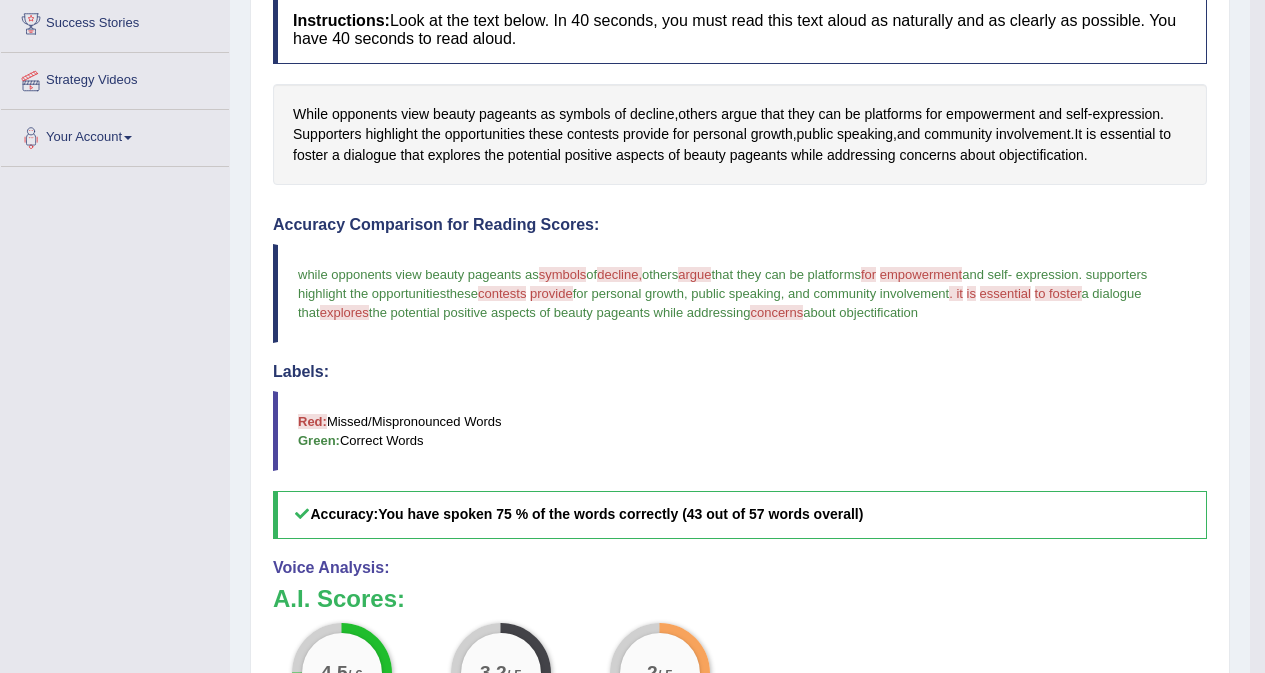 scroll, scrollTop: 222, scrollLeft: 0, axis: vertical 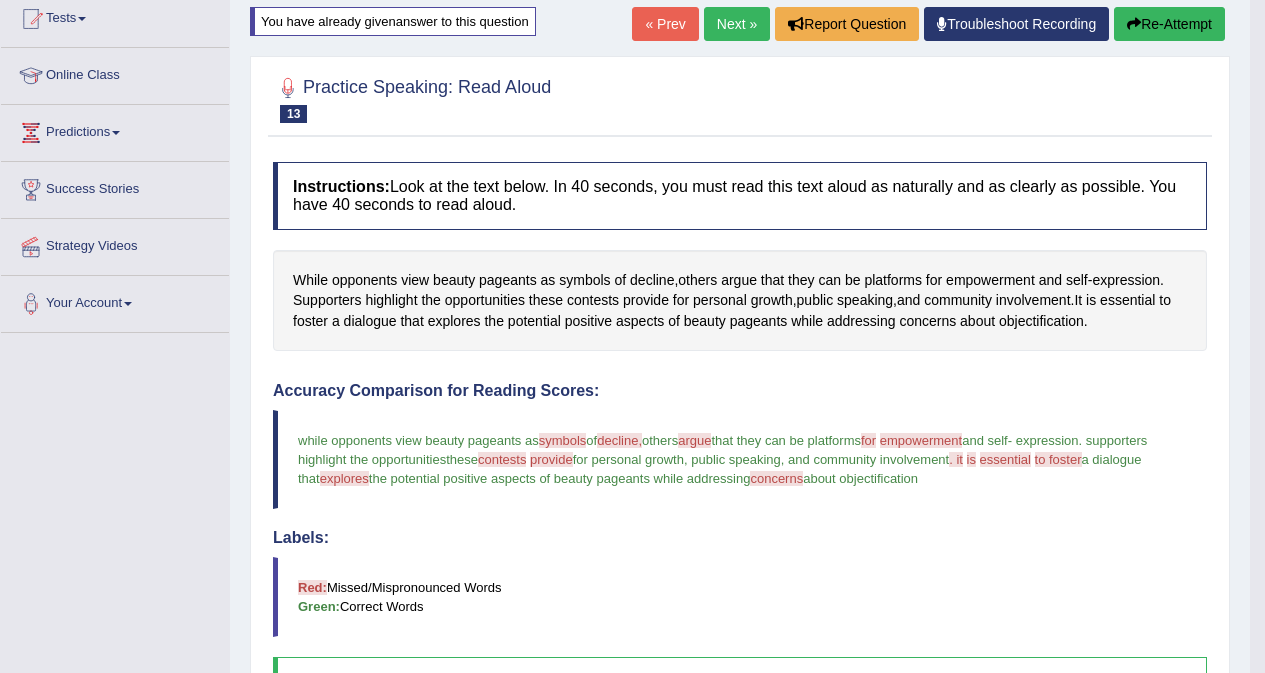 click on "Next »" at bounding box center (737, 24) 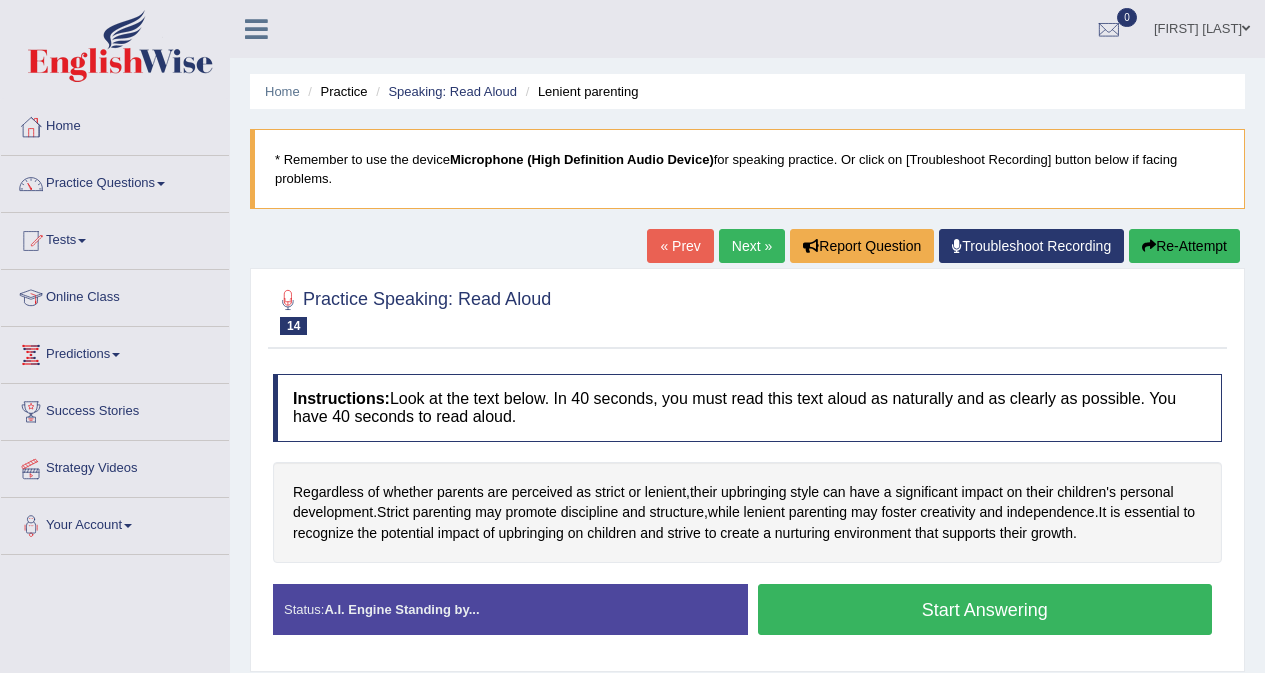 scroll, scrollTop: 377, scrollLeft: 0, axis: vertical 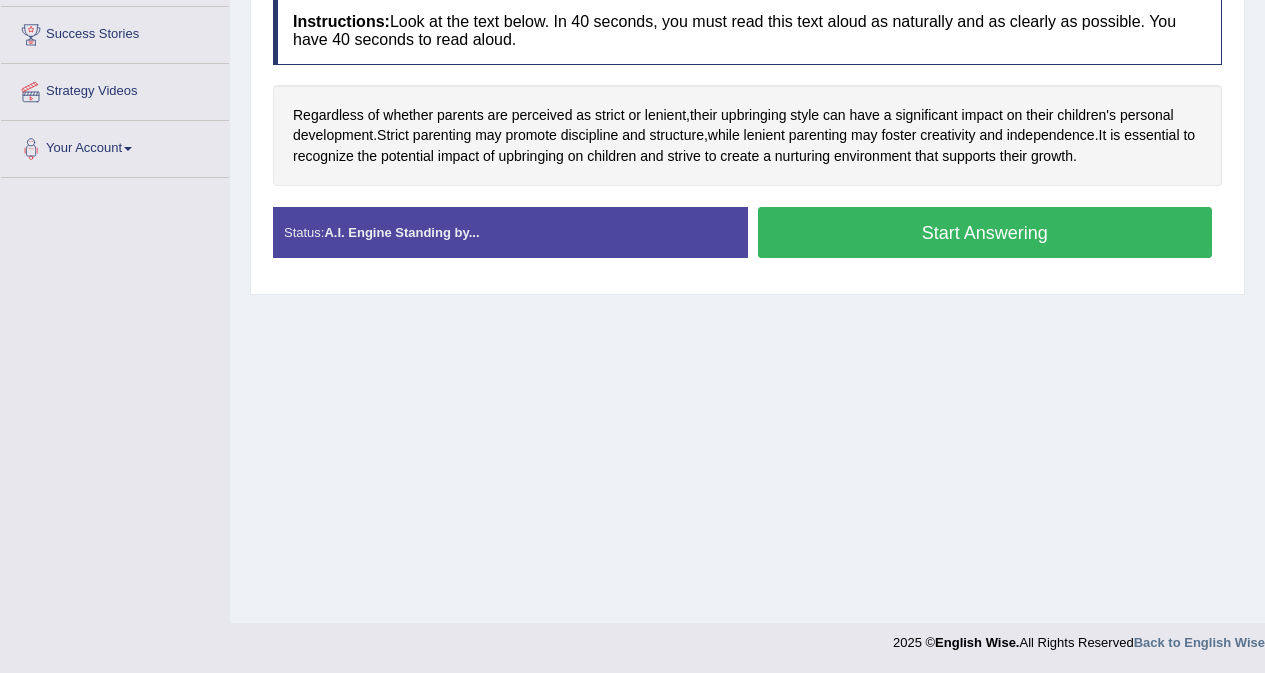 click on "Start Answering" at bounding box center [985, 232] 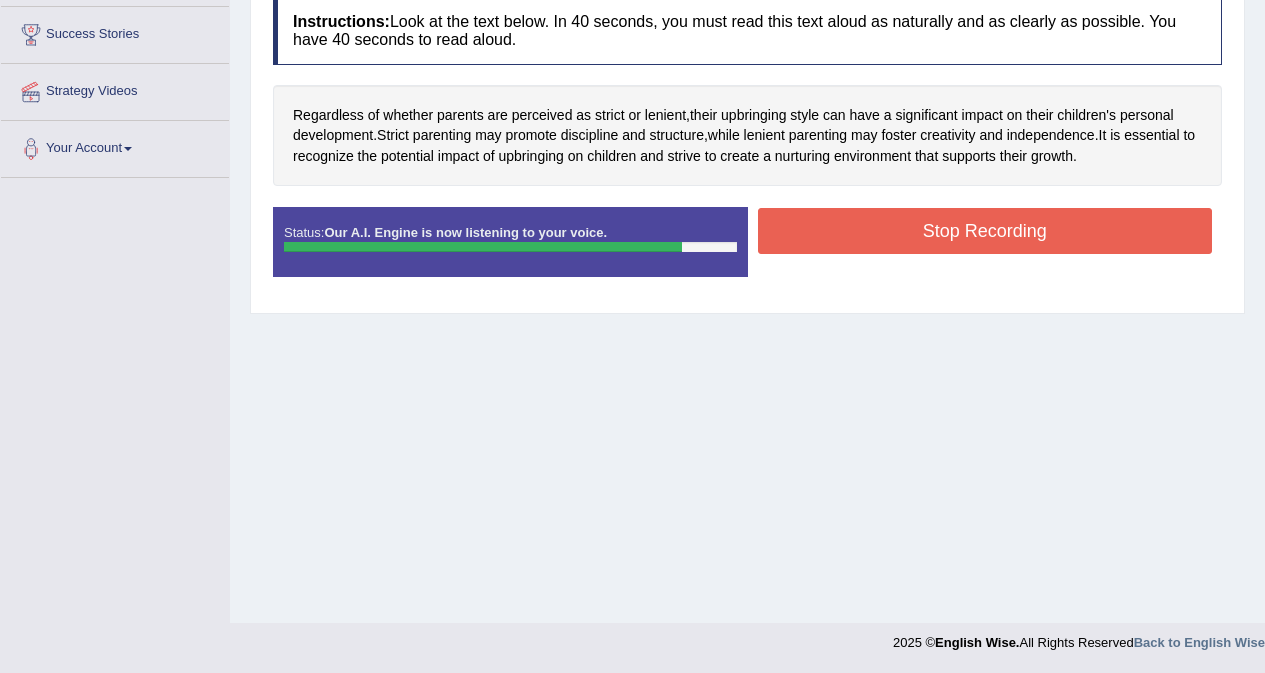 click on "Stop Recording" at bounding box center (985, 231) 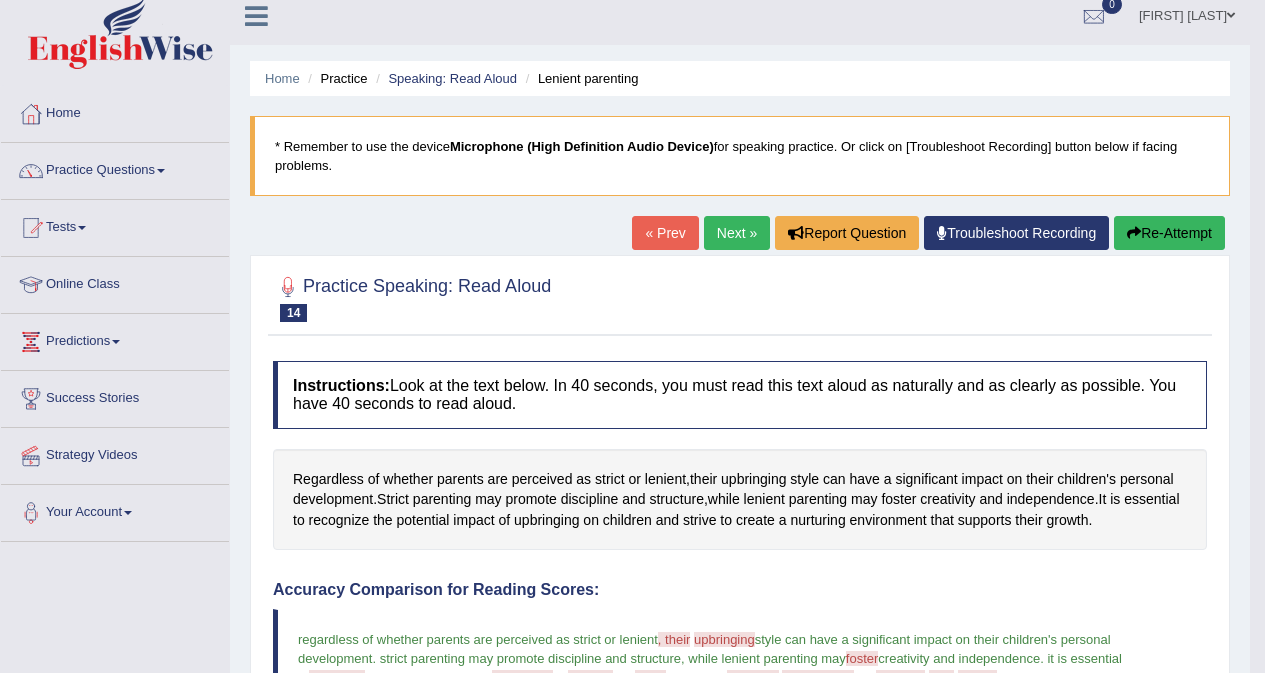 scroll, scrollTop: 0, scrollLeft: 0, axis: both 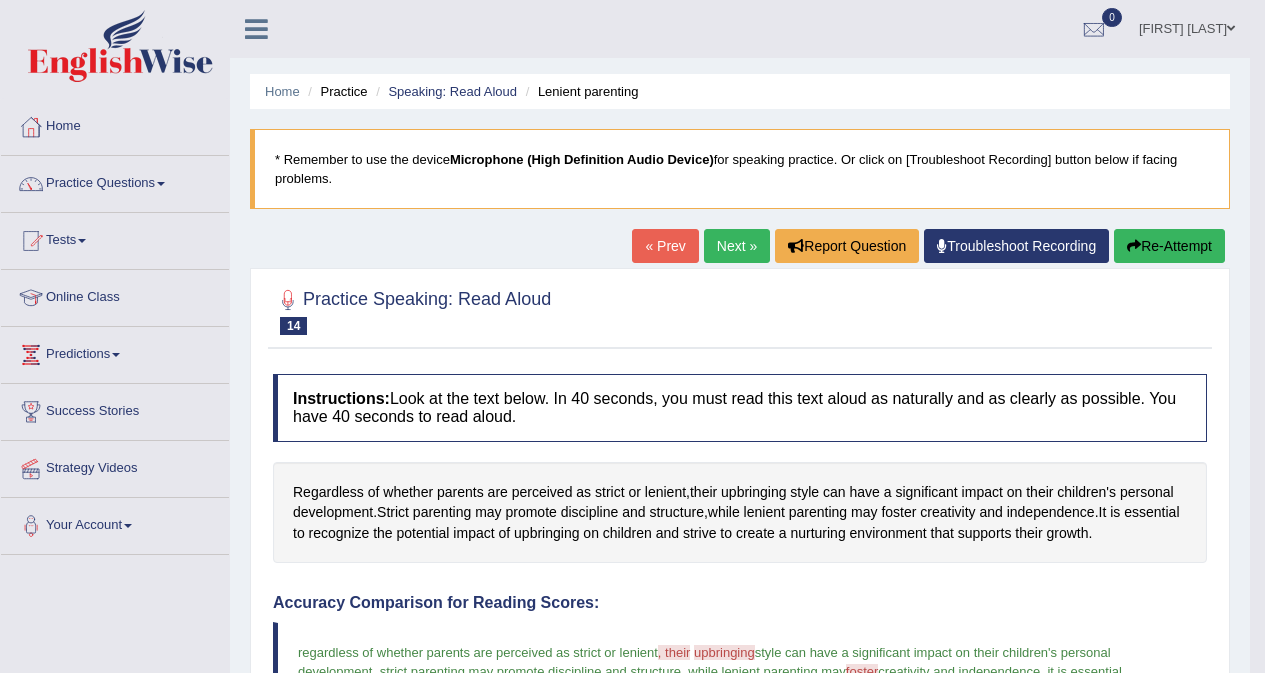click on "Re-Attempt" at bounding box center [1169, 246] 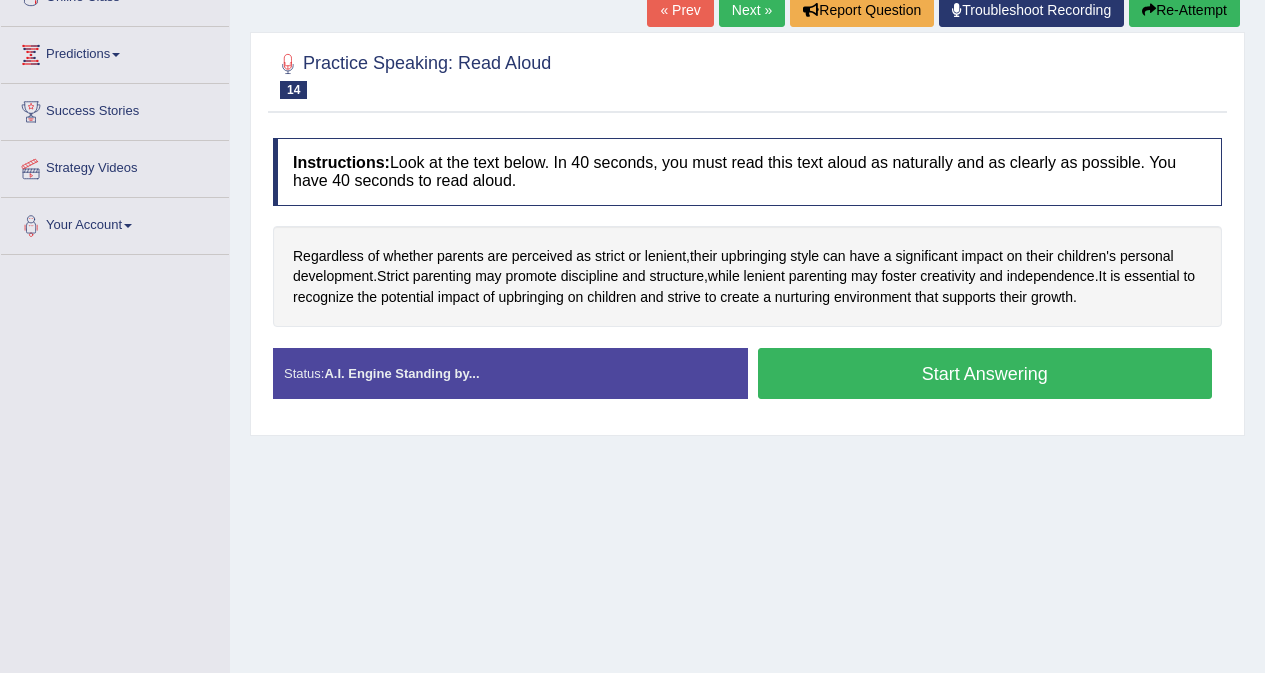 scroll, scrollTop: 300, scrollLeft: 0, axis: vertical 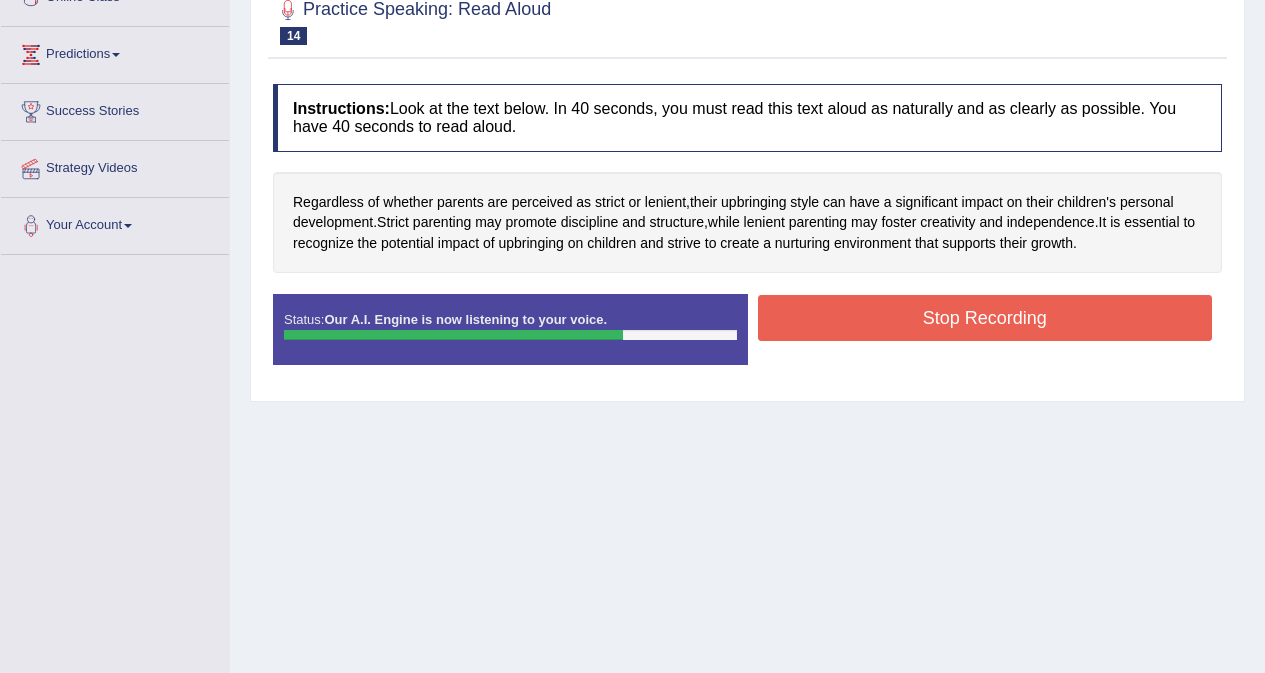 click on "Stop Recording" at bounding box center (985, 318) 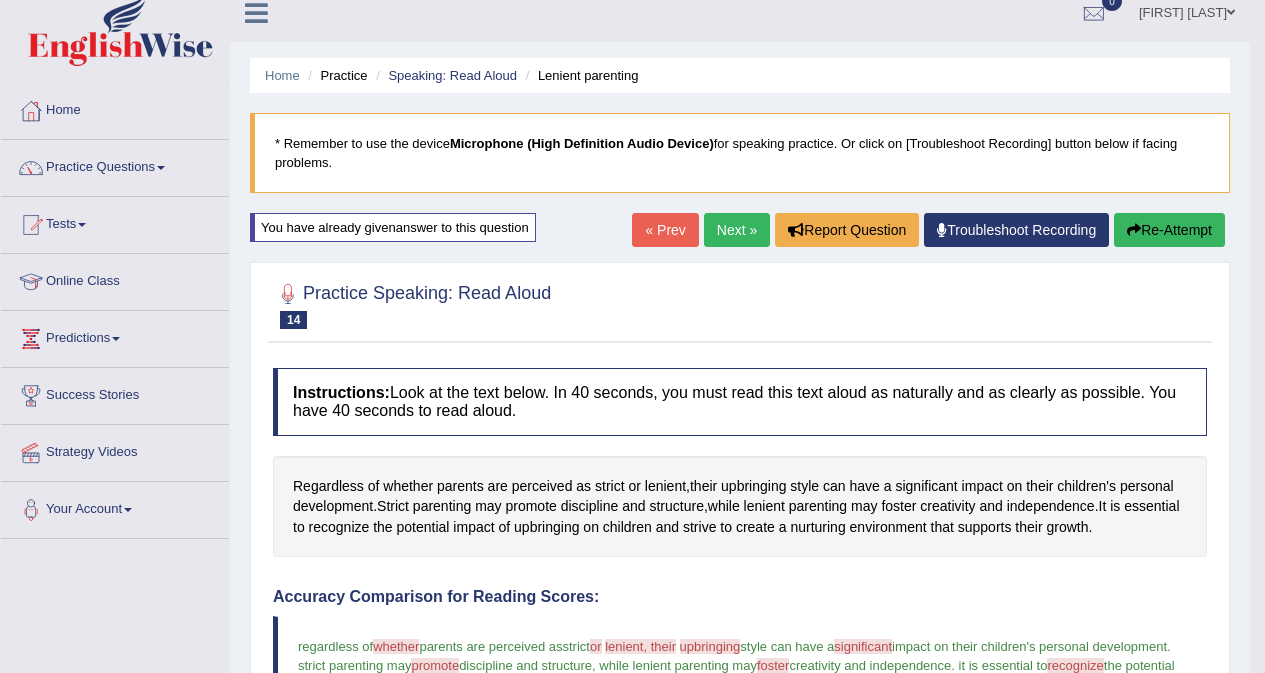 scroll, scrollTop: 0, scrollLeft: 0, axis: both 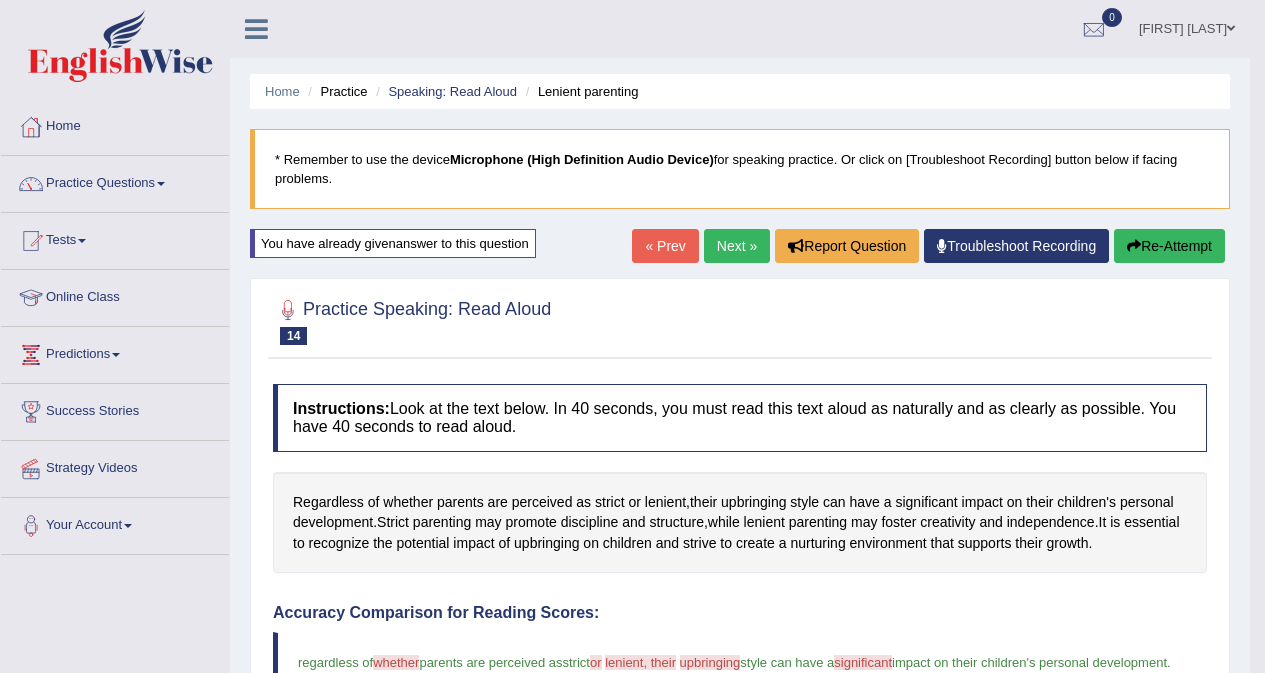 click on "Re-Attempt" at bounding box center (1169, 246) 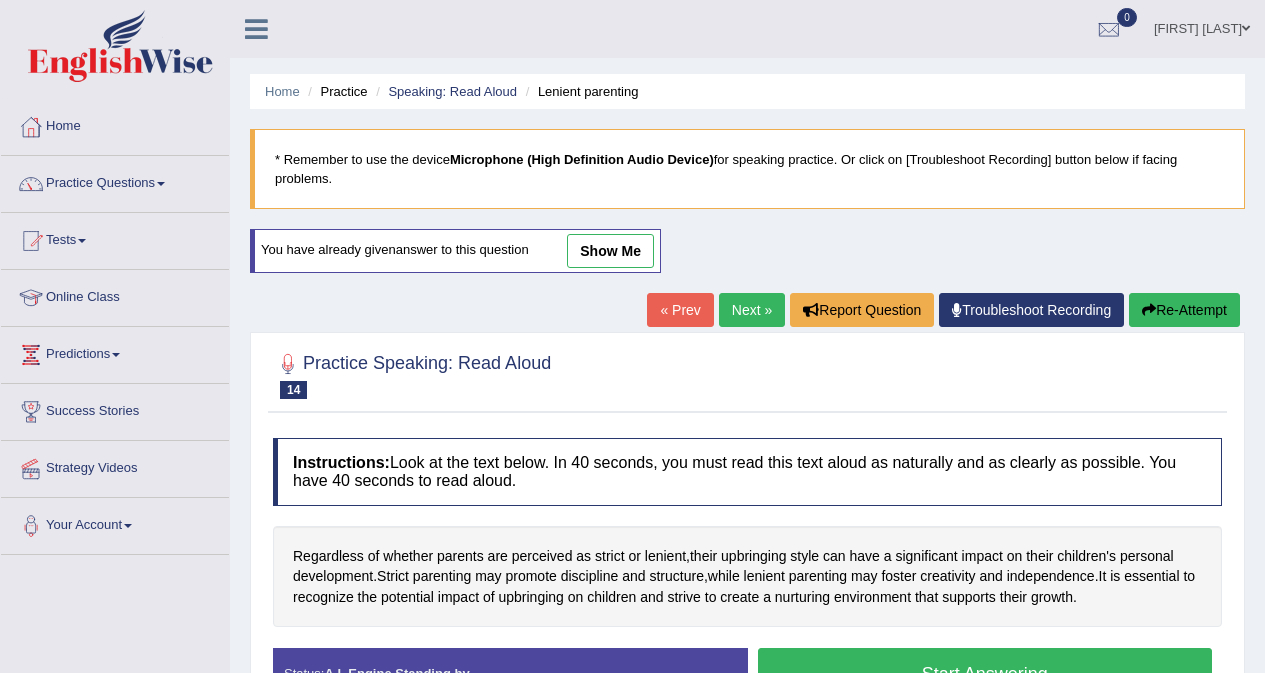scroll, scrollTop: 300, scrollLeft: 0, axis: vertical 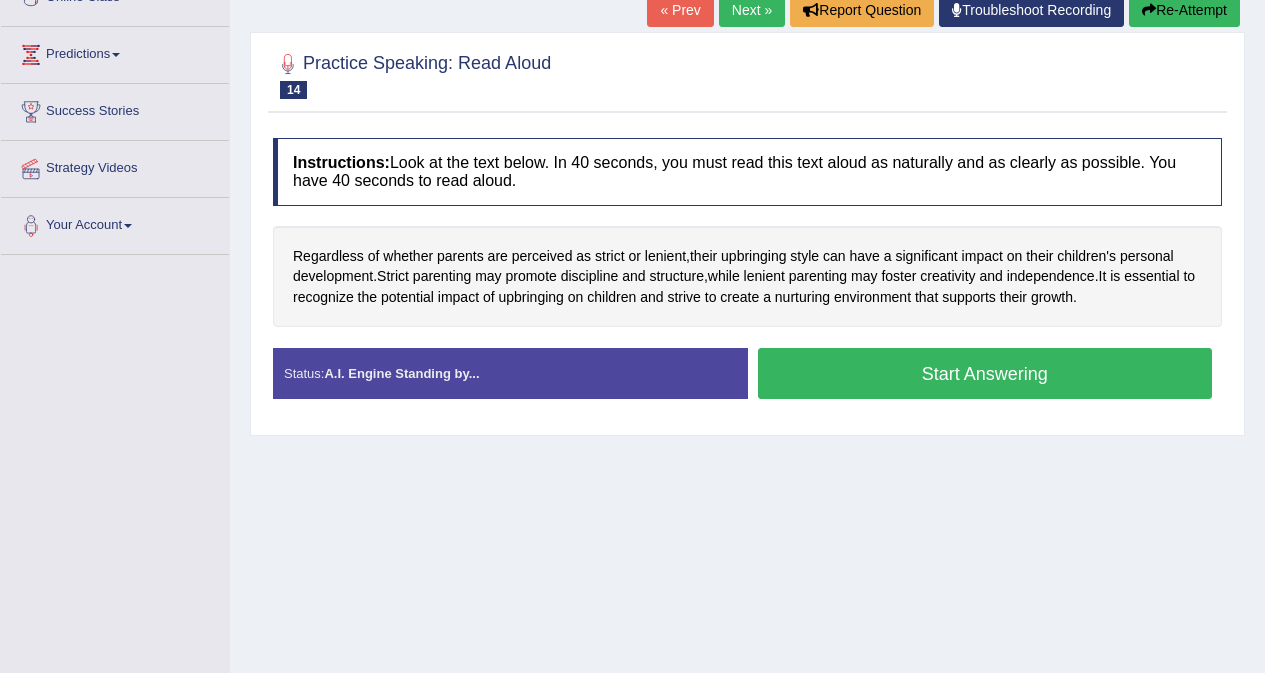 click on "Start Answering" at bounding box center [985, 373] 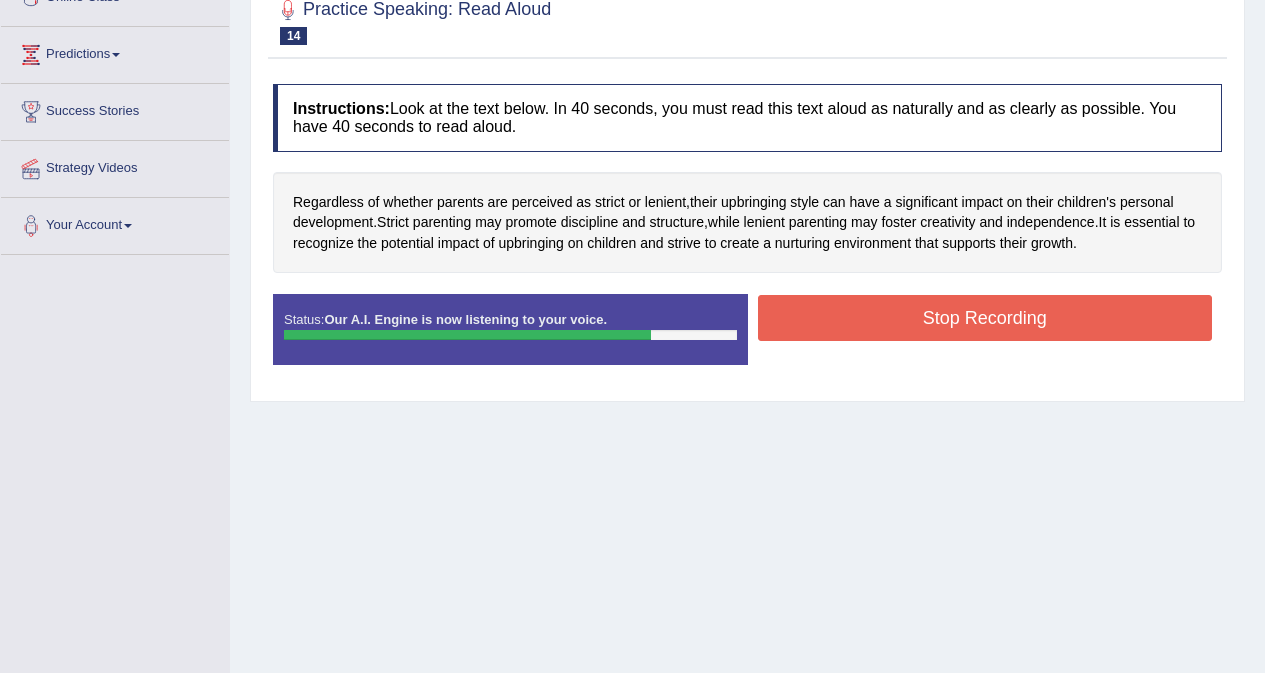 click on "Stop Recording" at bounding box center (985, 318) 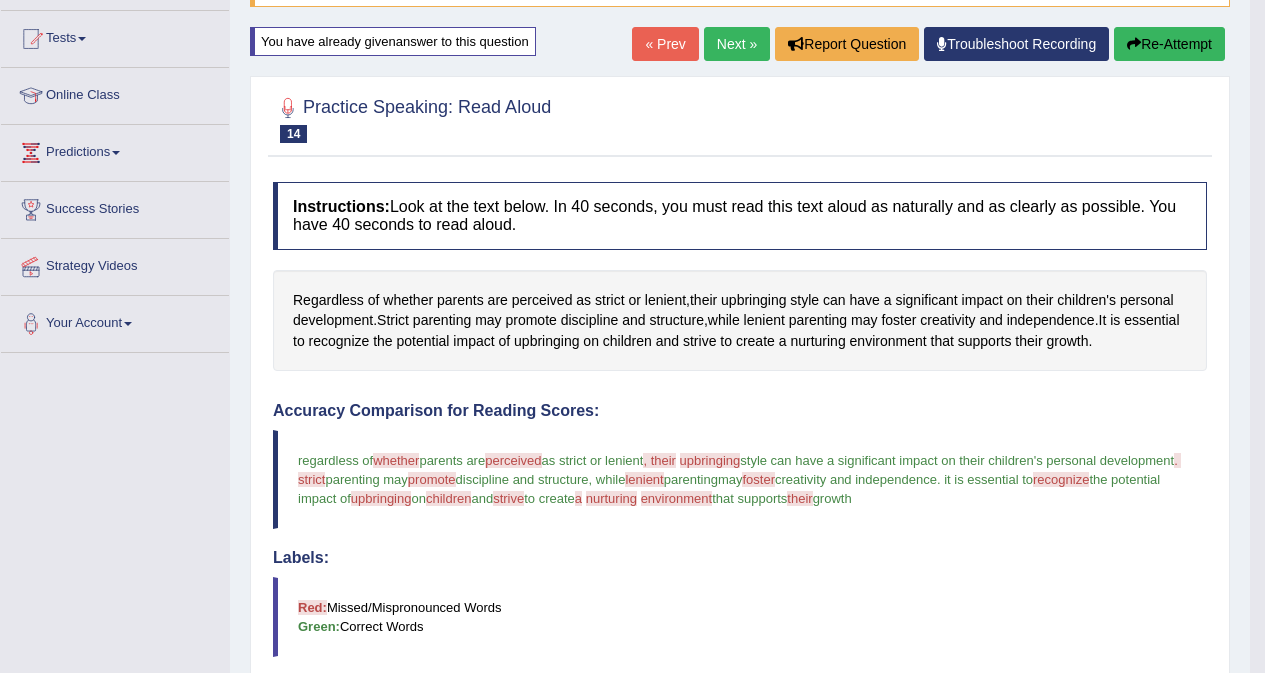 scroll, scrollTop: 200, scrollLeft: 0, axis: vertical 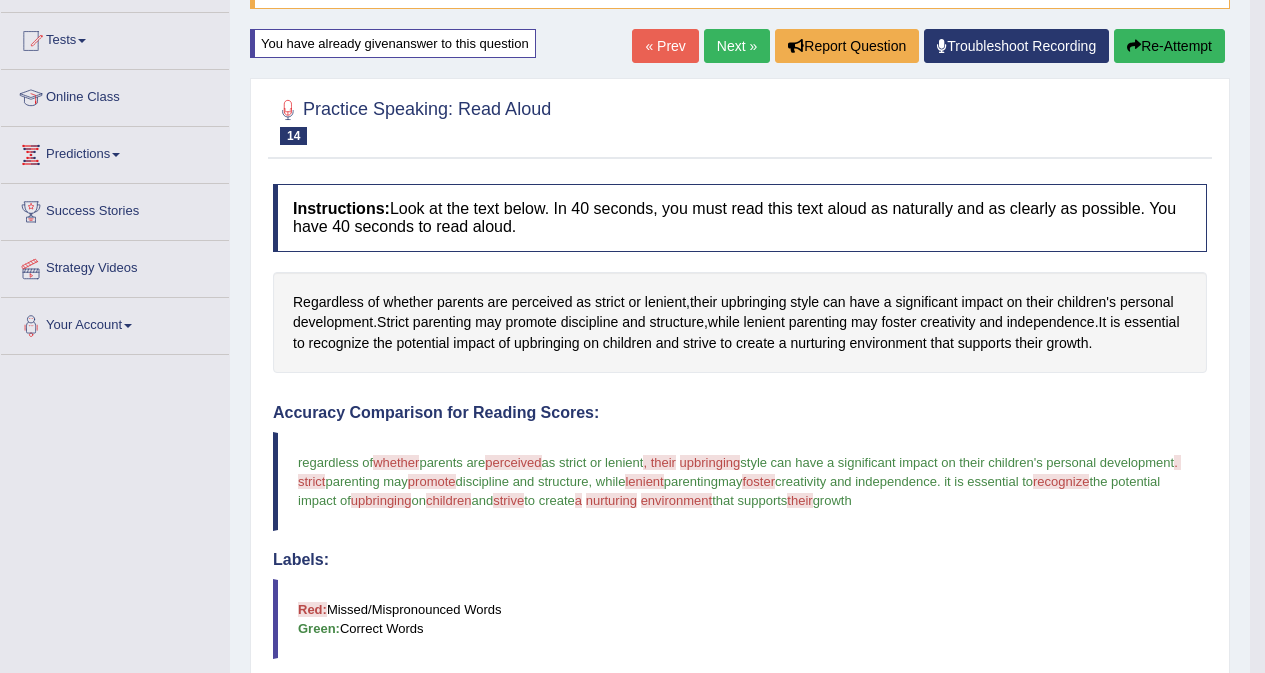 click on "Re-Attempt" at bounding box center (1169, 46) 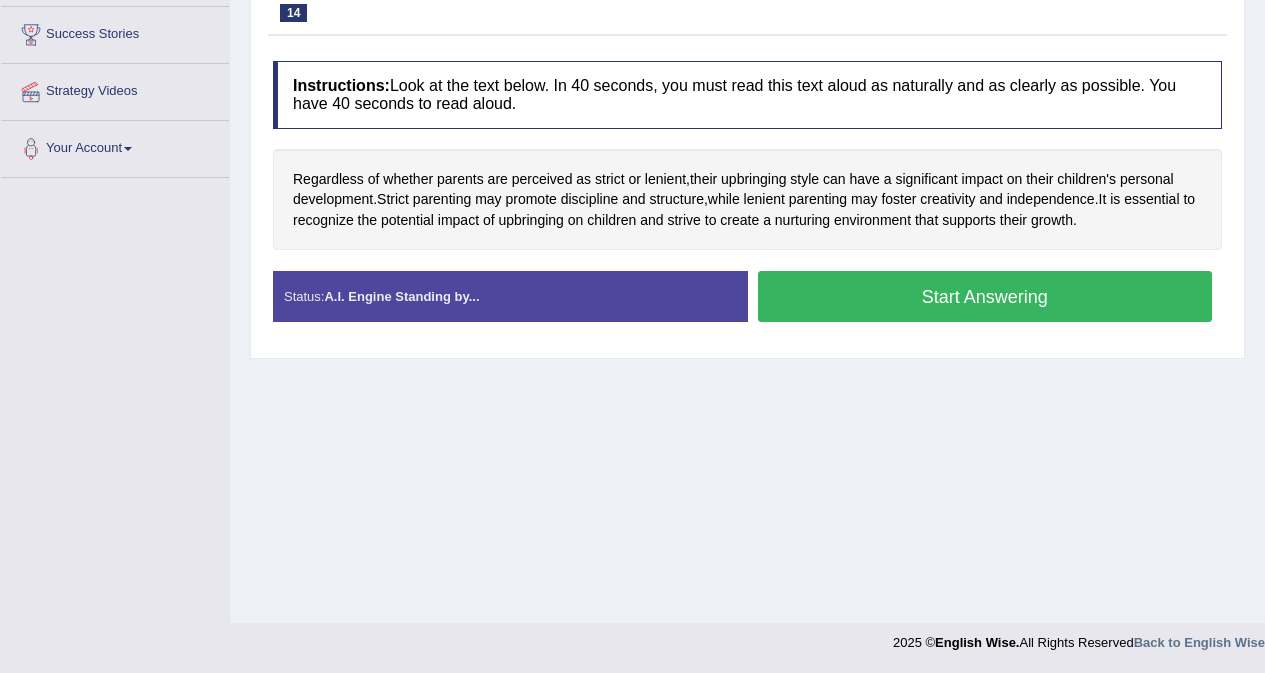 scroll, scrollTop: 377, scrollLeft: 0, axis: vertical 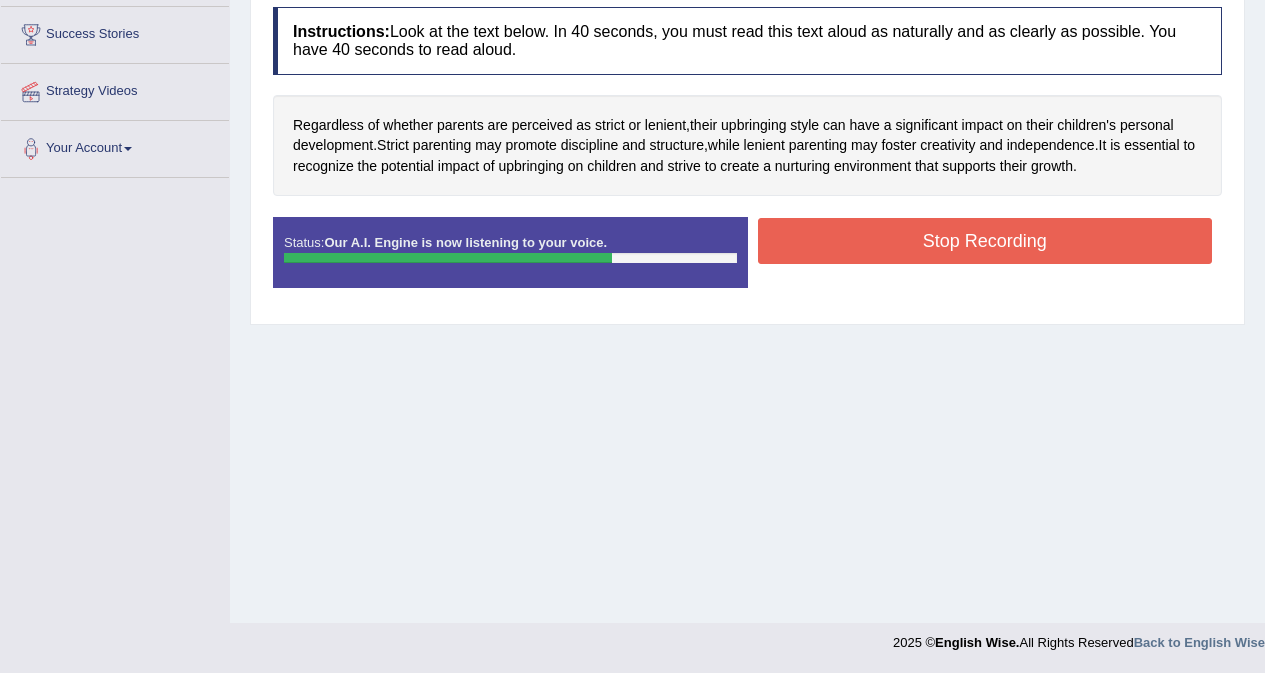 click on "Stop Recording" at bounding box center (985, 241) 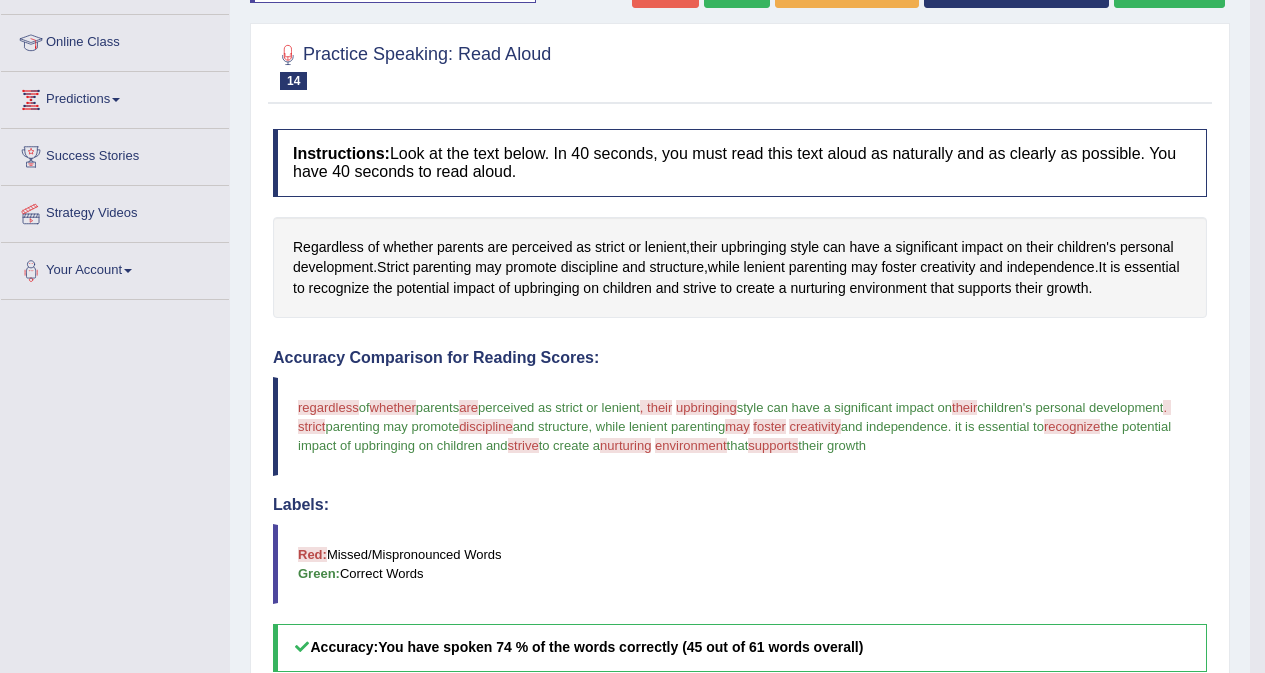 scroll, scrollTop: 77, scrollLeft: 0, axis: vertical 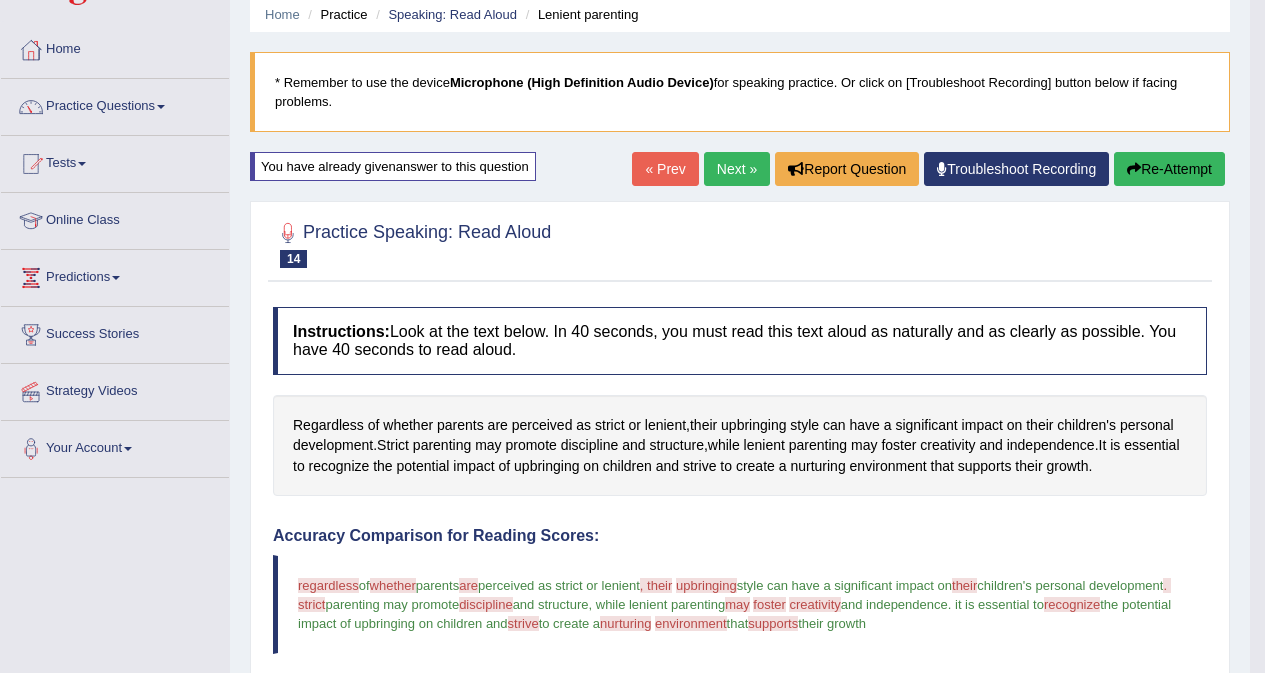 click on "Next »" at bounding box center [737, 169] 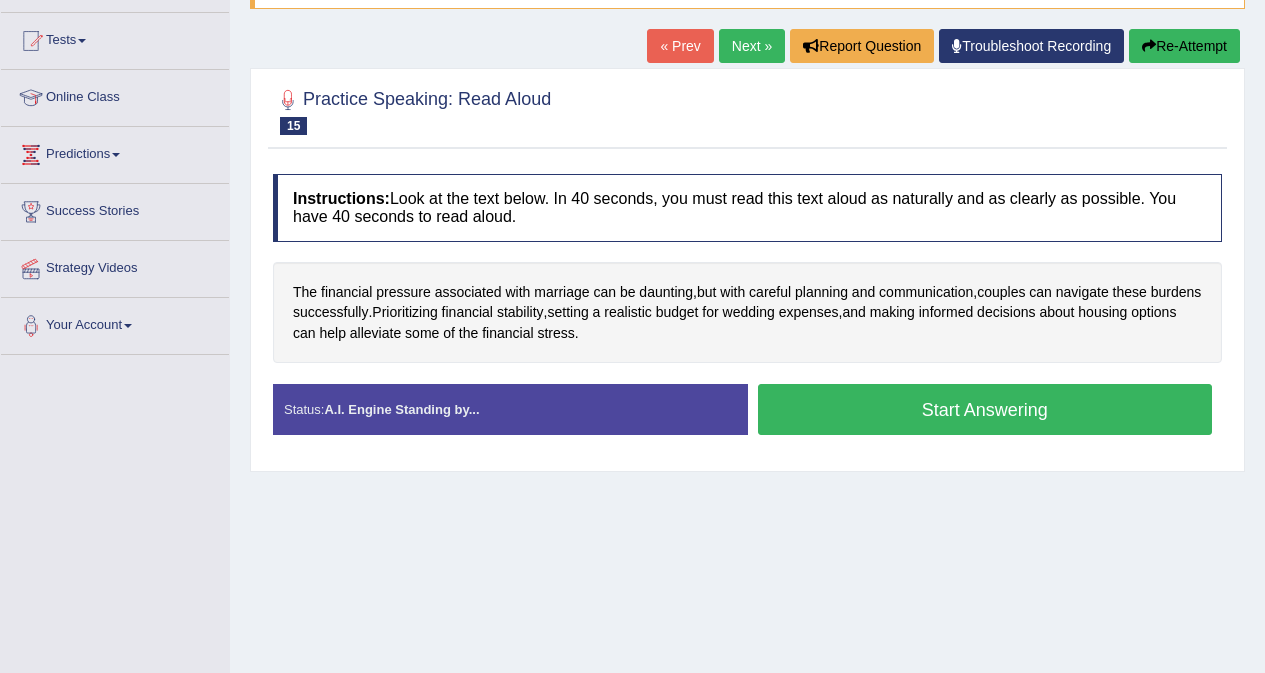 scroll, scrollTop: 200, scrollLeft: 0, axis: vertical 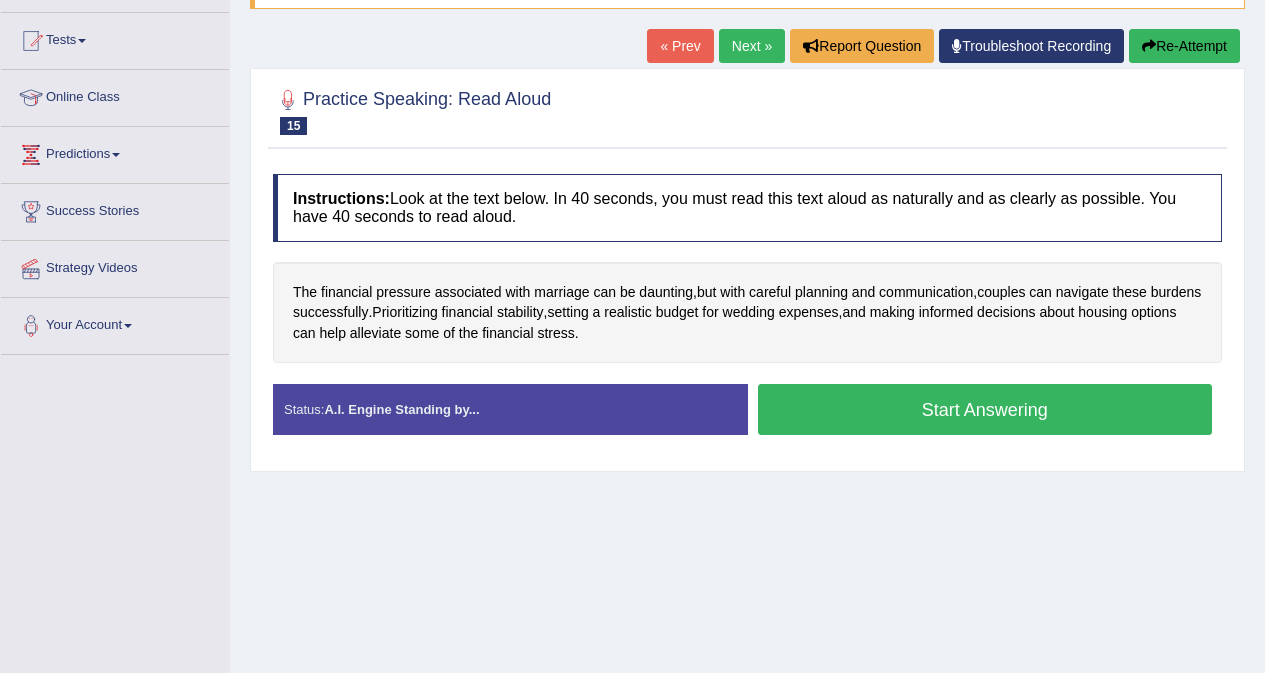 click on "Start Answering" at bounding box center [985, 409] 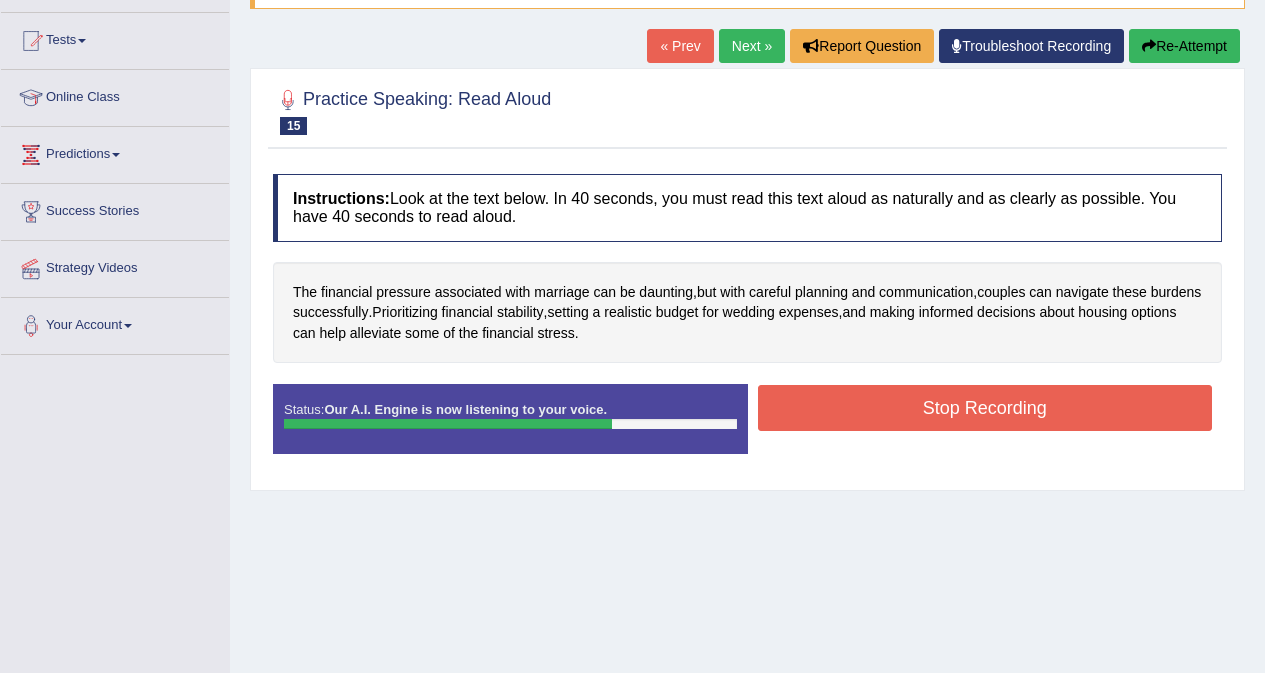 click on "Stop Recording" at bounding box center (985, 408) 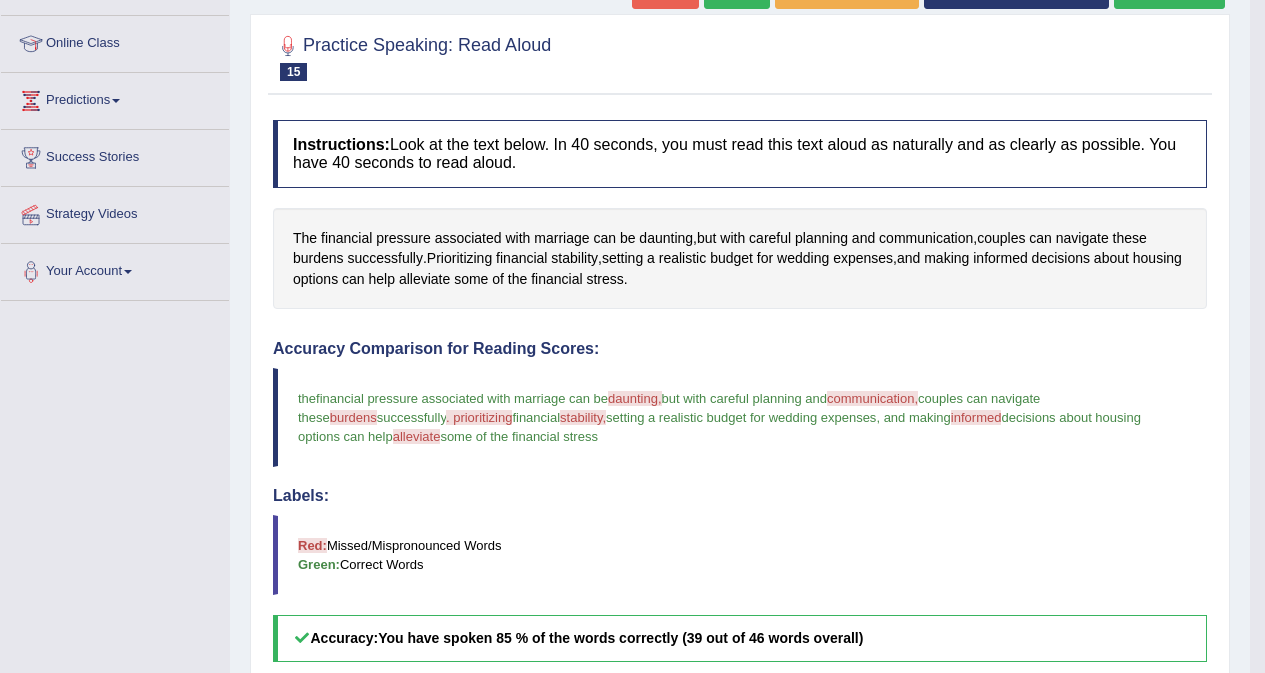 scroll, scrollTop: 200, scrollLeft: 0, axis: vertical 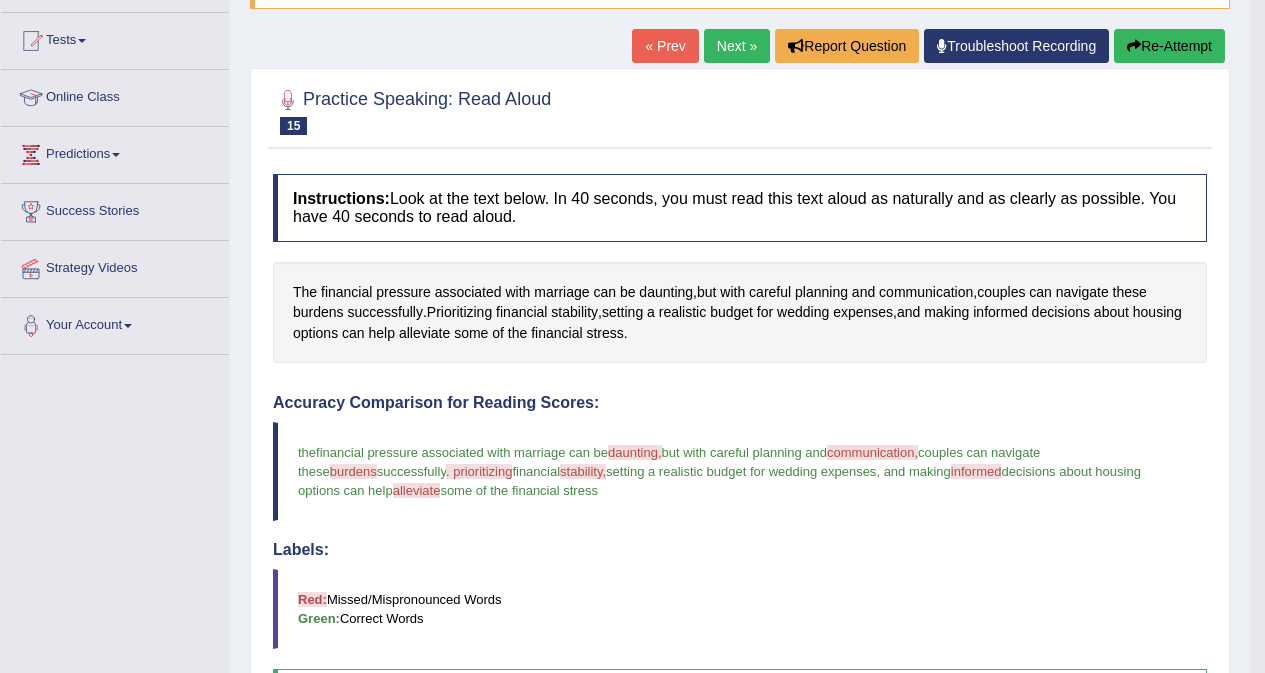 click on "Re-Attempt" at bounding box center (1169, 46) 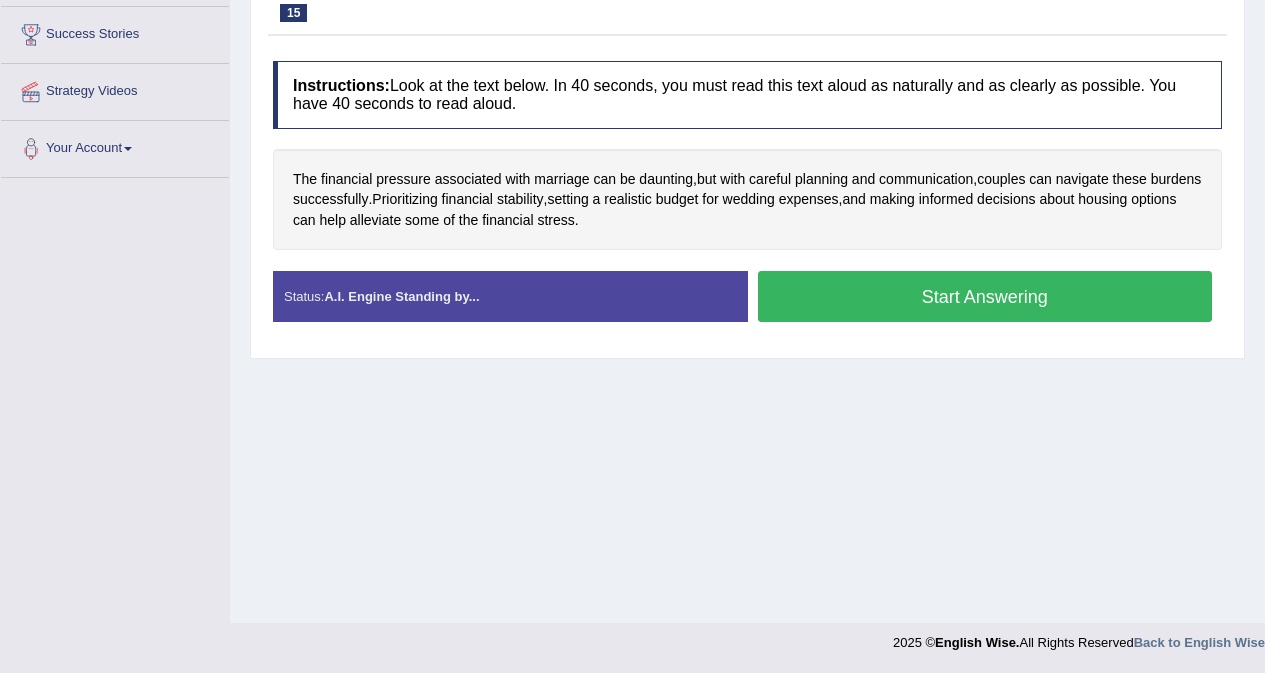 scroll, scrollTop: 377, scrollLeft: 0, axis: vertical 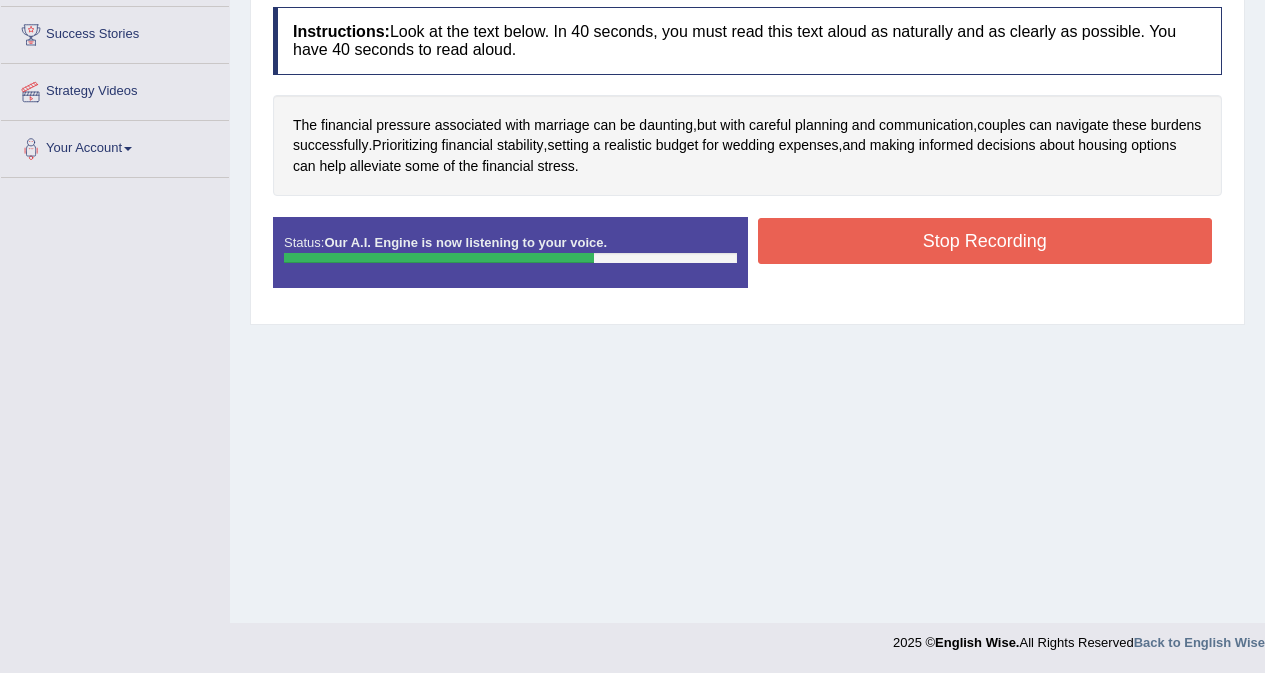 click on "Stop Recording" at bounding box center [985, 241] 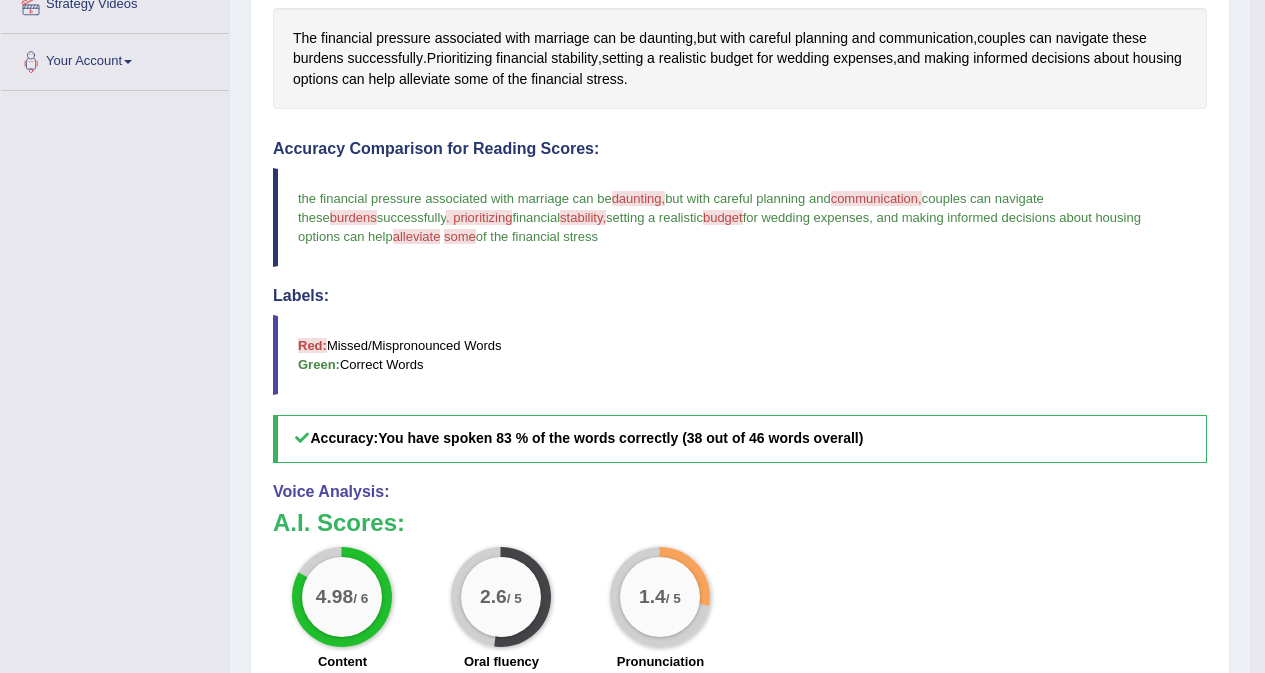 scroll, scrollTop: 322, scrollLeft: 0, axis: vertical 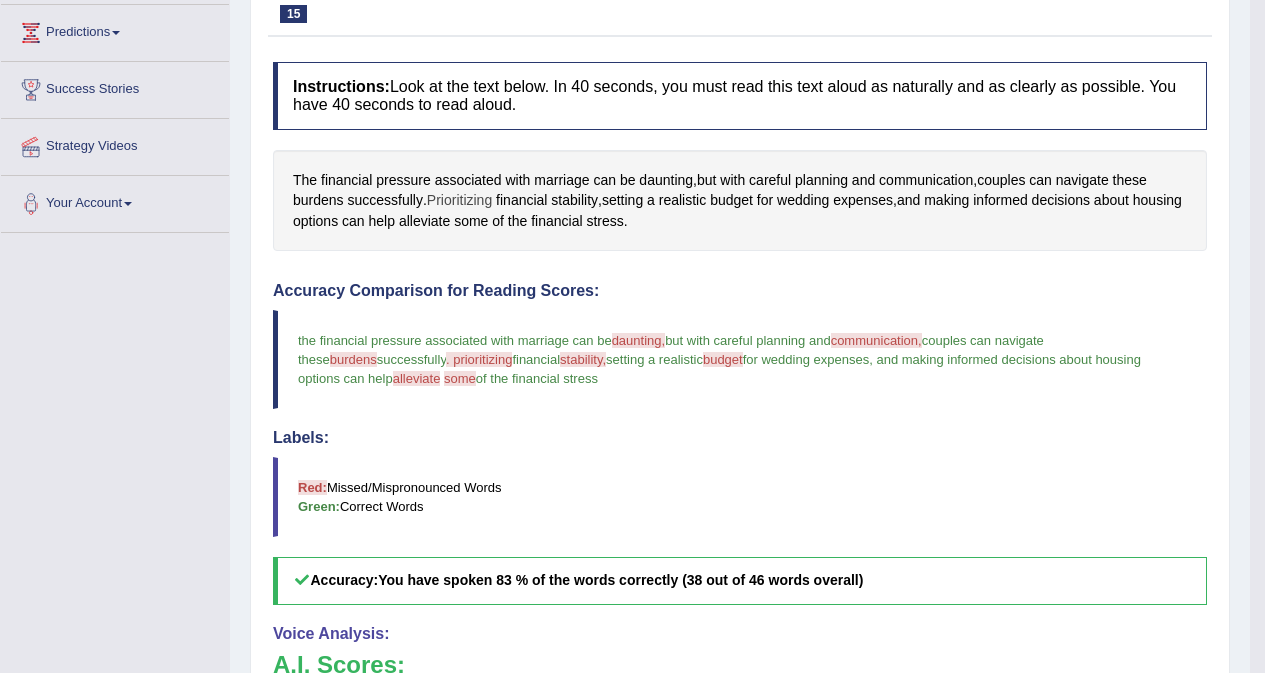 click on "Prioritizing" at bounding box center [459, 200] 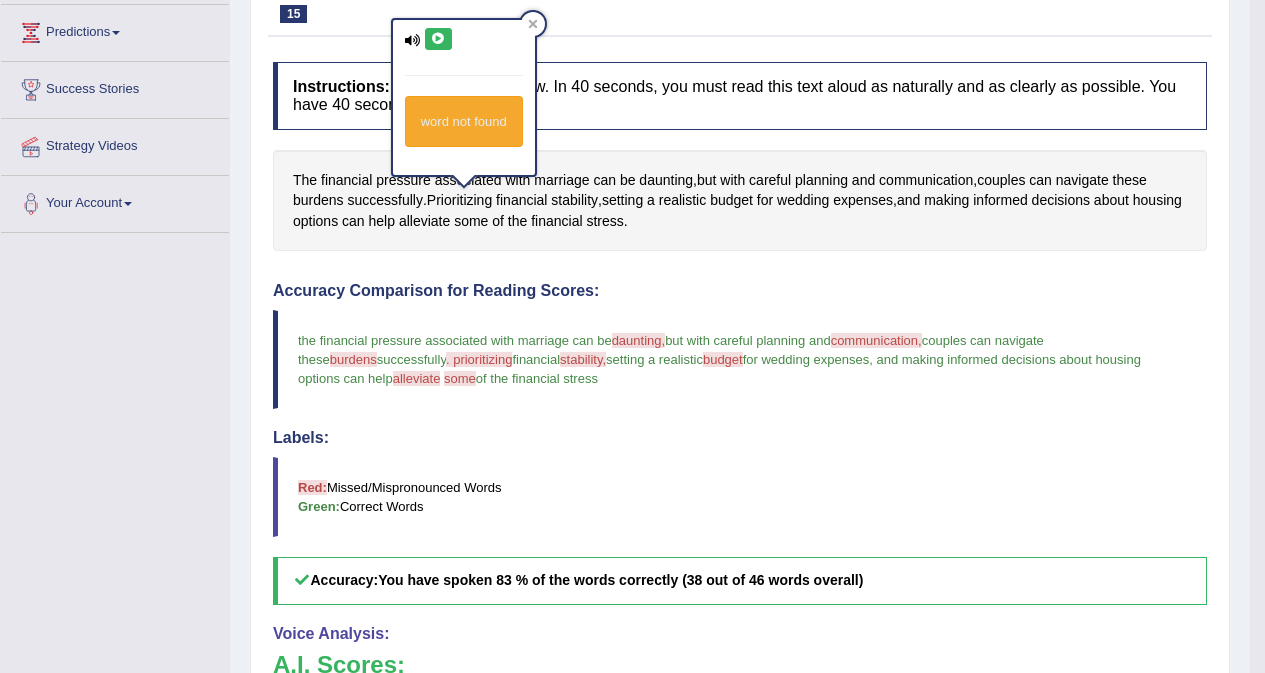 click at bounding box center (438, 39) 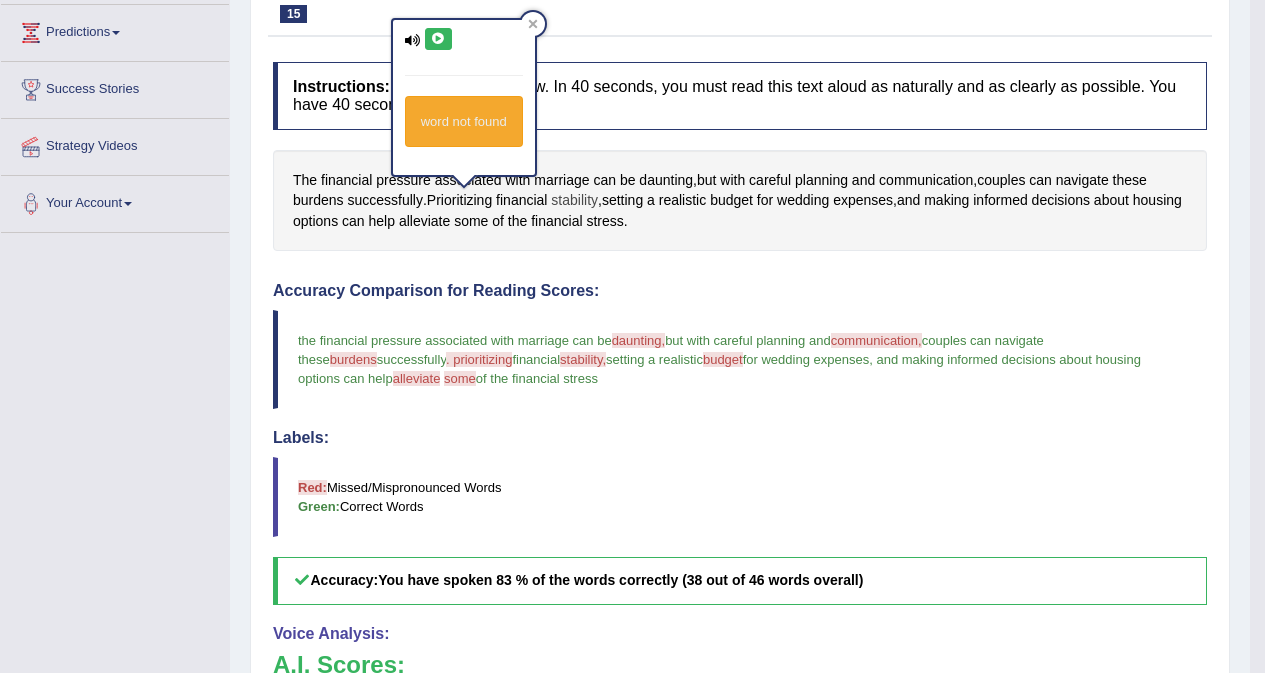 click on "stability" at bounding box center [574, 200] 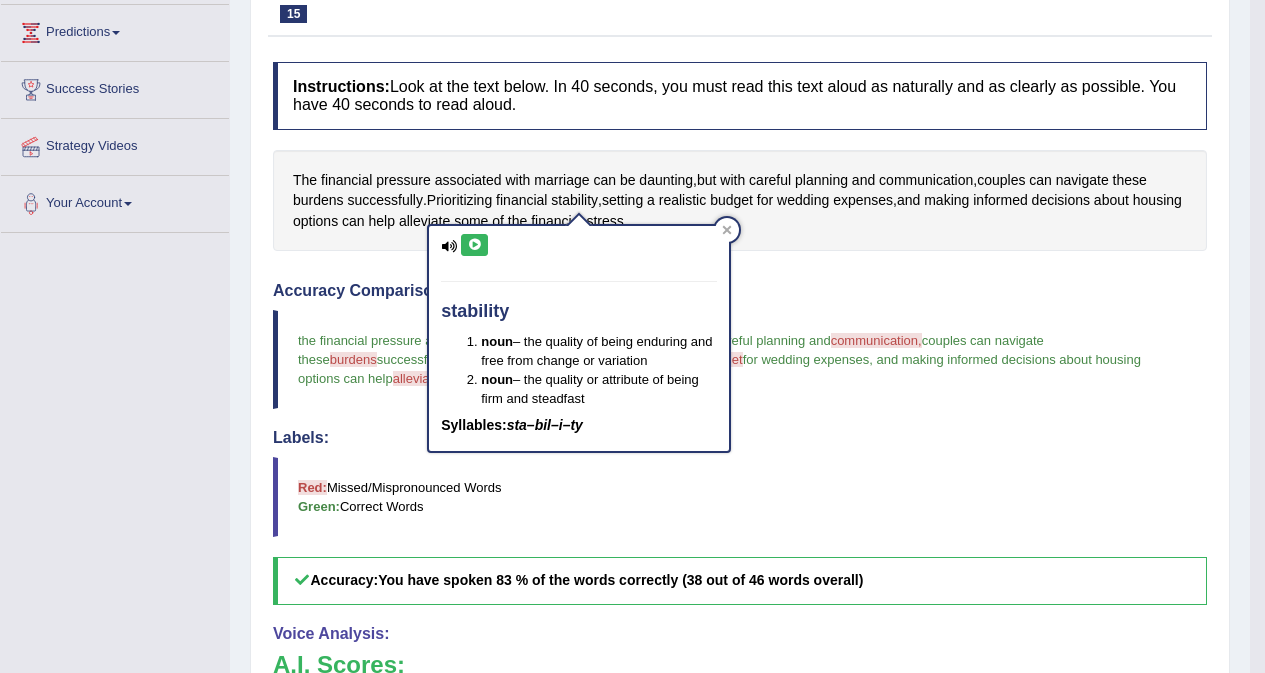 click at bounding box center (474, 245) 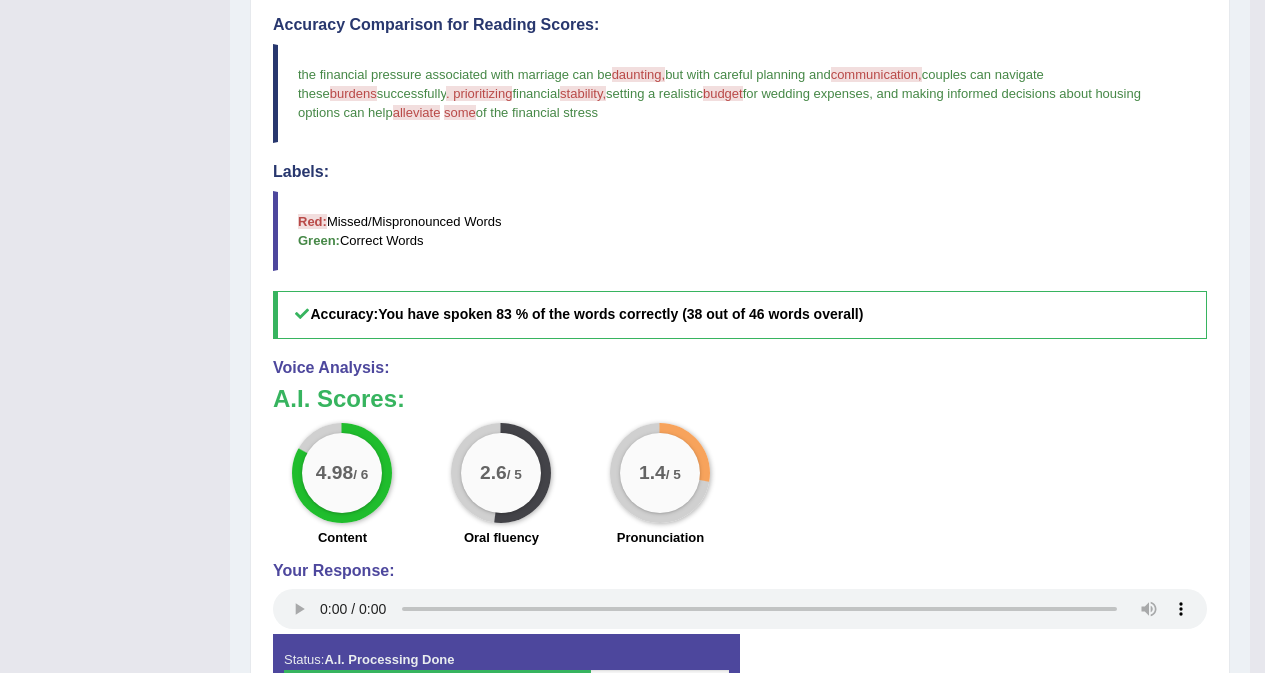 scroll, scrollTop: 222, scrollLeft: 0, axis: vertical 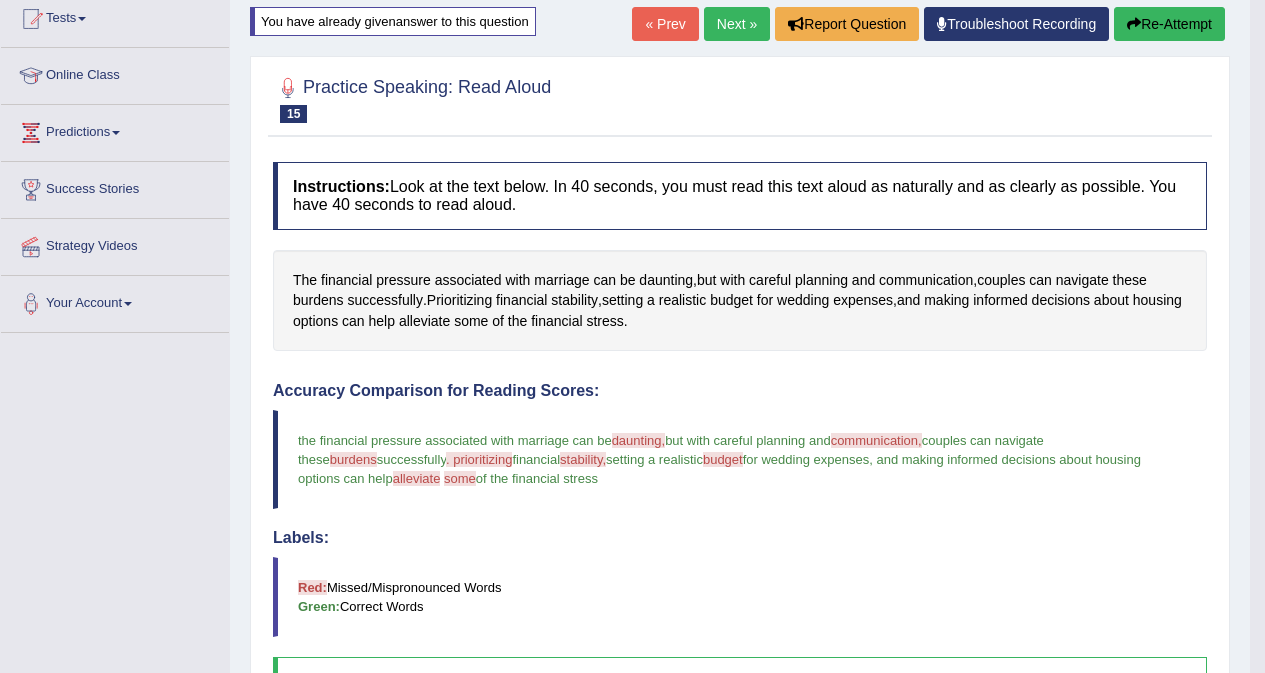 click on "Re-Attempt" at bounding box center (1169, 24) 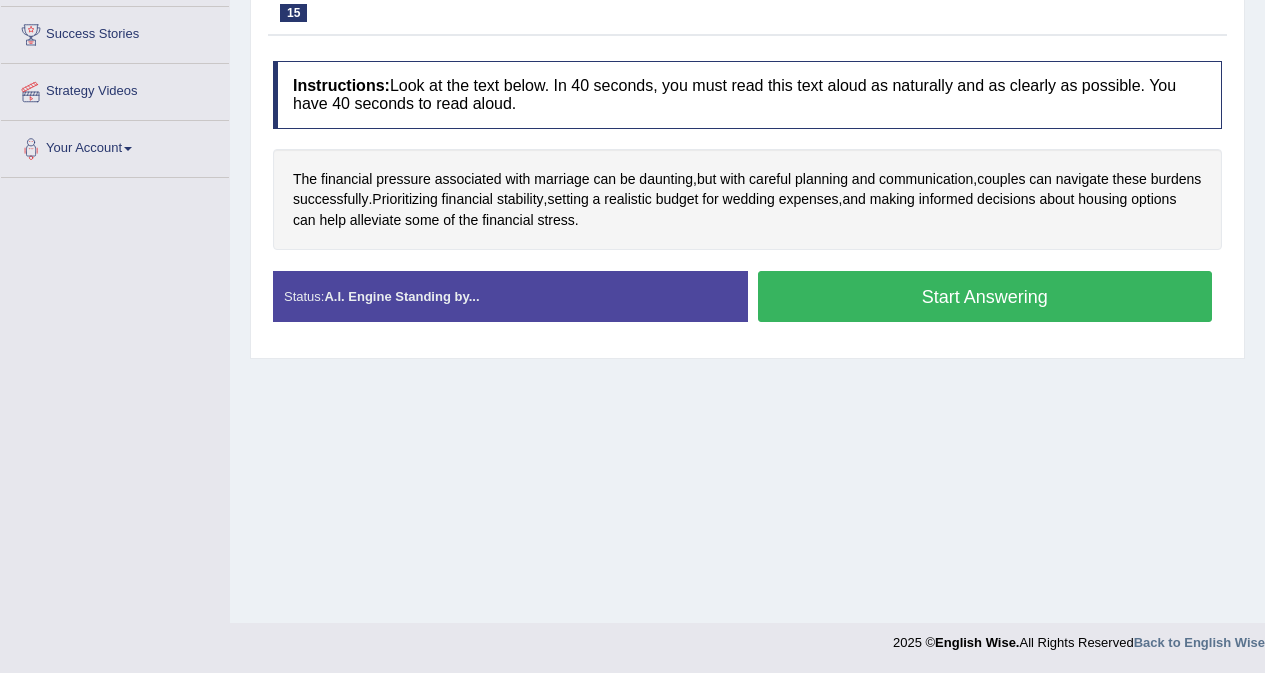 scroll, scrollTop: 377, scrollLeft: 0, axis: vertical 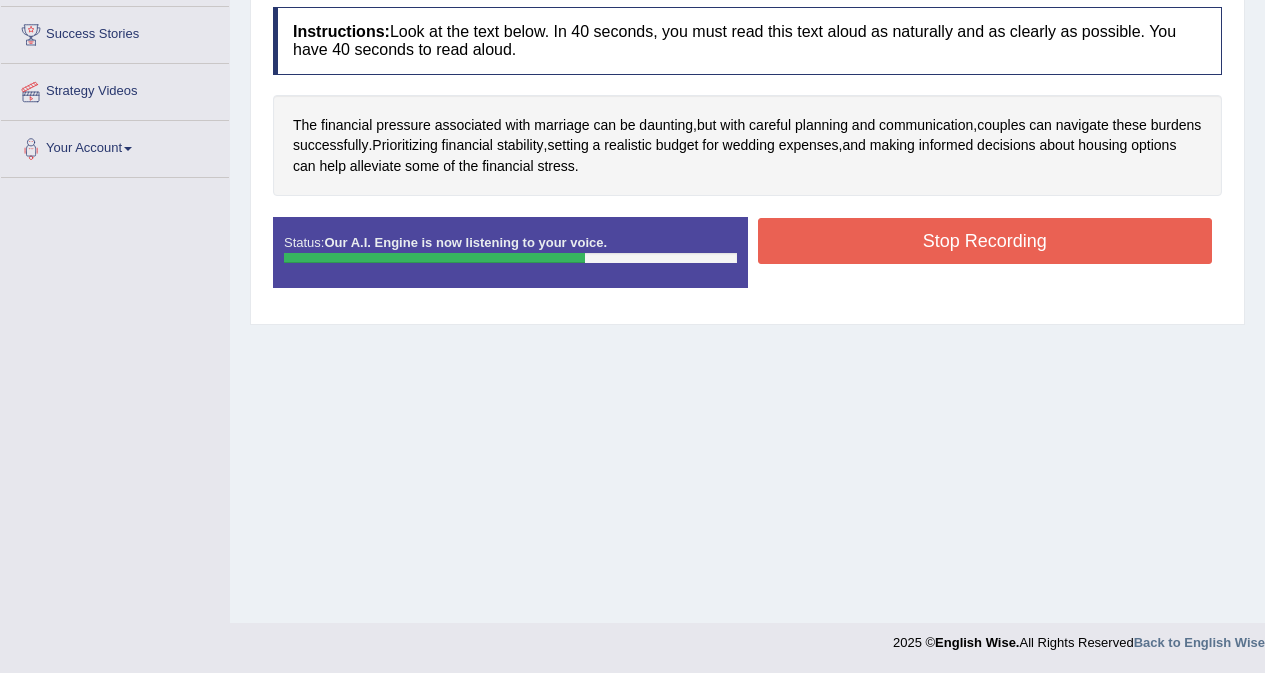 click on "Stop Recording" at bounding box center [985, 241] 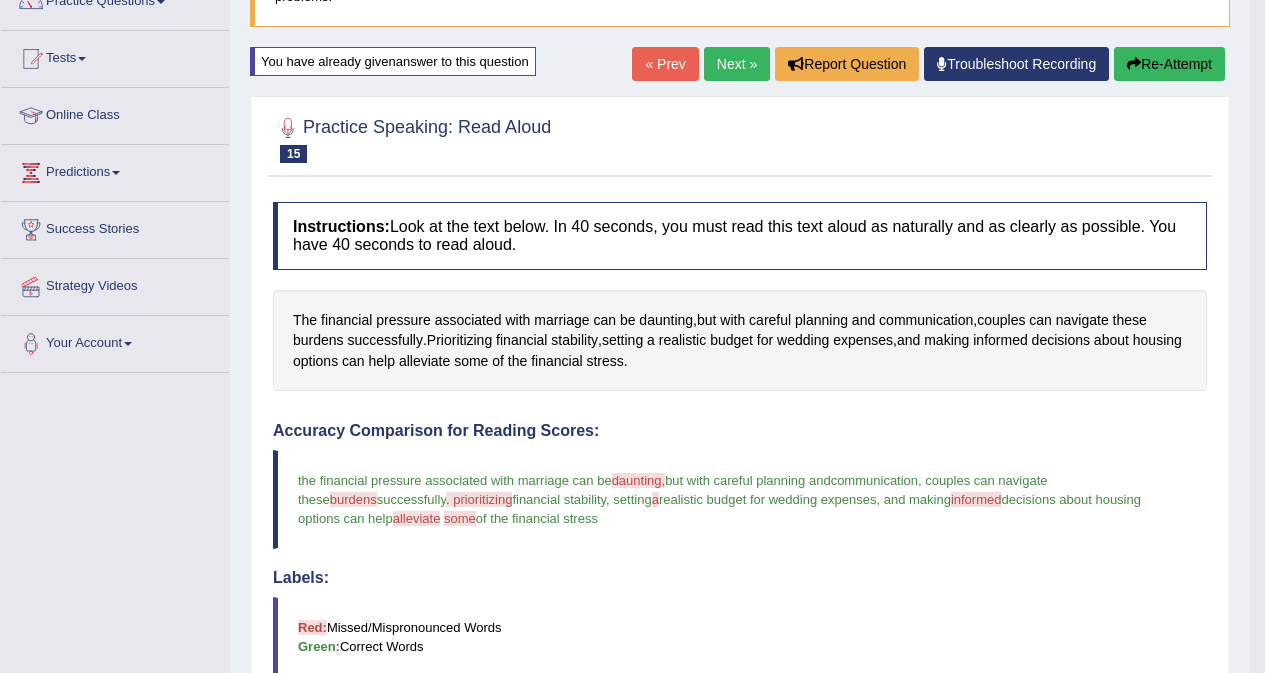 scroll, scrollTop: 122, scrollLeft: 0, axis: vertical 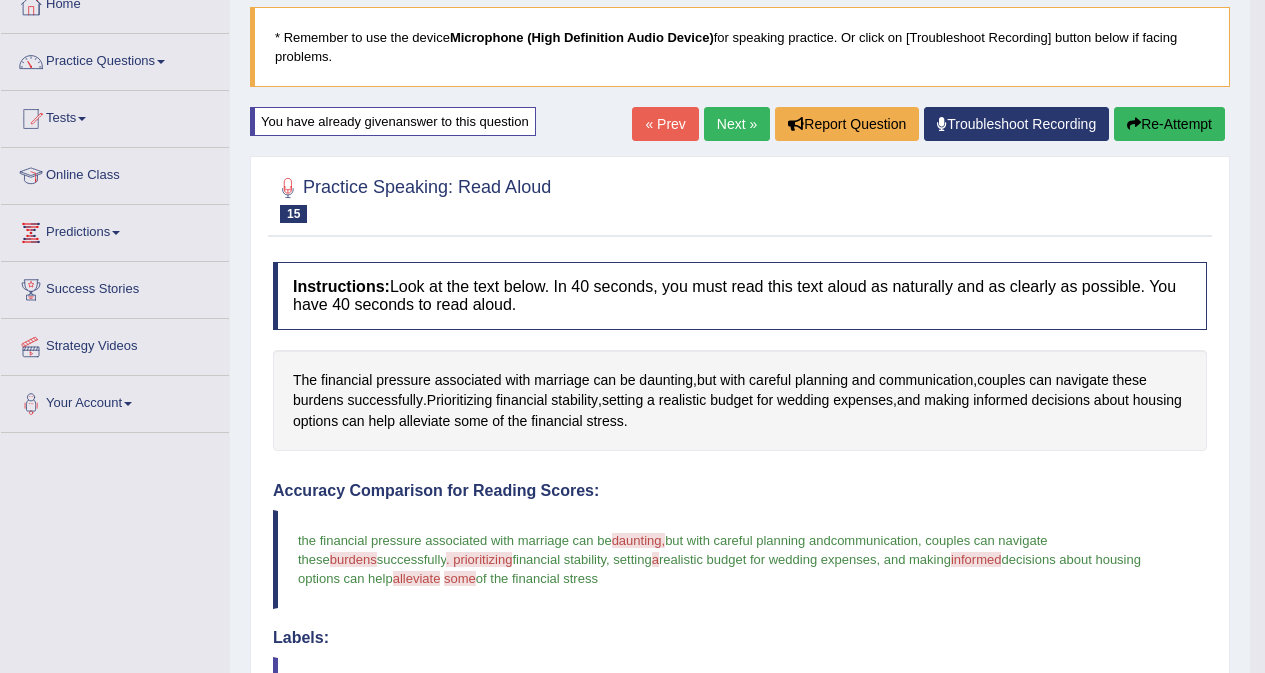 click on "Re-Attempt" at bounding box center [1169, 124] 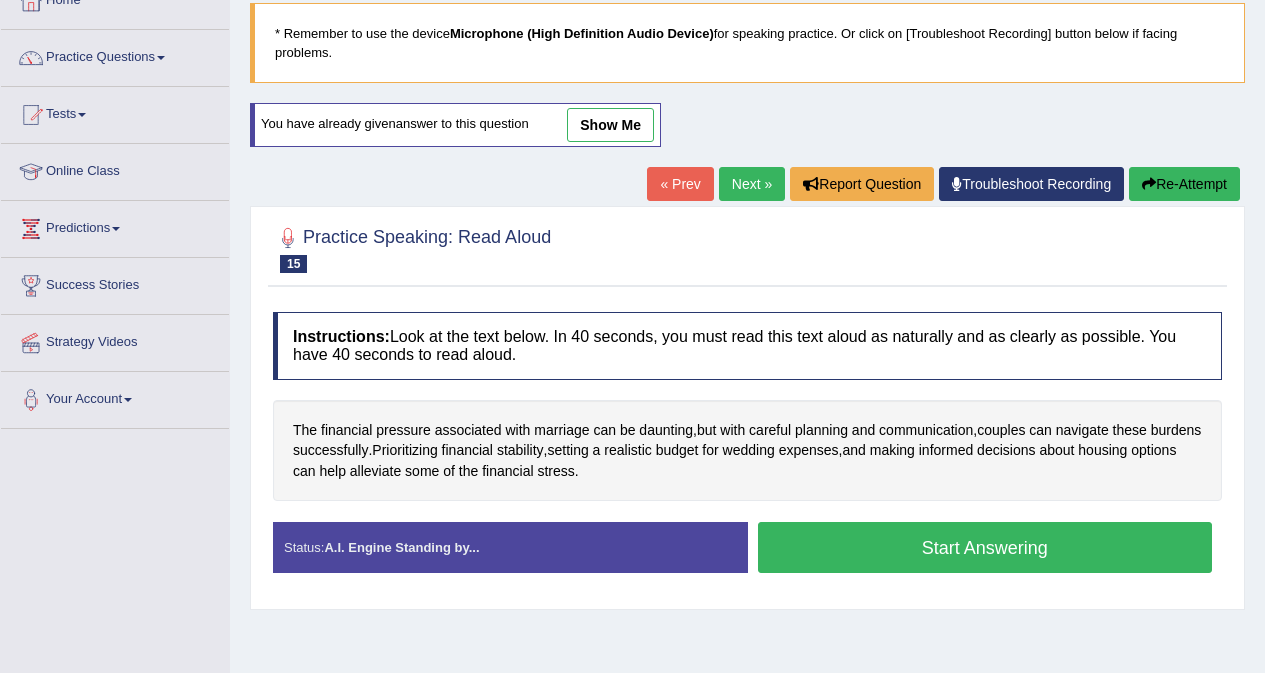 scroll, scrollTop: 122, scrollLeft: 0, axis: vertical 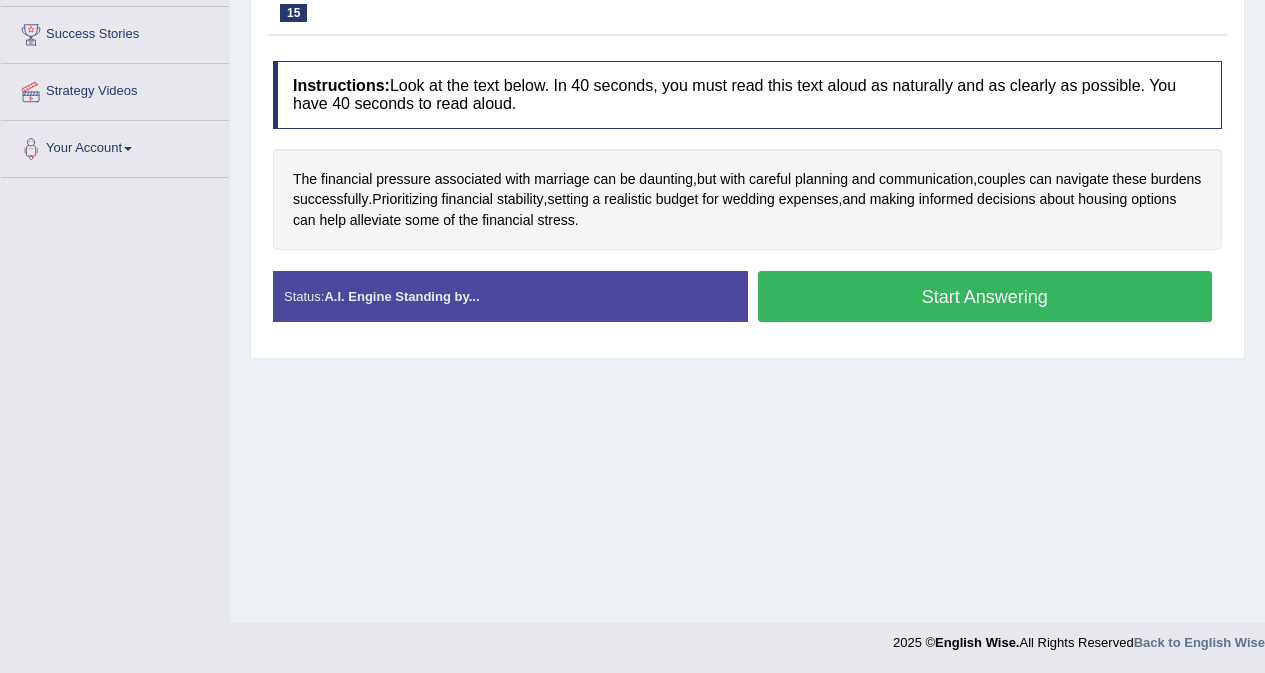 click on "Start Answering" at bounding box center [985, 296] 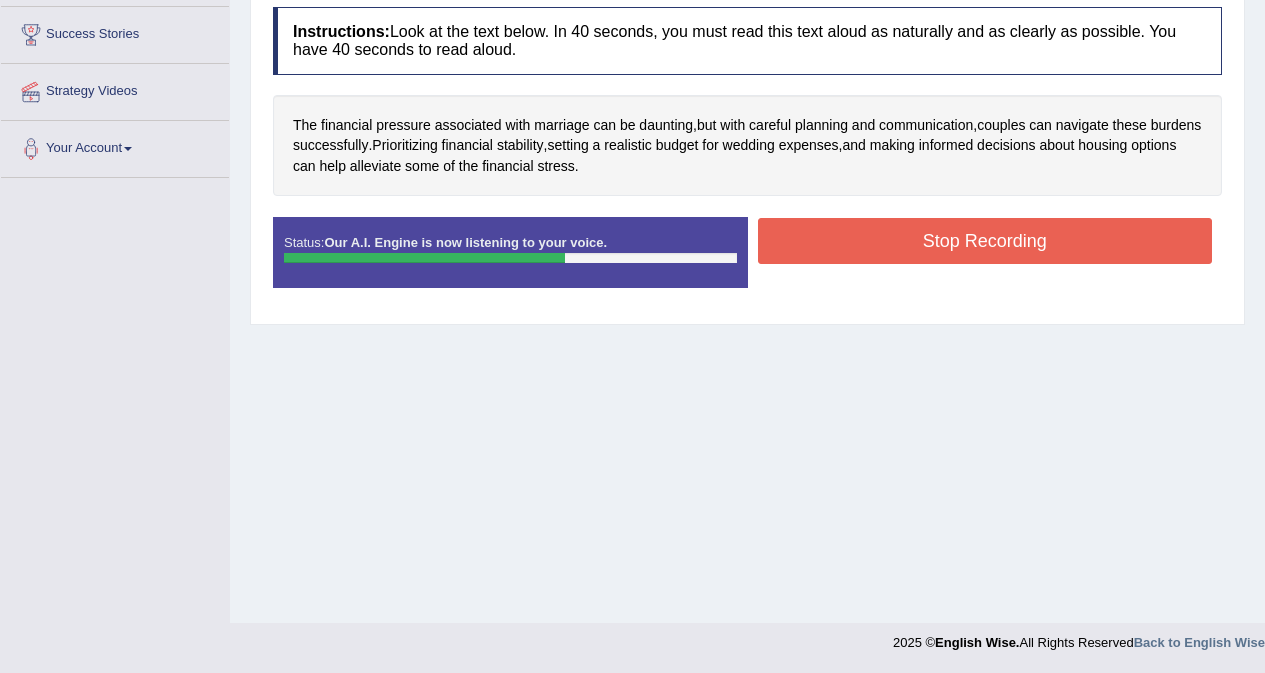 click on "Stop Recording" at bounding box center (985, 241) 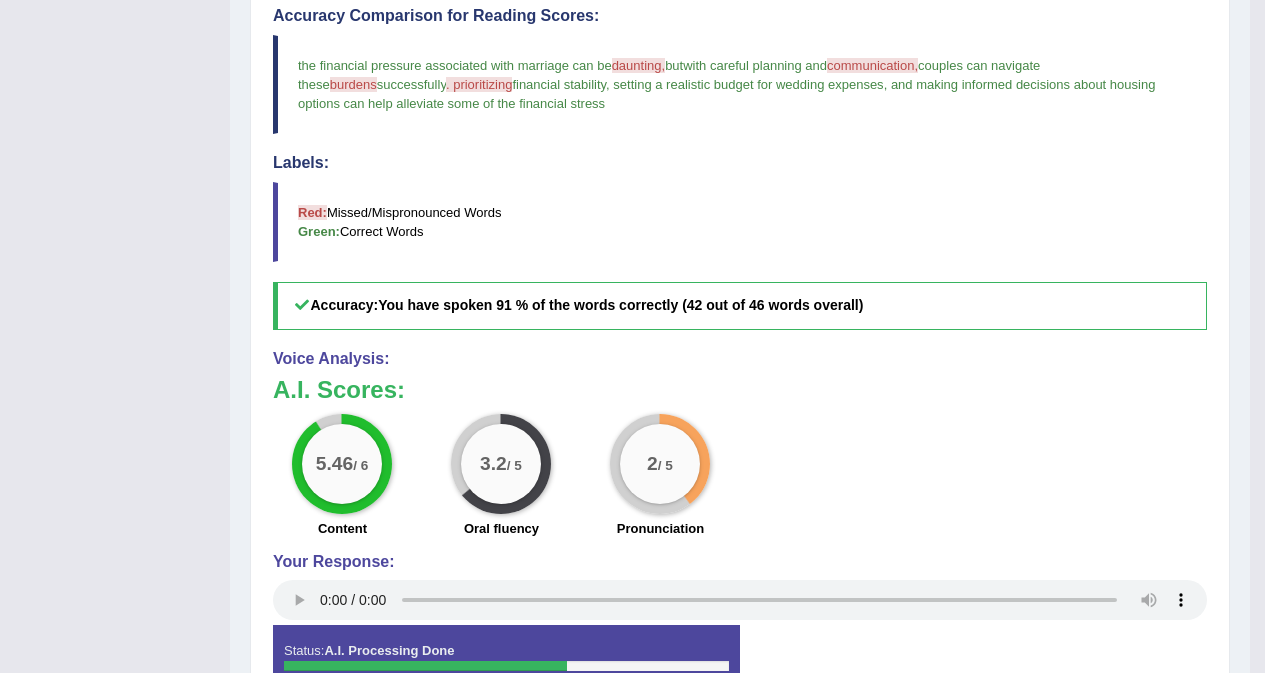 scroll, scrollTop: 322, scrollLeft: 0, axis: vertical 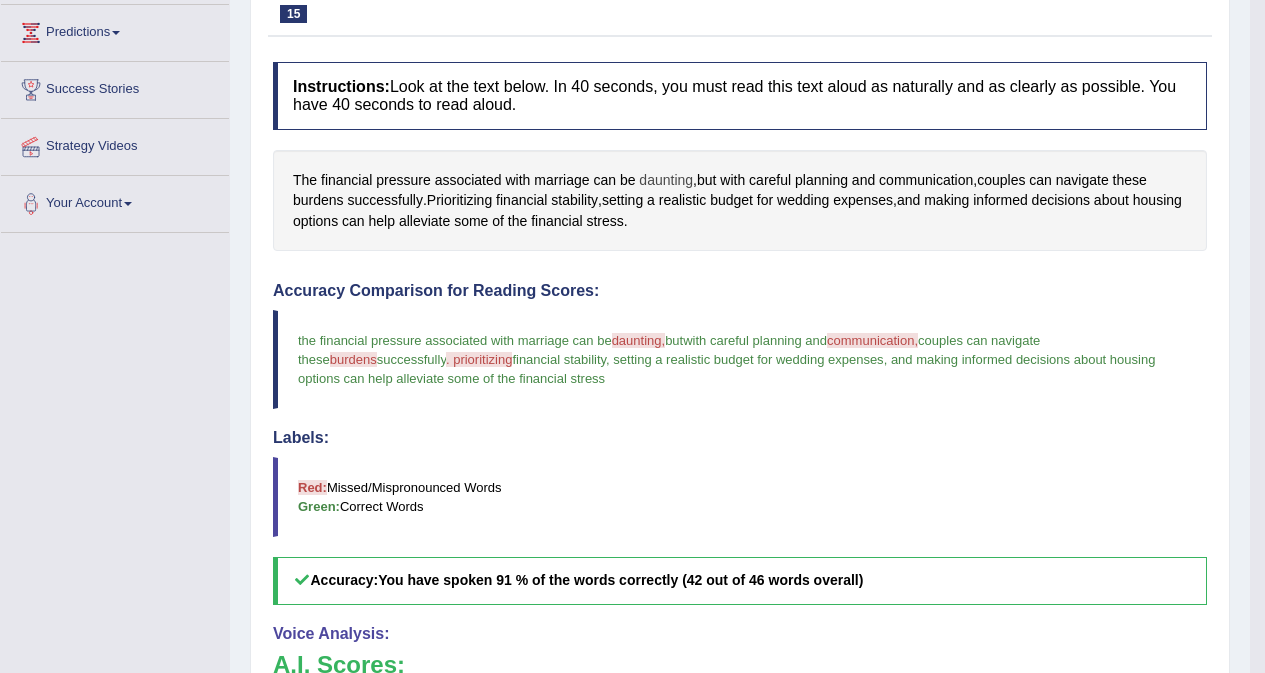 click on "daunting" at bounding box center (666, 180) 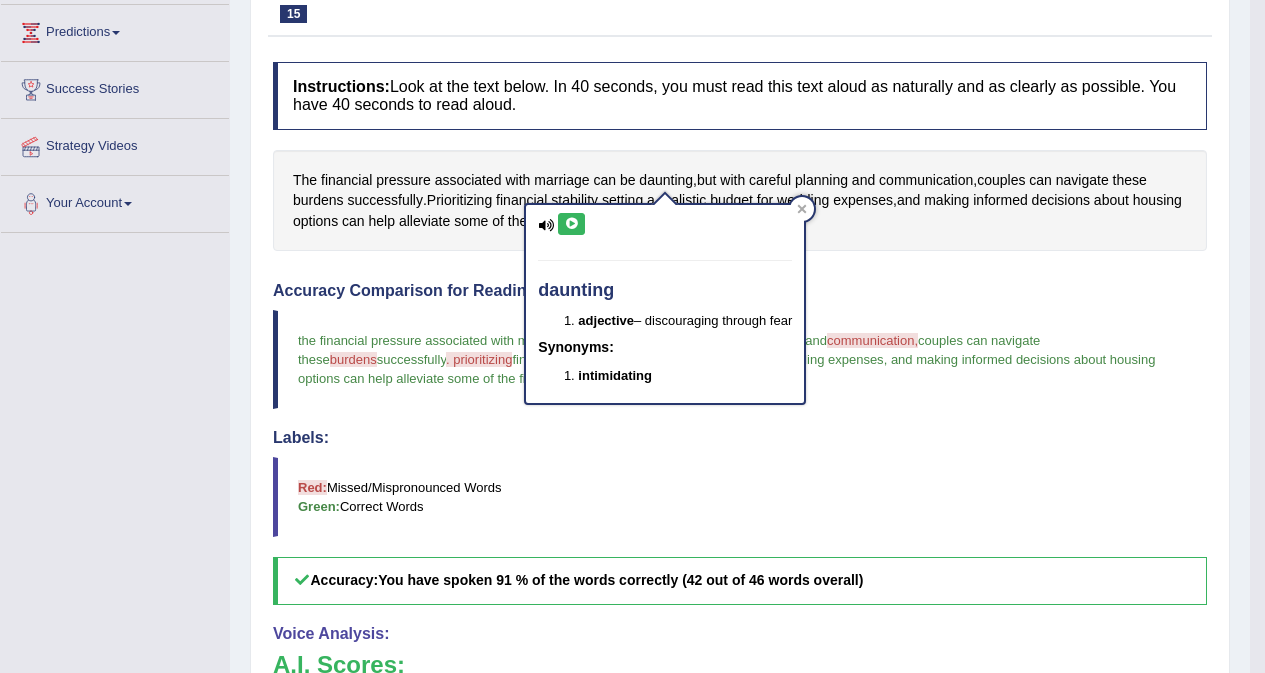 click at bounding box center (571, 224) 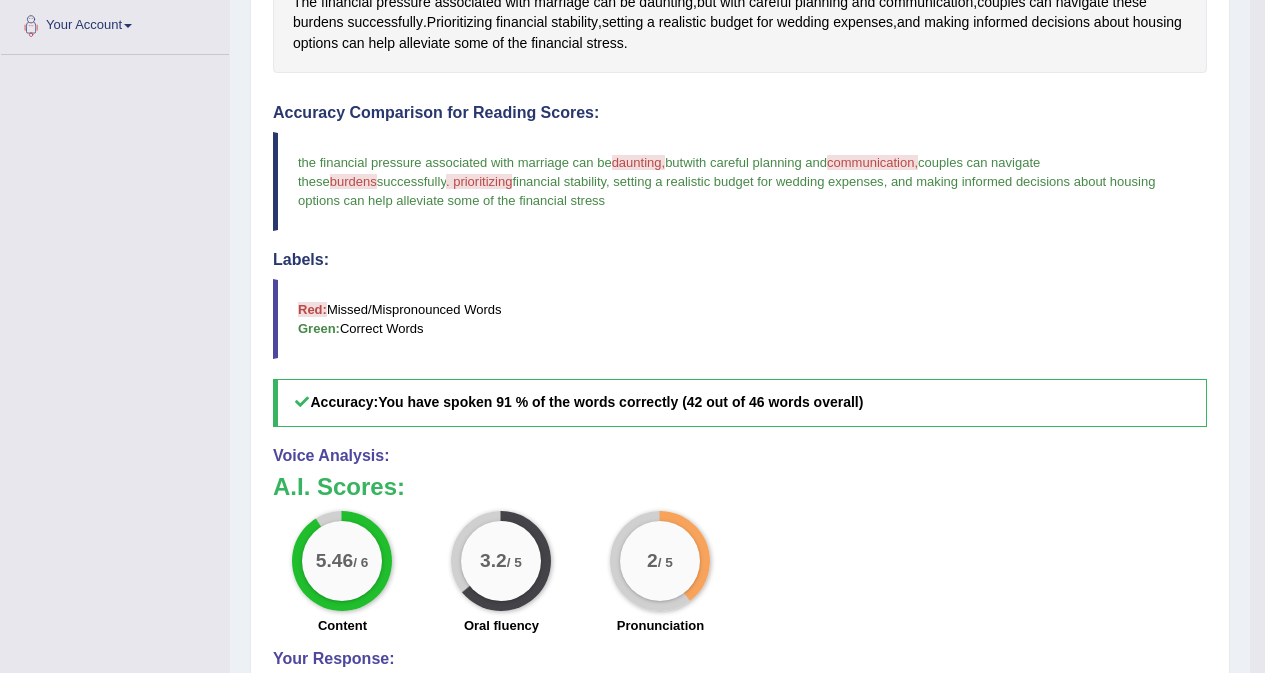 scroll, scrollTop: 100, scrollLeft: 0, axis: vertical 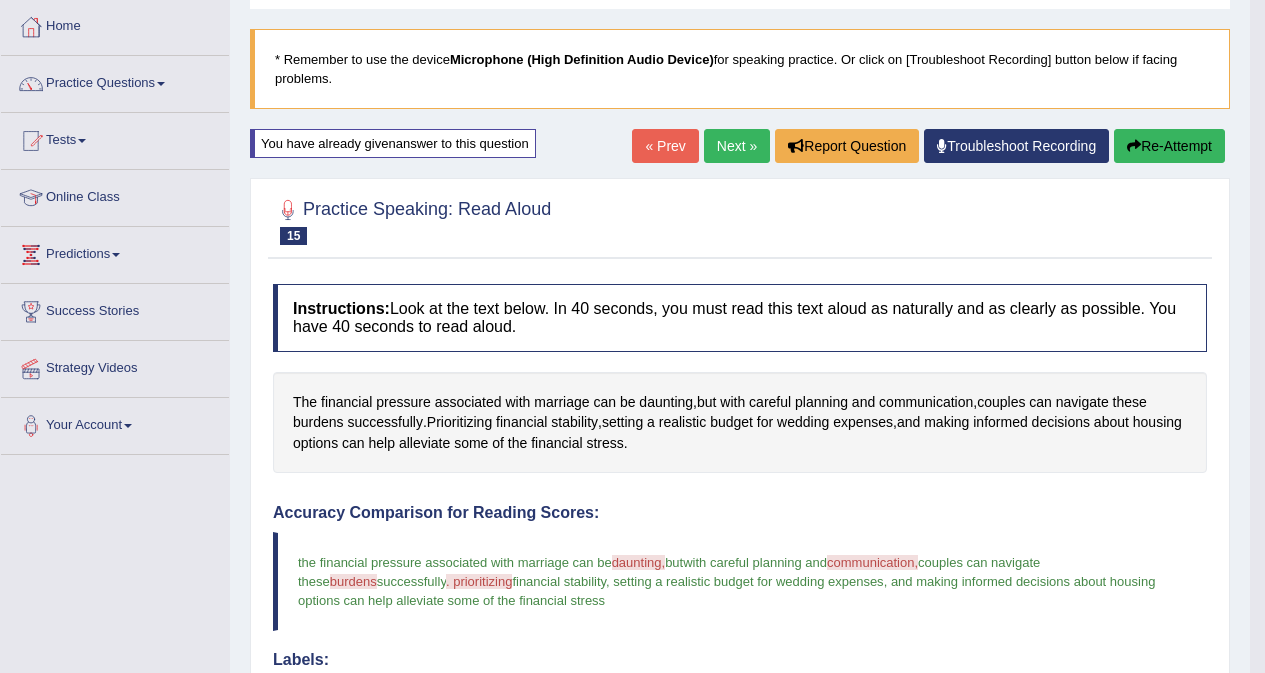 click on "Re-Attempt" at bounding box center (1169, 146) 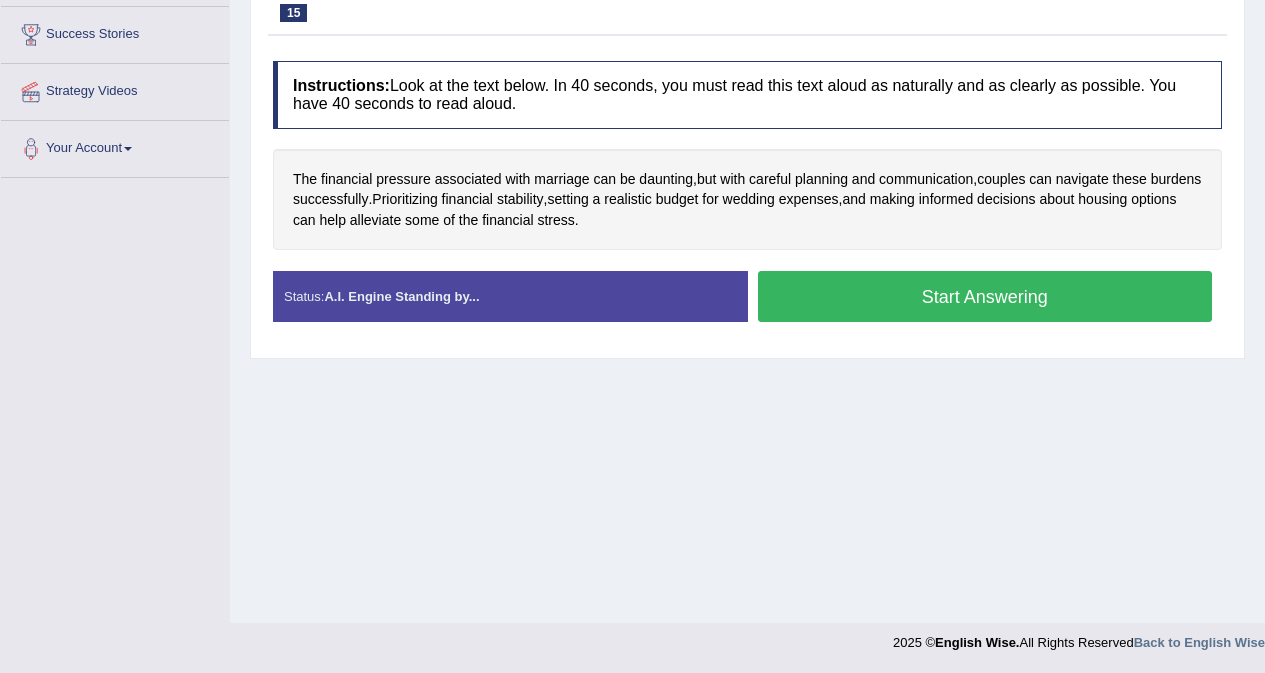 scroll, scrollTop: 0, scrollLeft: 0, axis: both 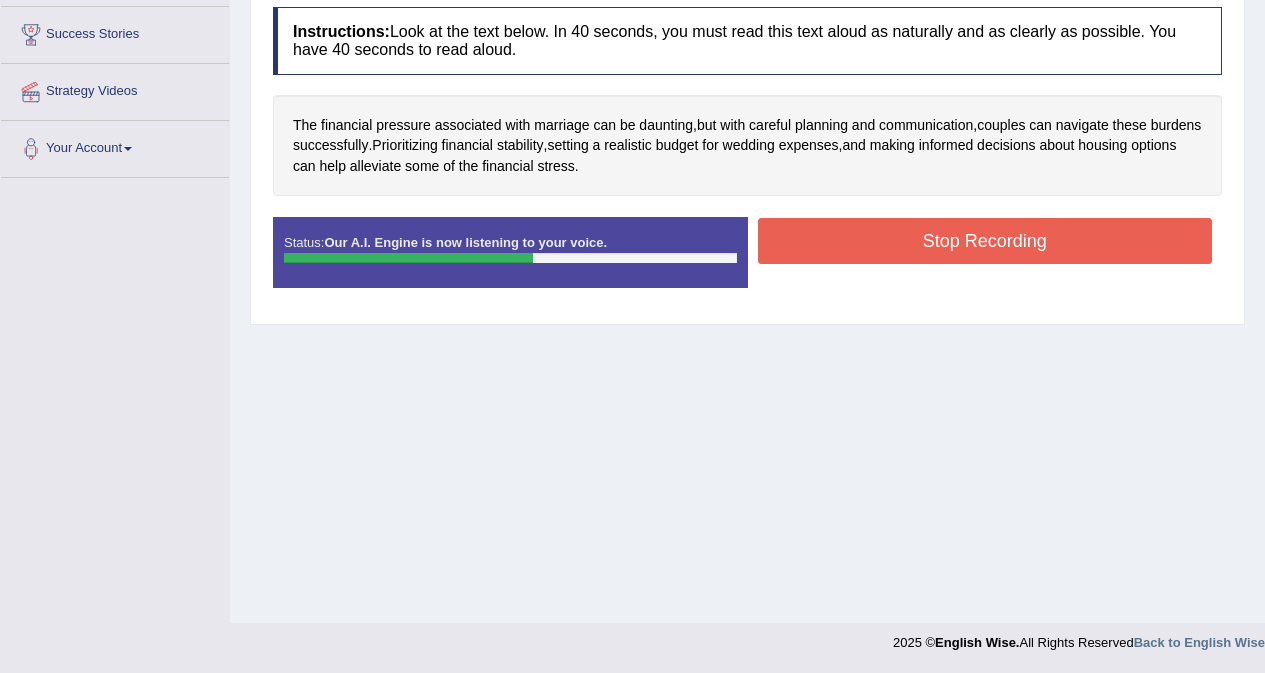 click on "Stop Recording" at bounding box center [985, 241] 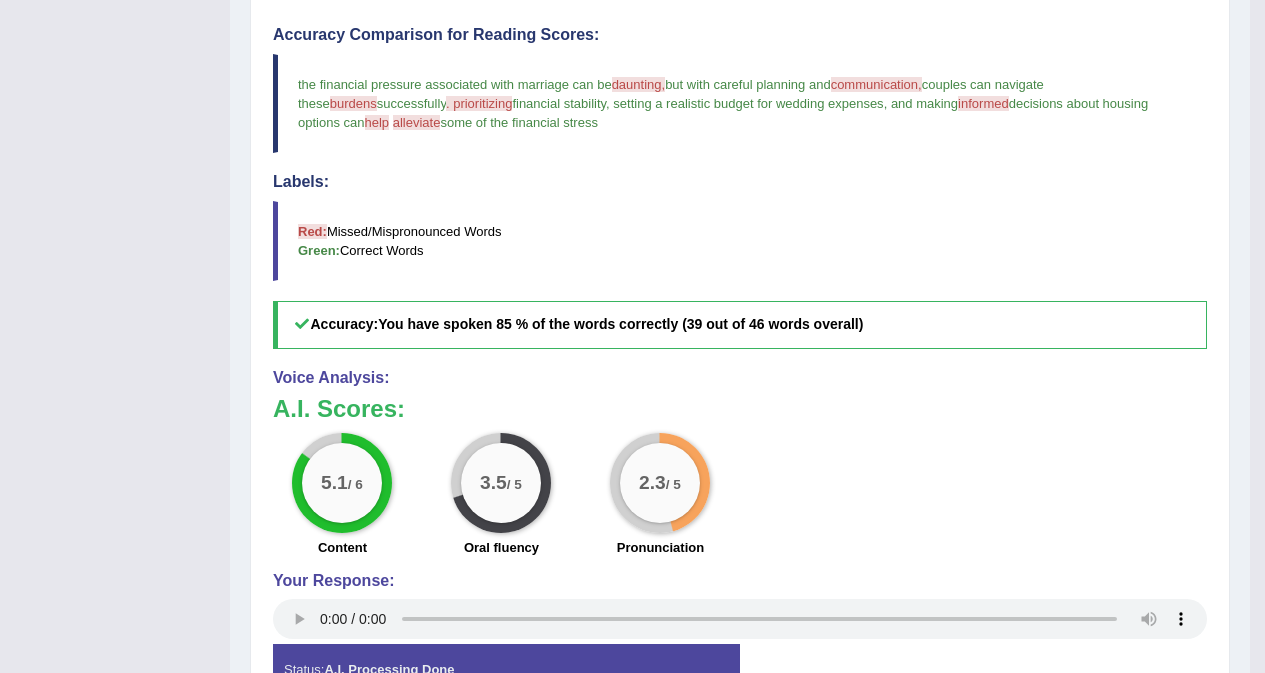 scroll, scrollTop: 222, scrollLeft: 0, axis: vertical 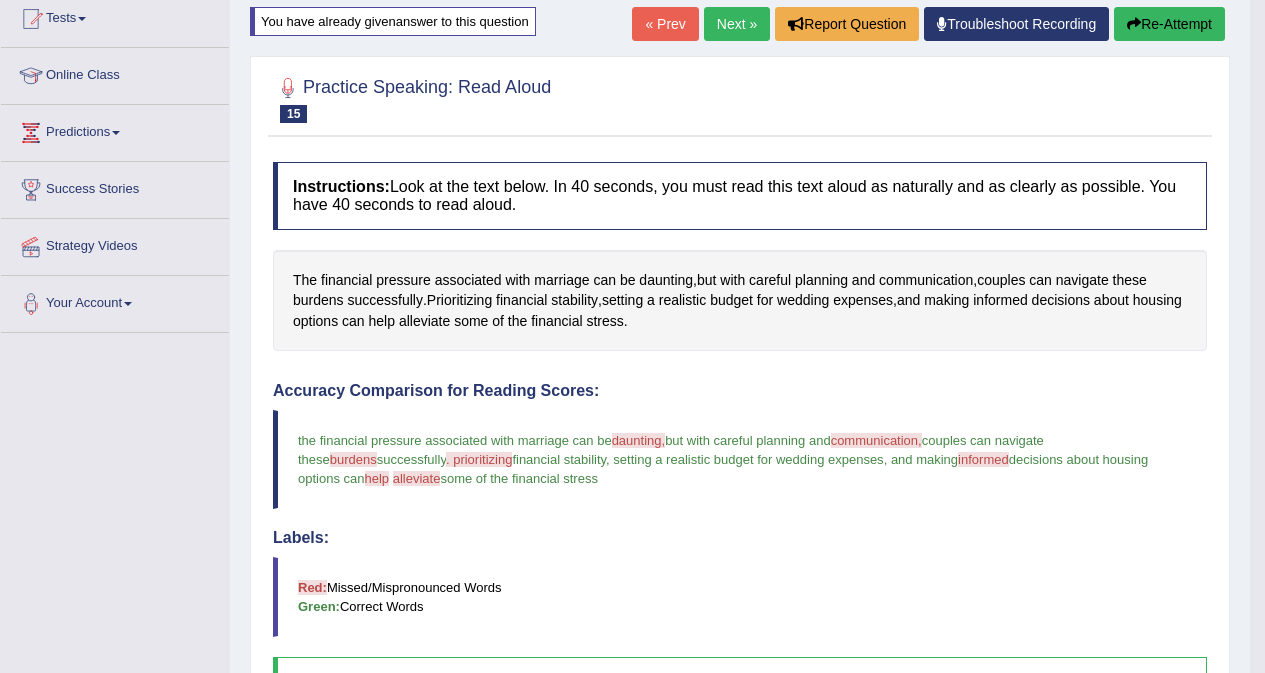 click on "Re-Attempt" at bounding box center [1169, 24] 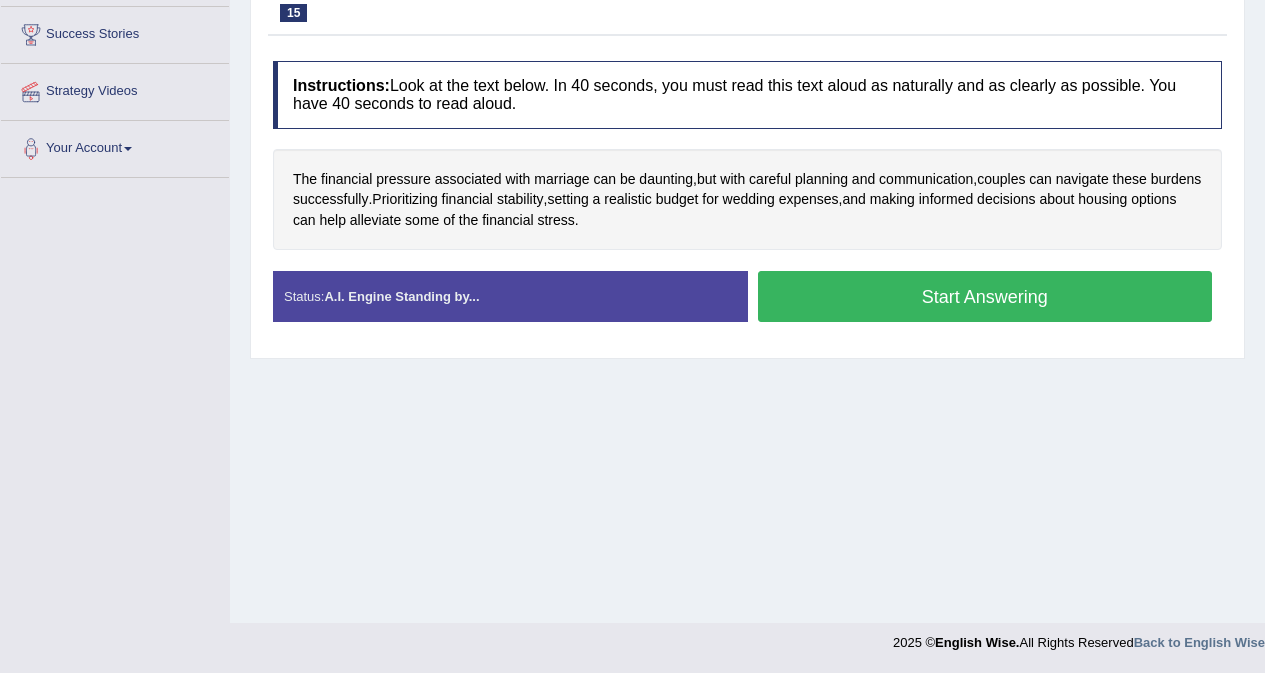 scroll, scrollTop: 377, scrollLeft: 0, axis: vertical 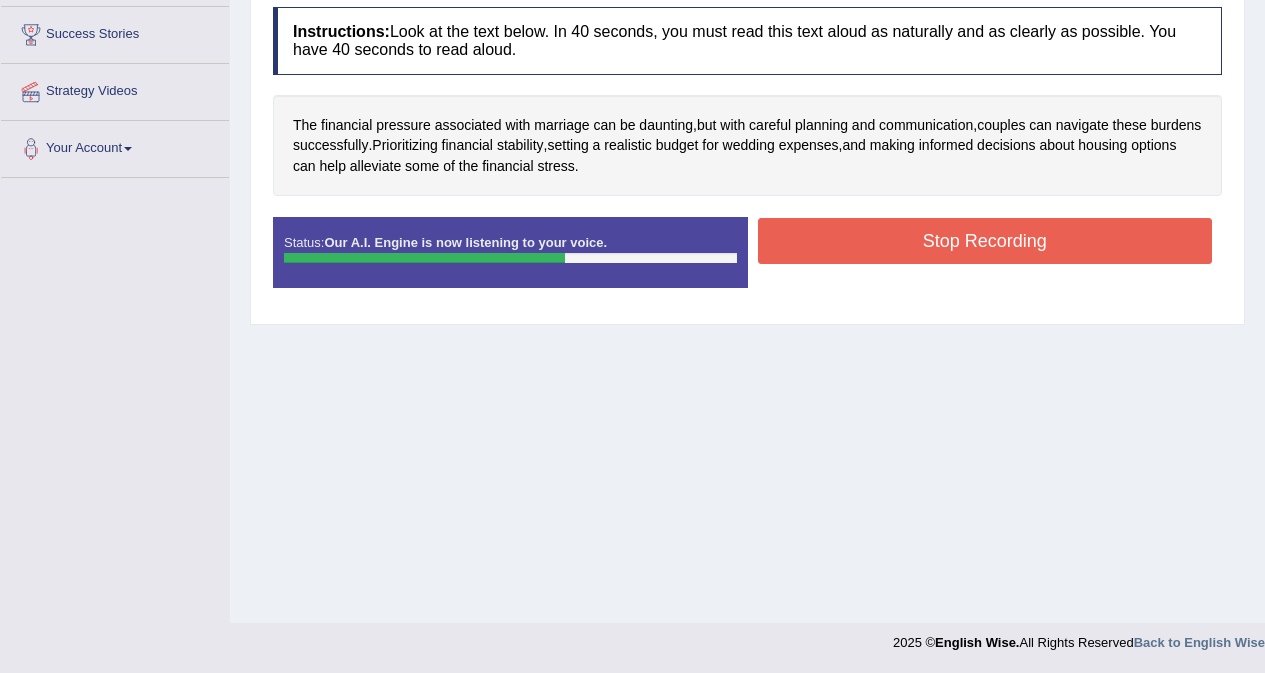 click on "Stop Recording" at bounding box center [985, 241] 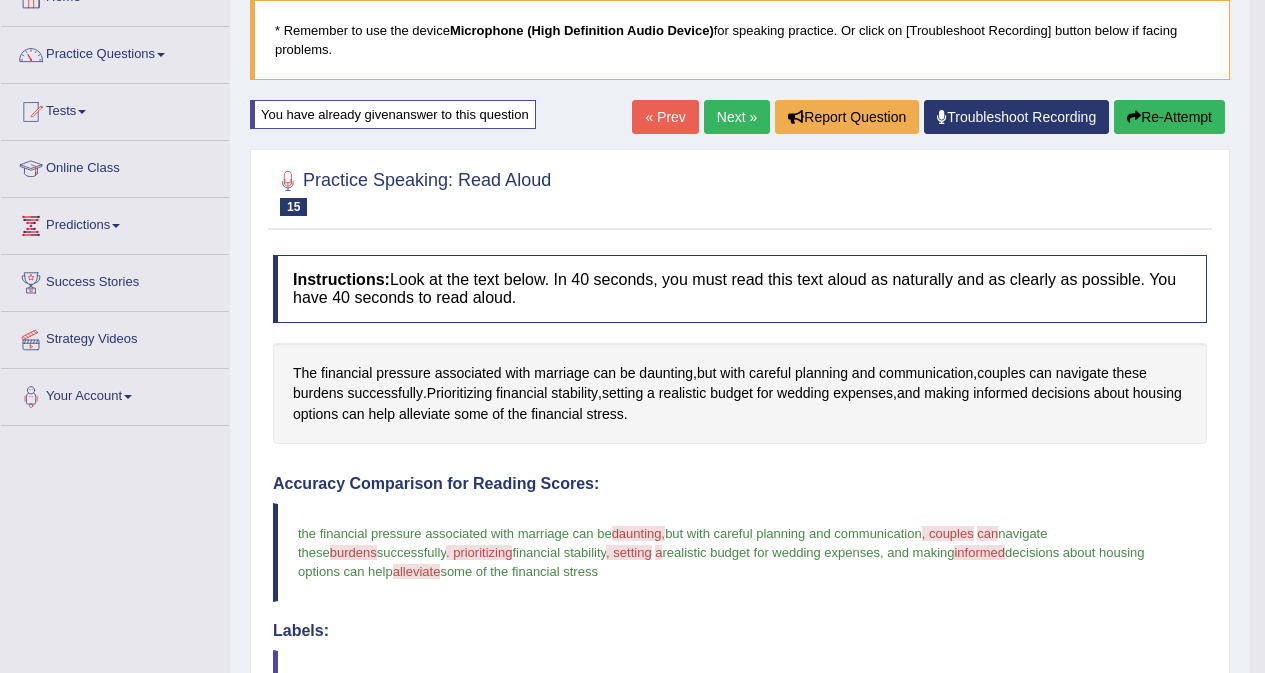 scroll, scrollTop: 122, scrollLeft: 0, axis: vertical 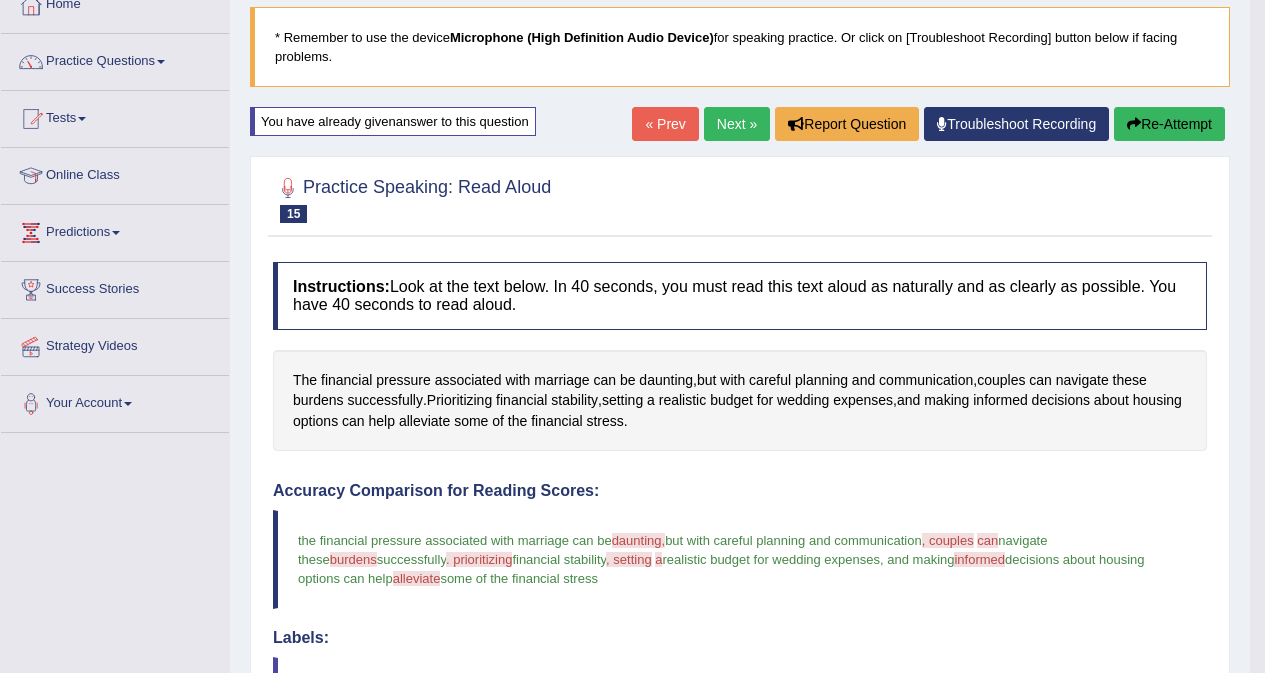 click on "Re-Attempt" at bounding box center (1169, 124) 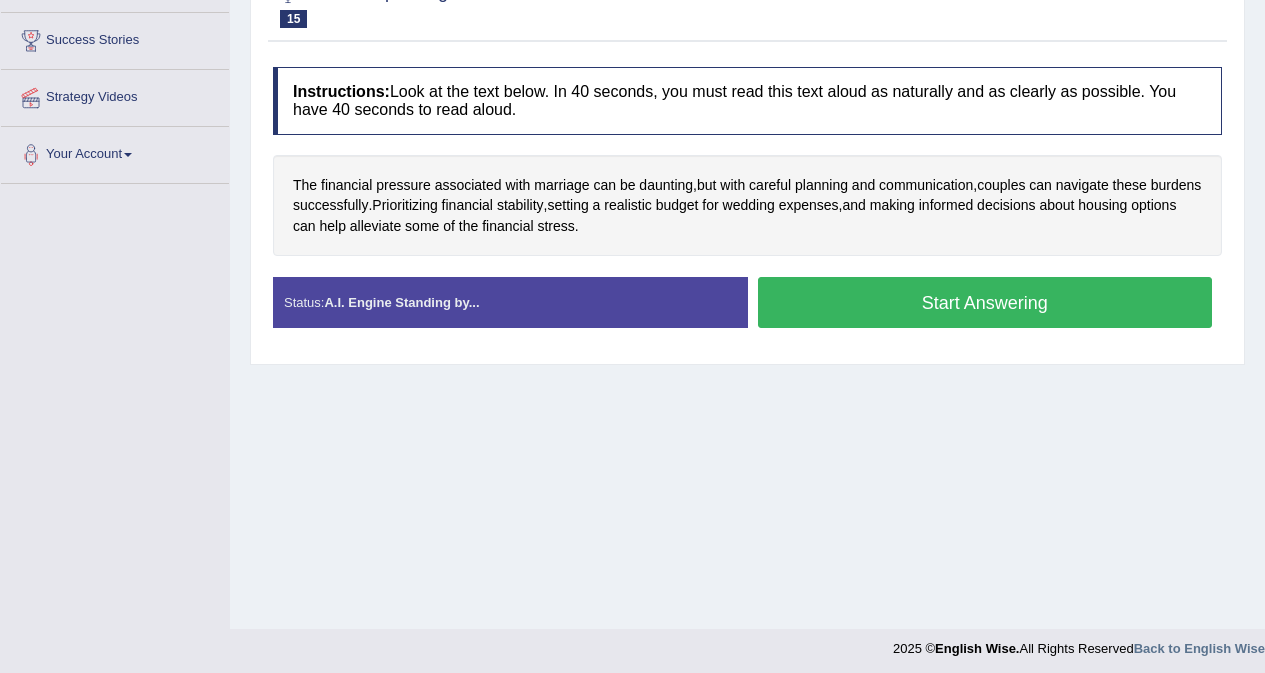 scroll, scrollTop: 377, scrollLeft: 0, axis: vertical 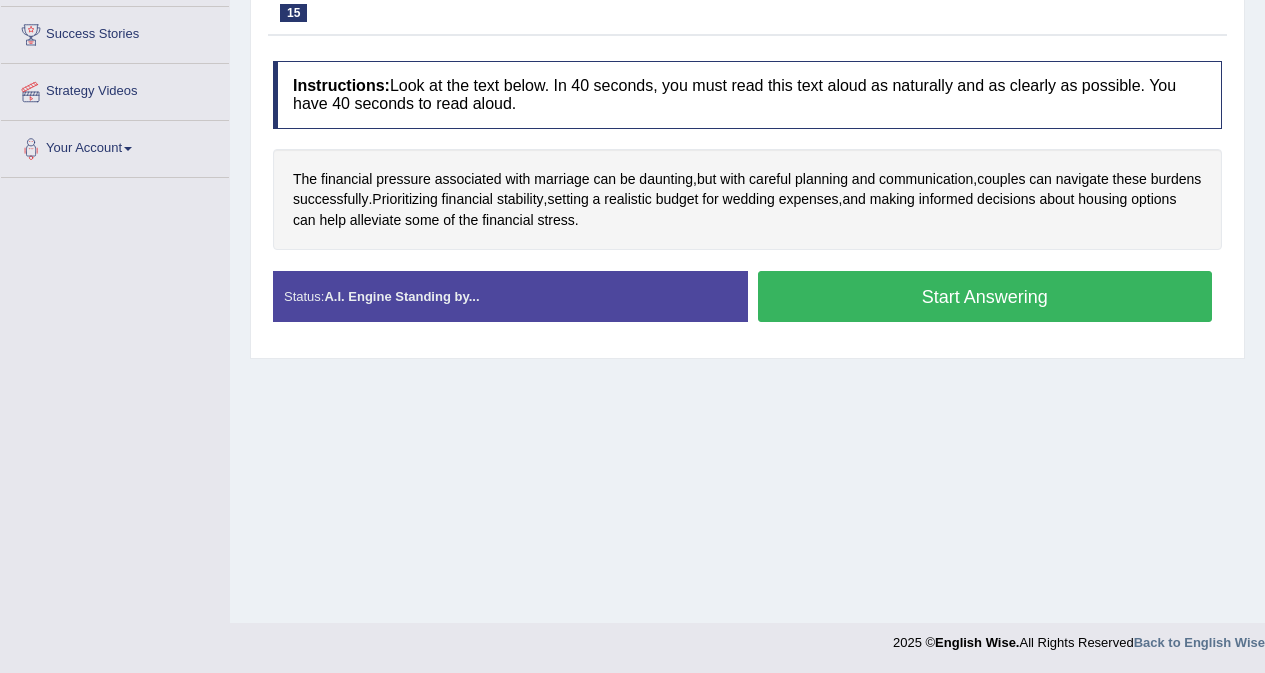 click on "Start Answering" at bounding box center (985, 296) 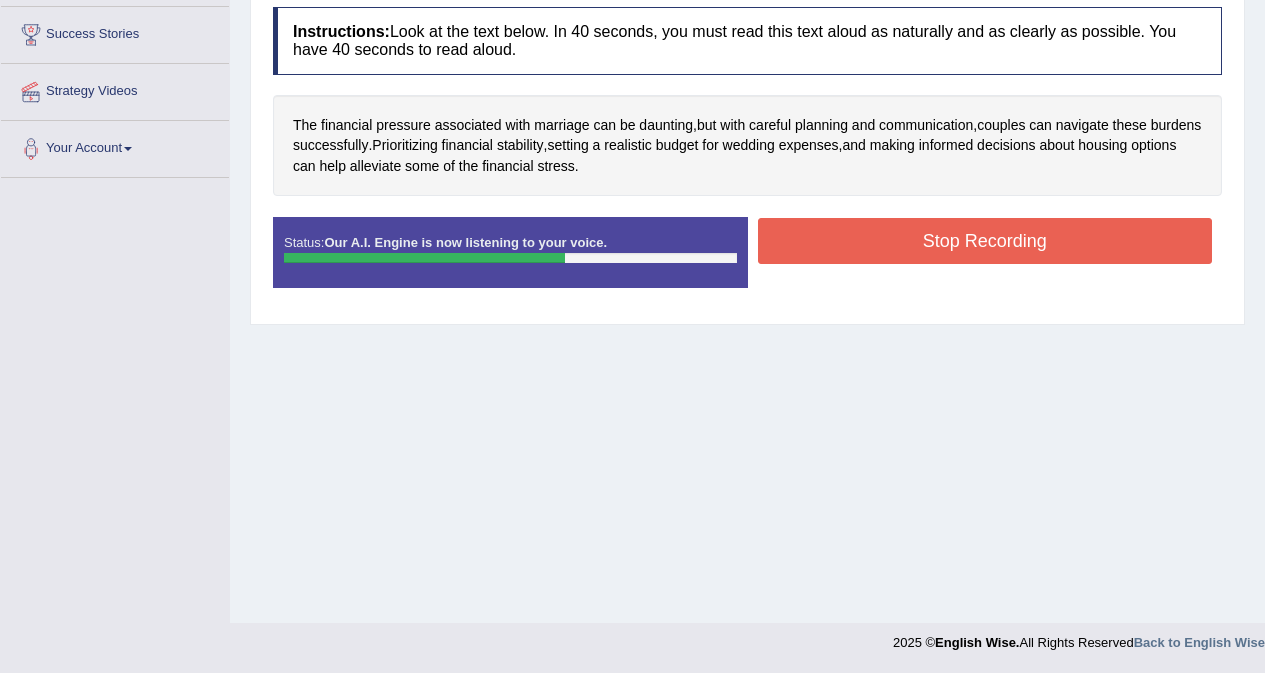 click on "Stop Recording" at bounding box center [985, 241] 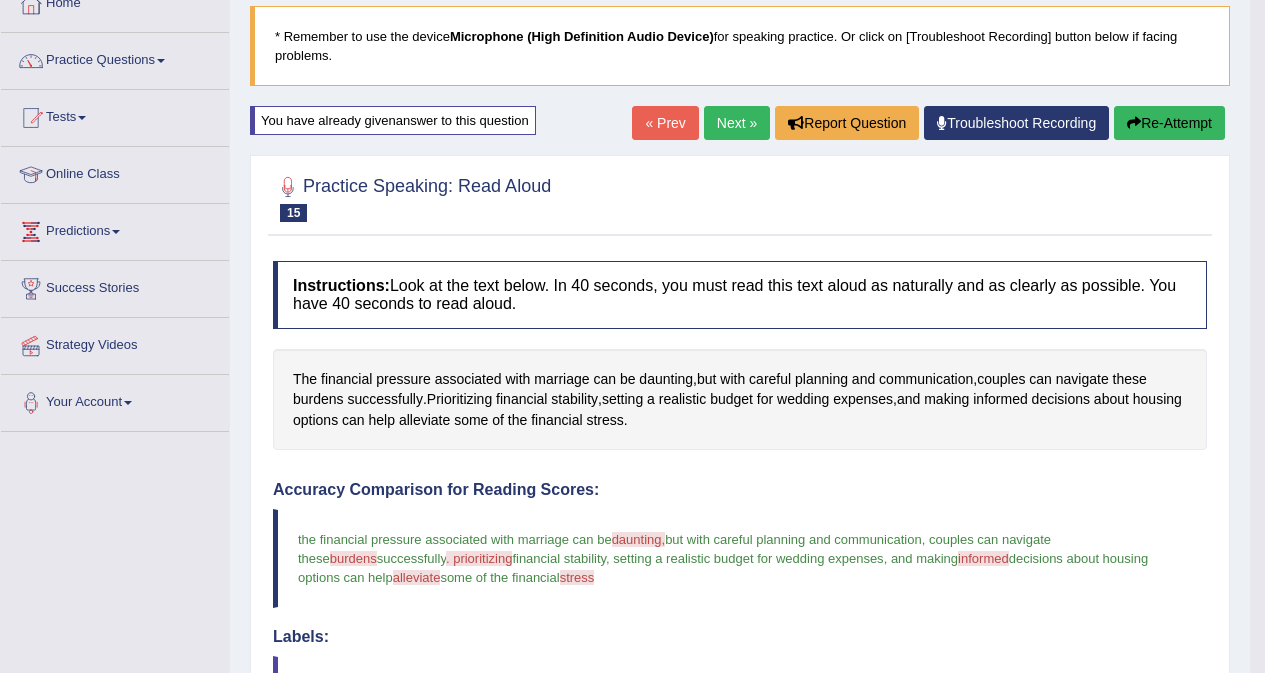 scroll, scrollTop: 122, scrollLeft: 0, axis: vertical 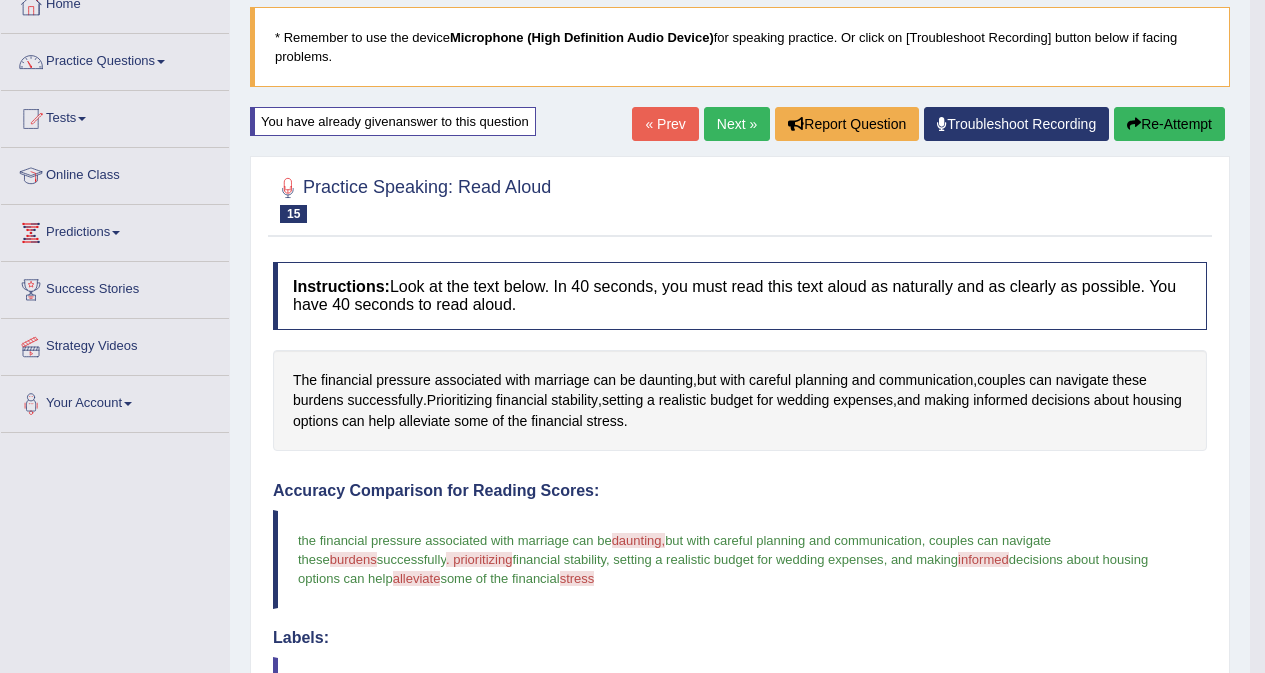 click on "Re-Attempt" at bounding box center [1169, 124] 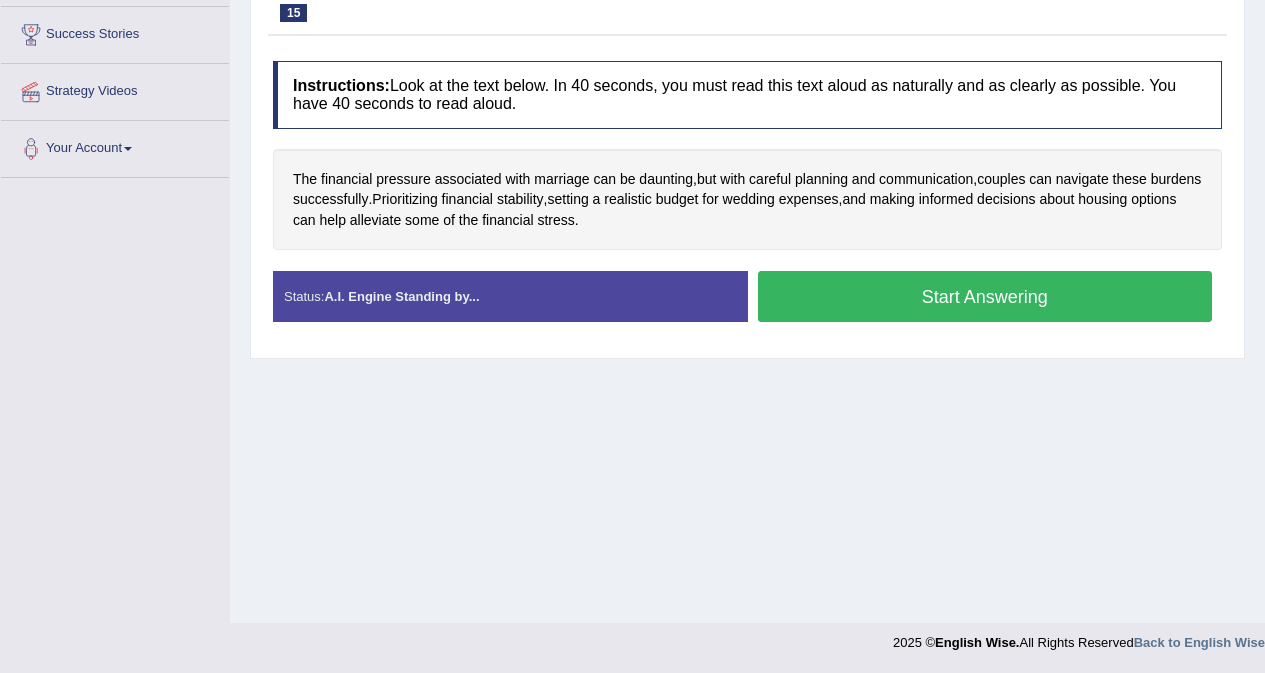 scroll, scrollTop: 377, scrollLeft: 0, axis: vertical 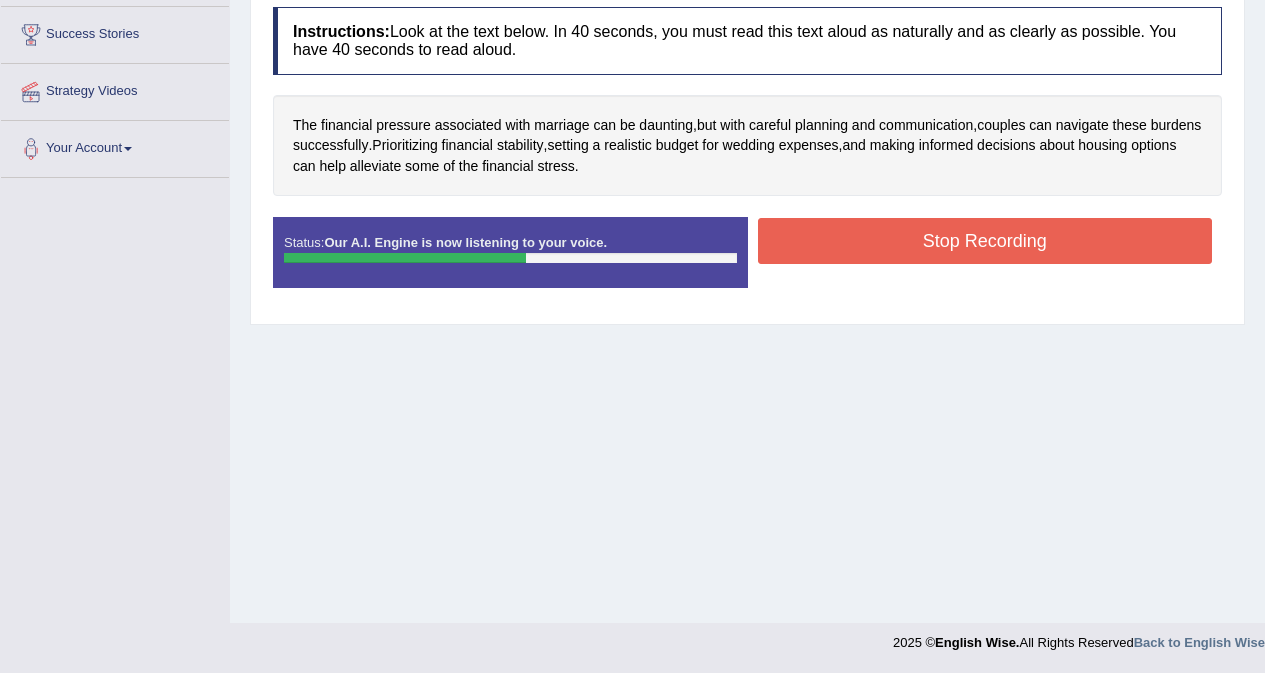 click on "Stop Recording" at bounding box center (985, 241) 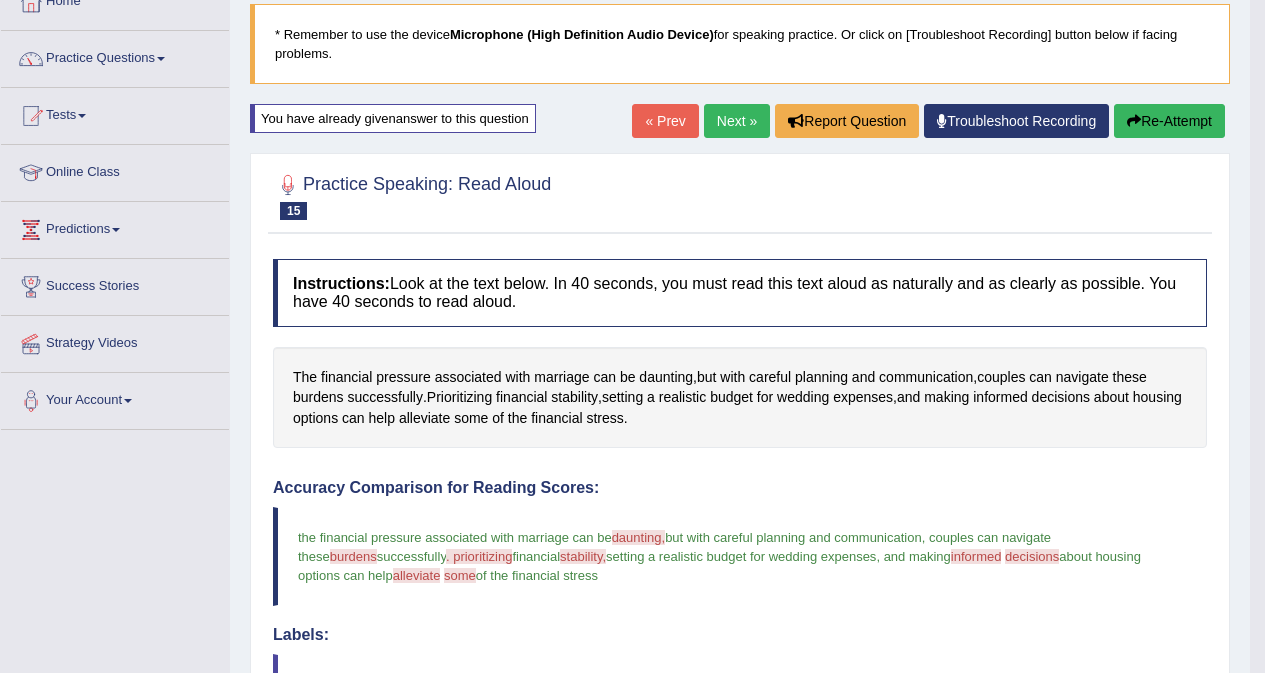 scroll, scrollTop: 0, scrollLeft: 0, axis: both 